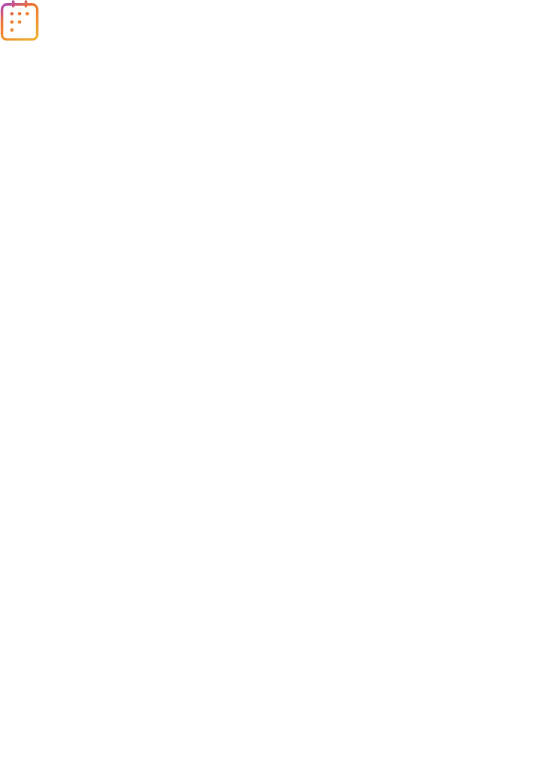scroll, scrollTop: 0, scrollLeft: 0, axis: both 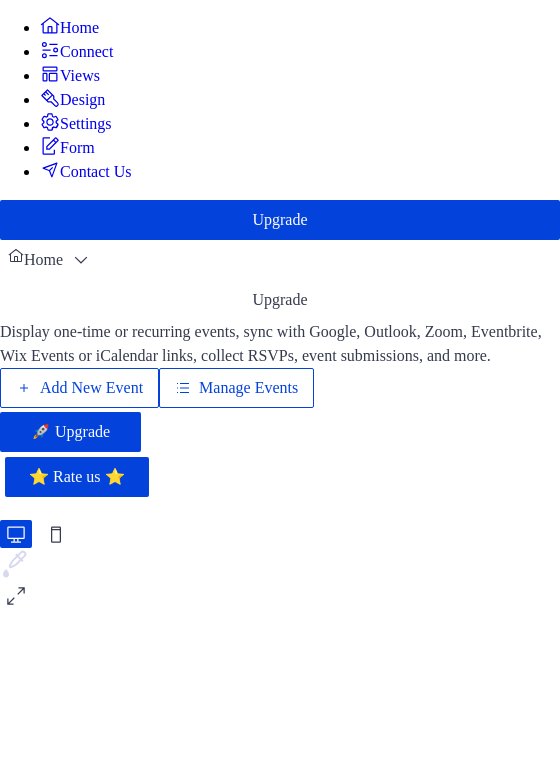 click on "Manage Events" at bounding box center [248, 388] 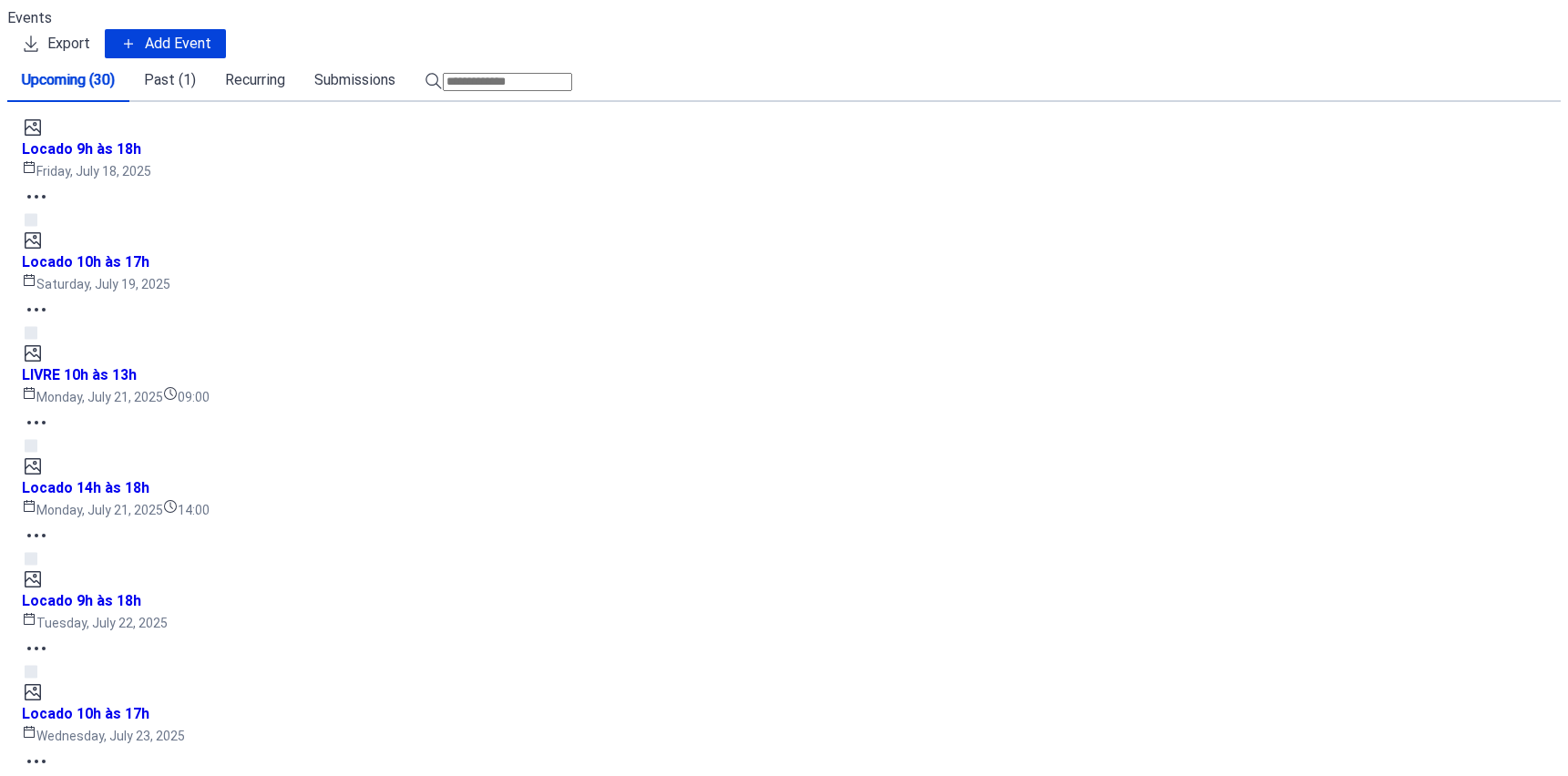 scroll, scrollTop: 0, scrollLeft: 0, axis: both 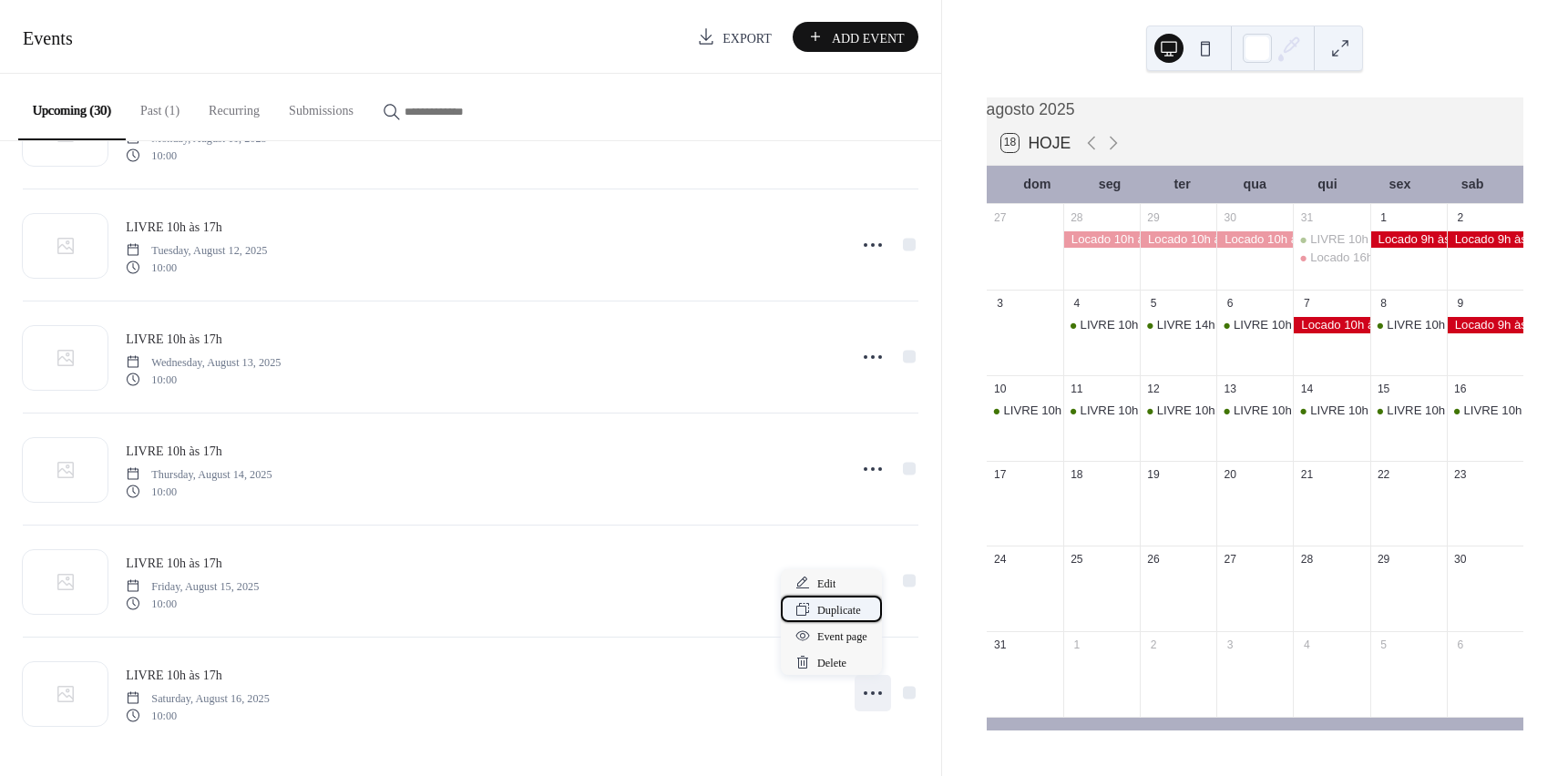 click on "Duplicate" at bounding box center (839, 610) 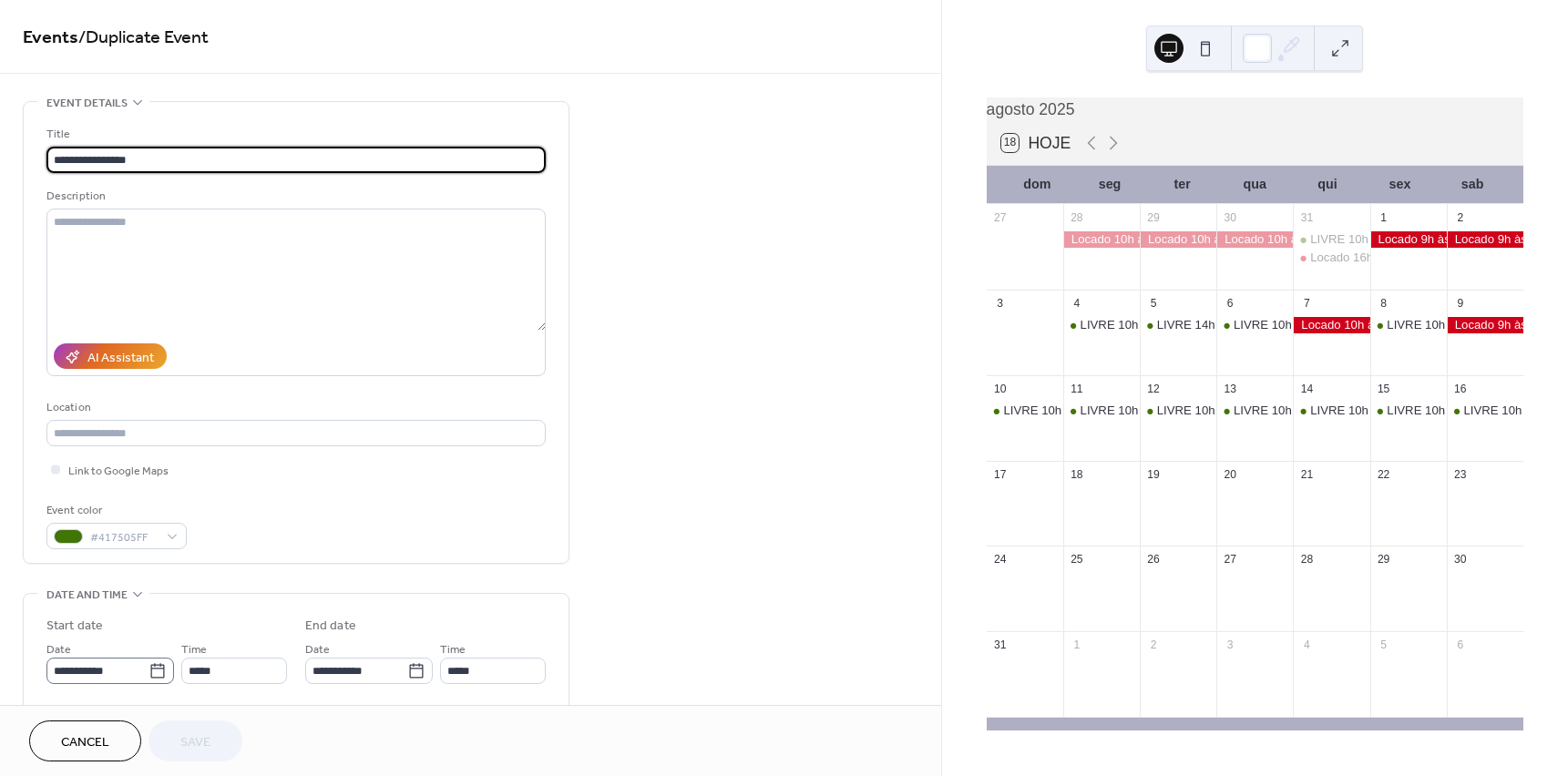 click 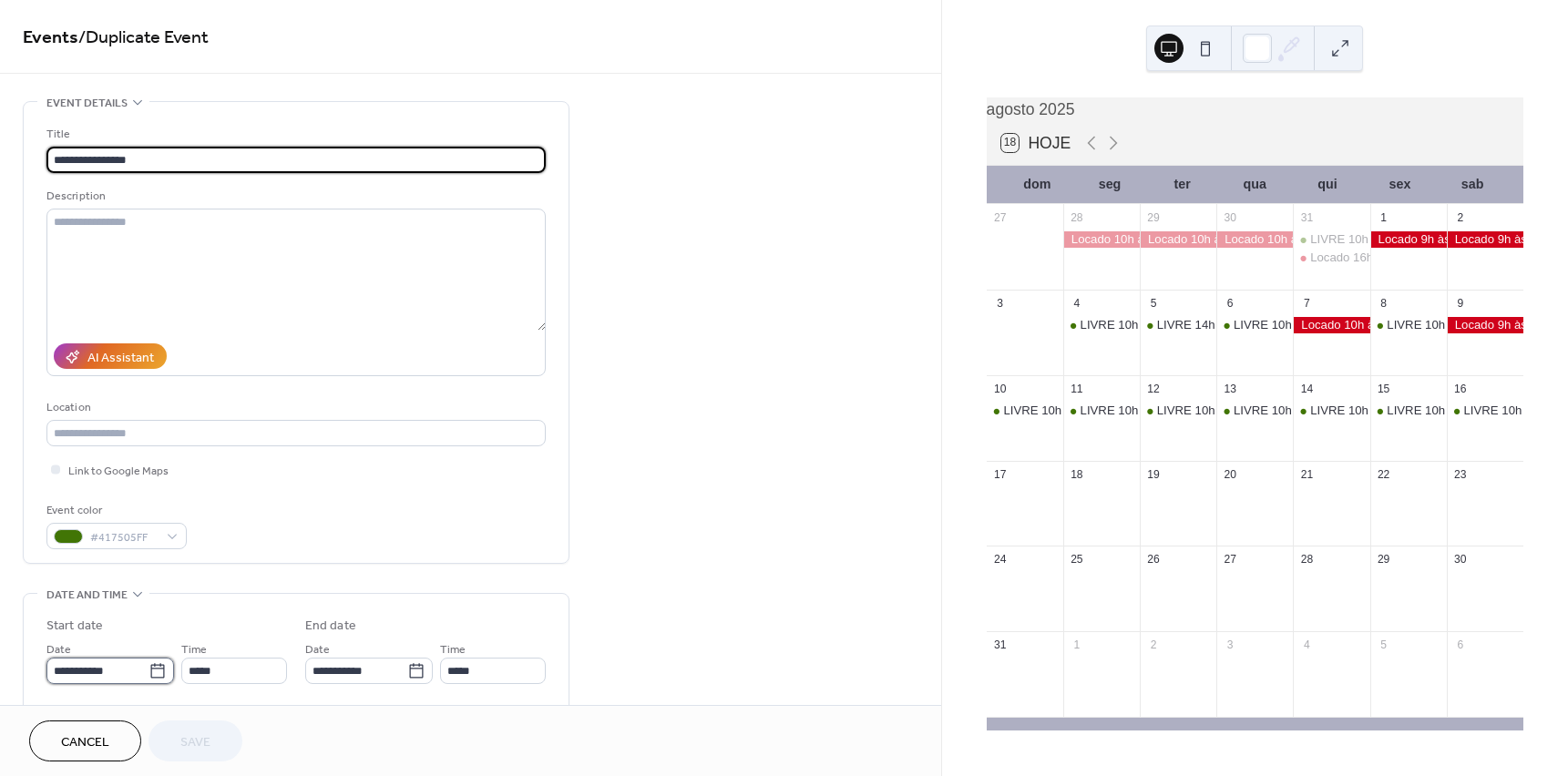 click on "**********" at bounding box center [97, 670] 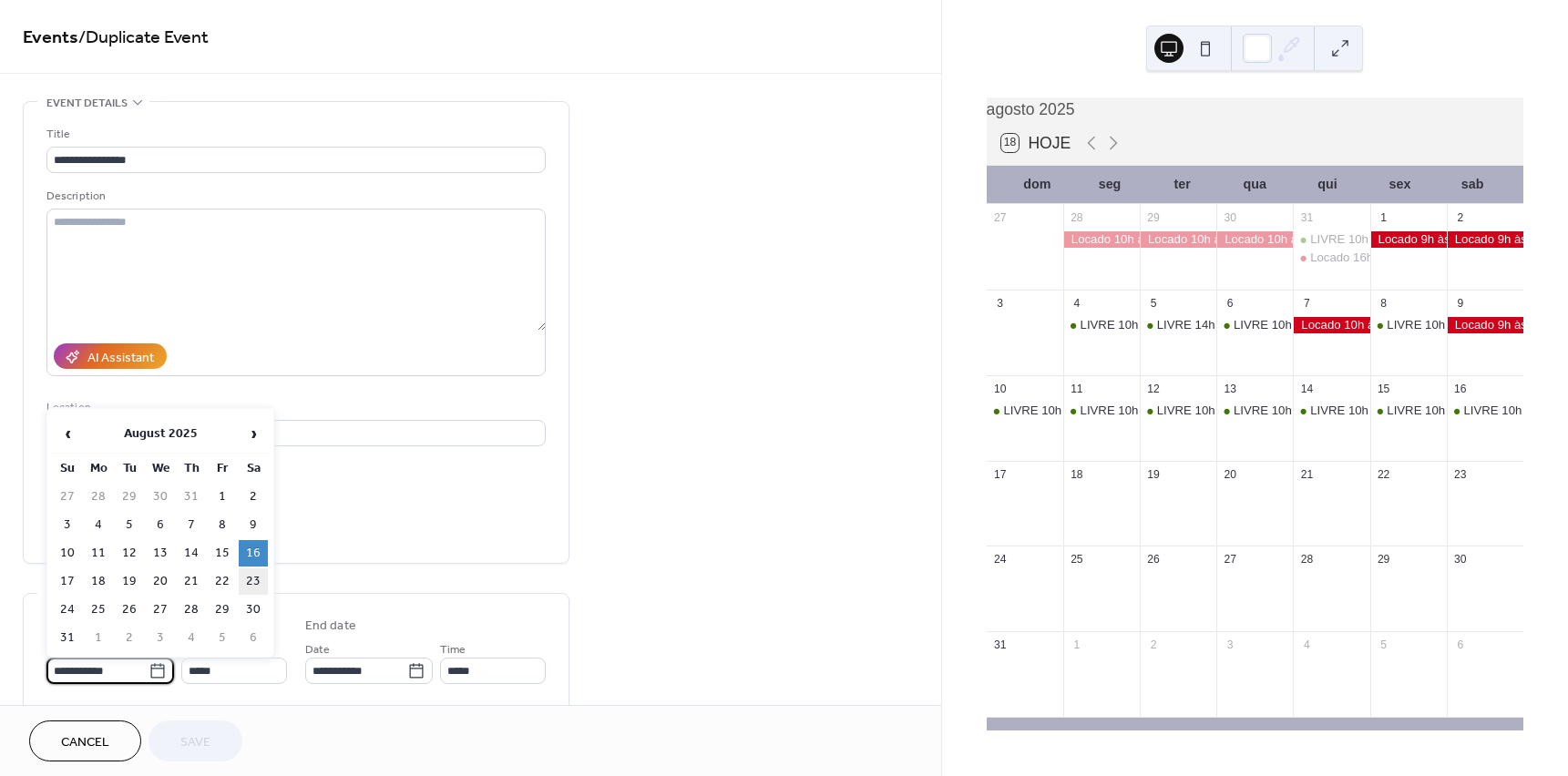 click on "23" at bounding box center [253, 581] 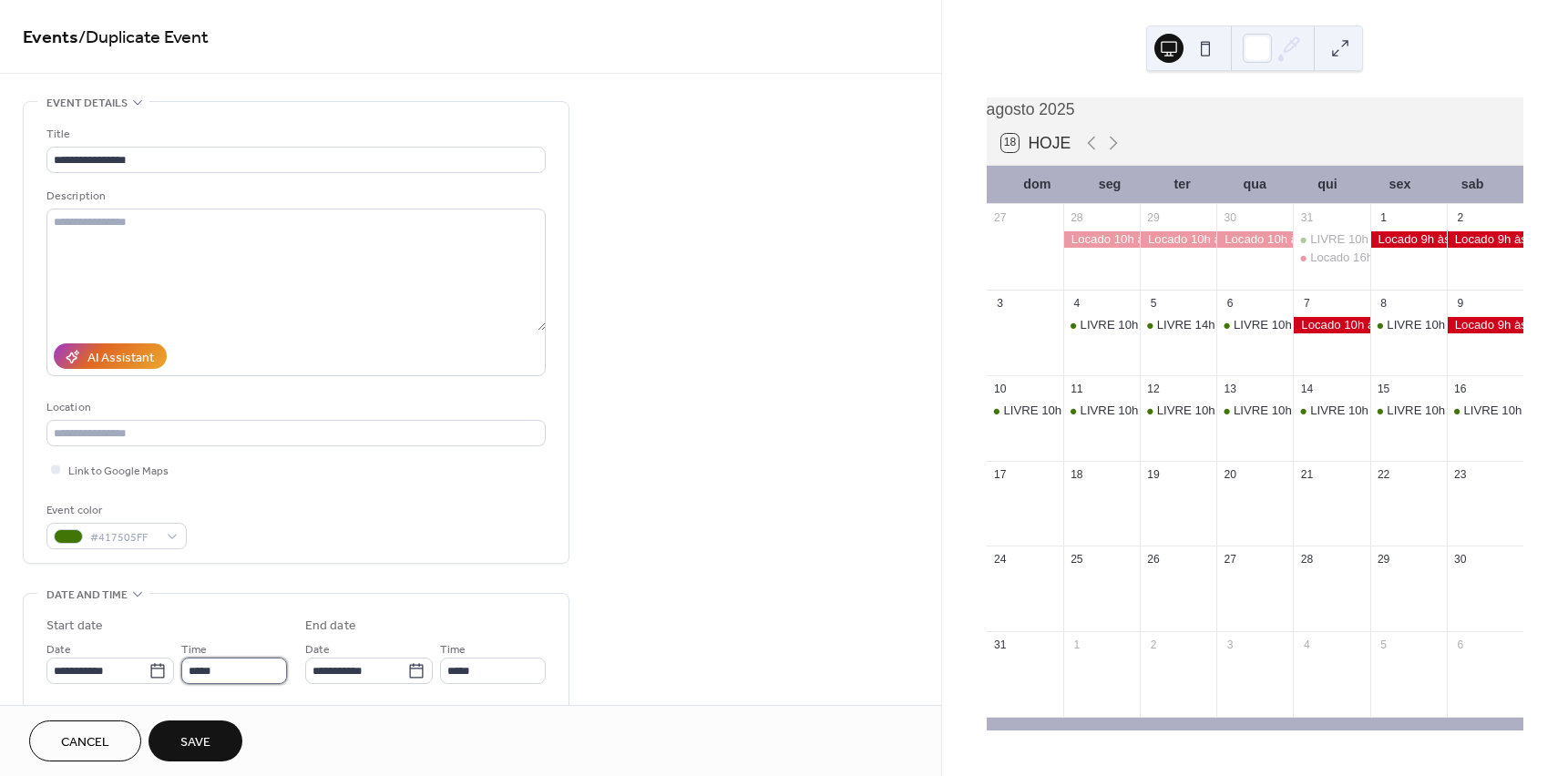 click on "*****" at bounding box center [234, 670] 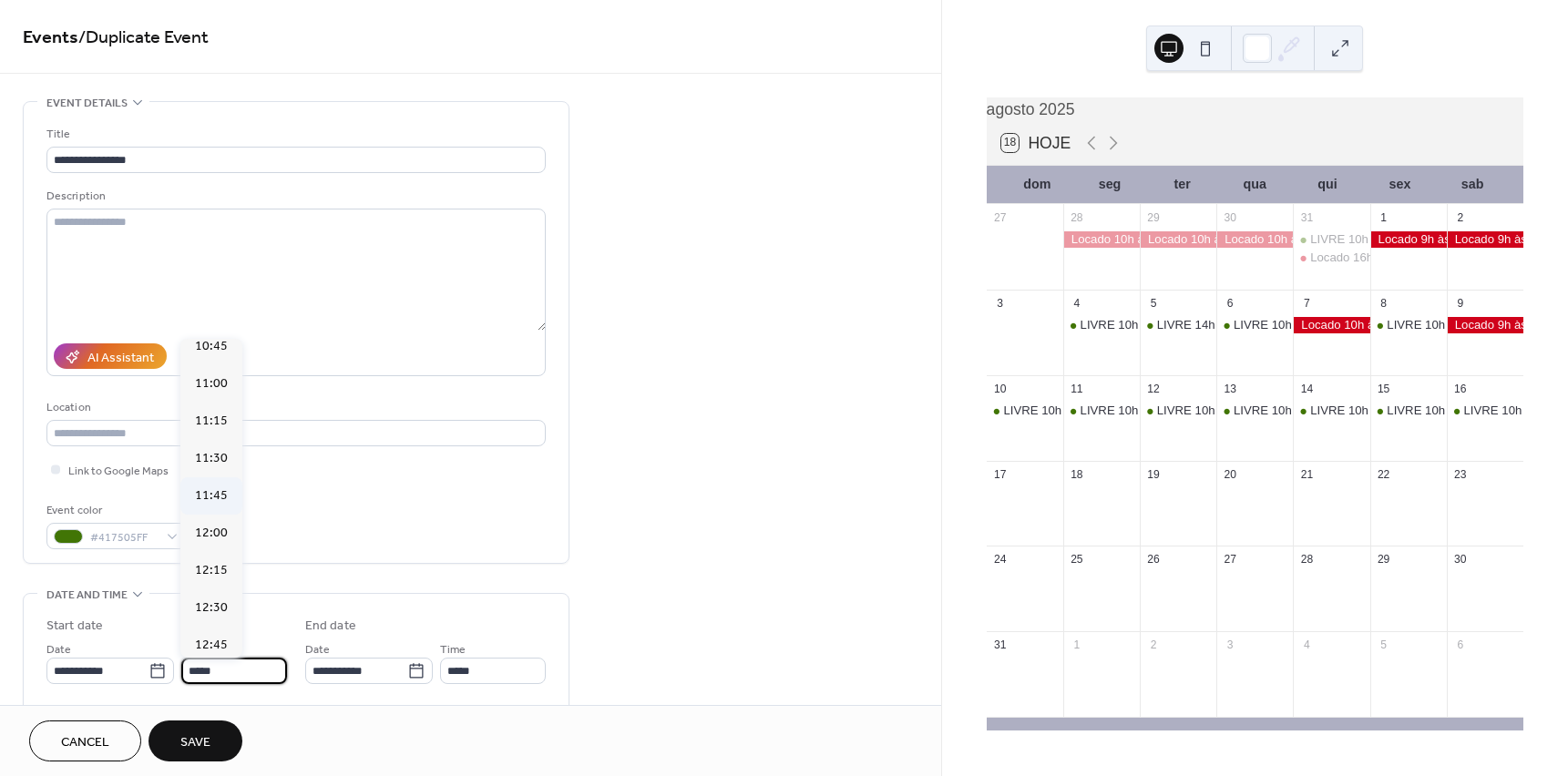 scroll, scrollTop: 1676, scrollLeft: 0, axis: vertical 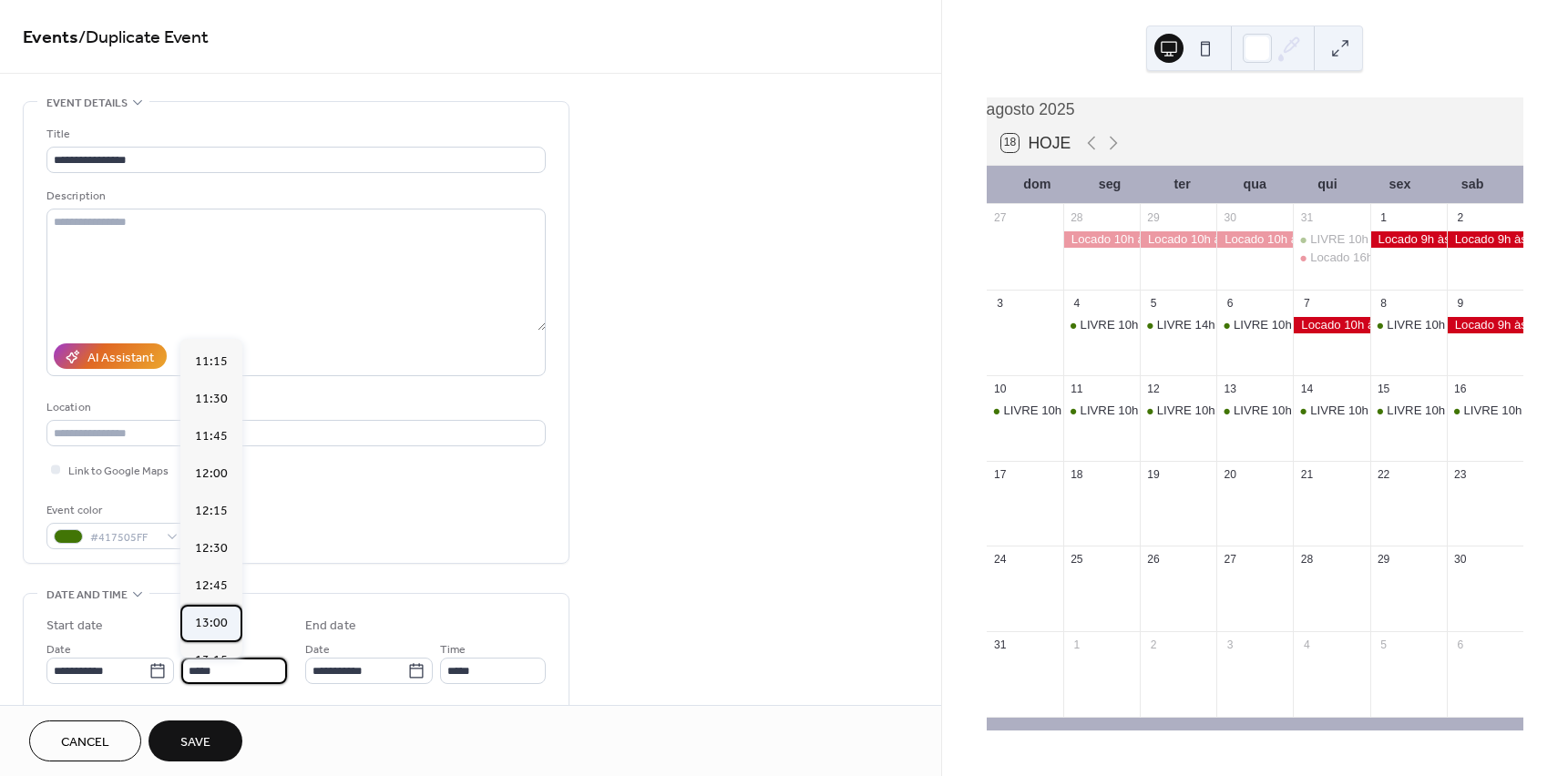 click on "13:00" at bounding box center (211, 623) 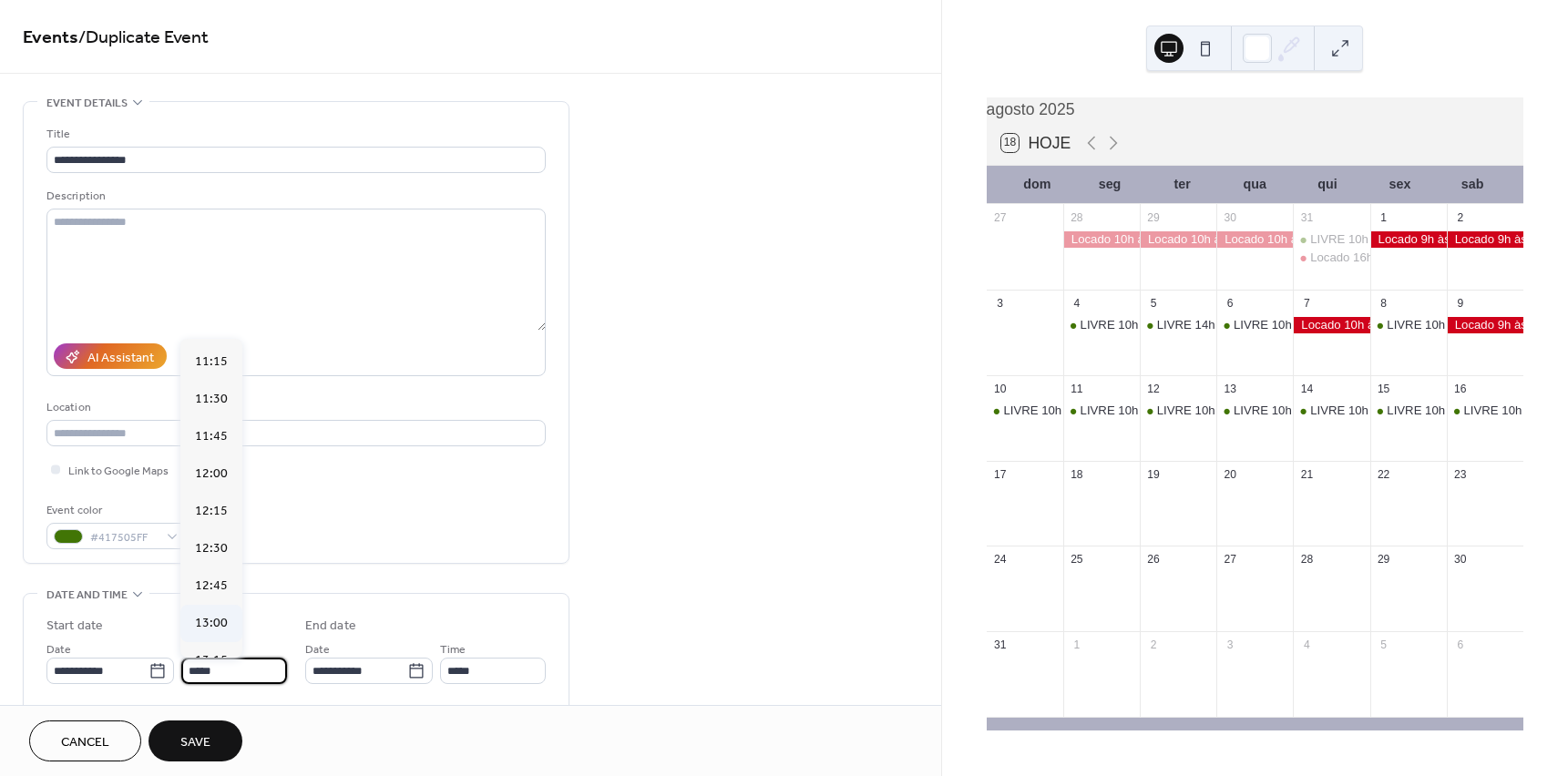 type on "*****" 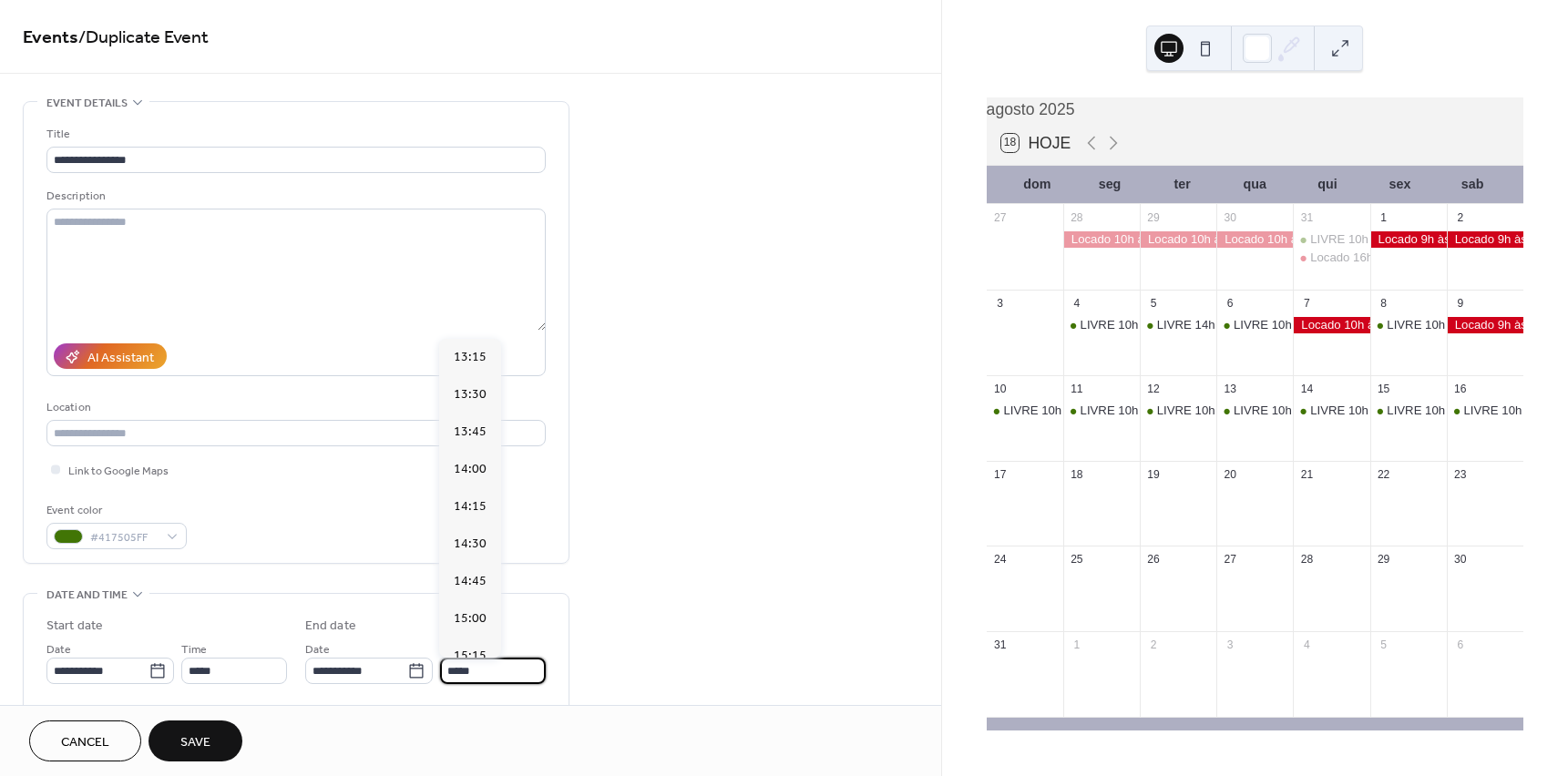 click on "*****" at bounding box center (493, 670) 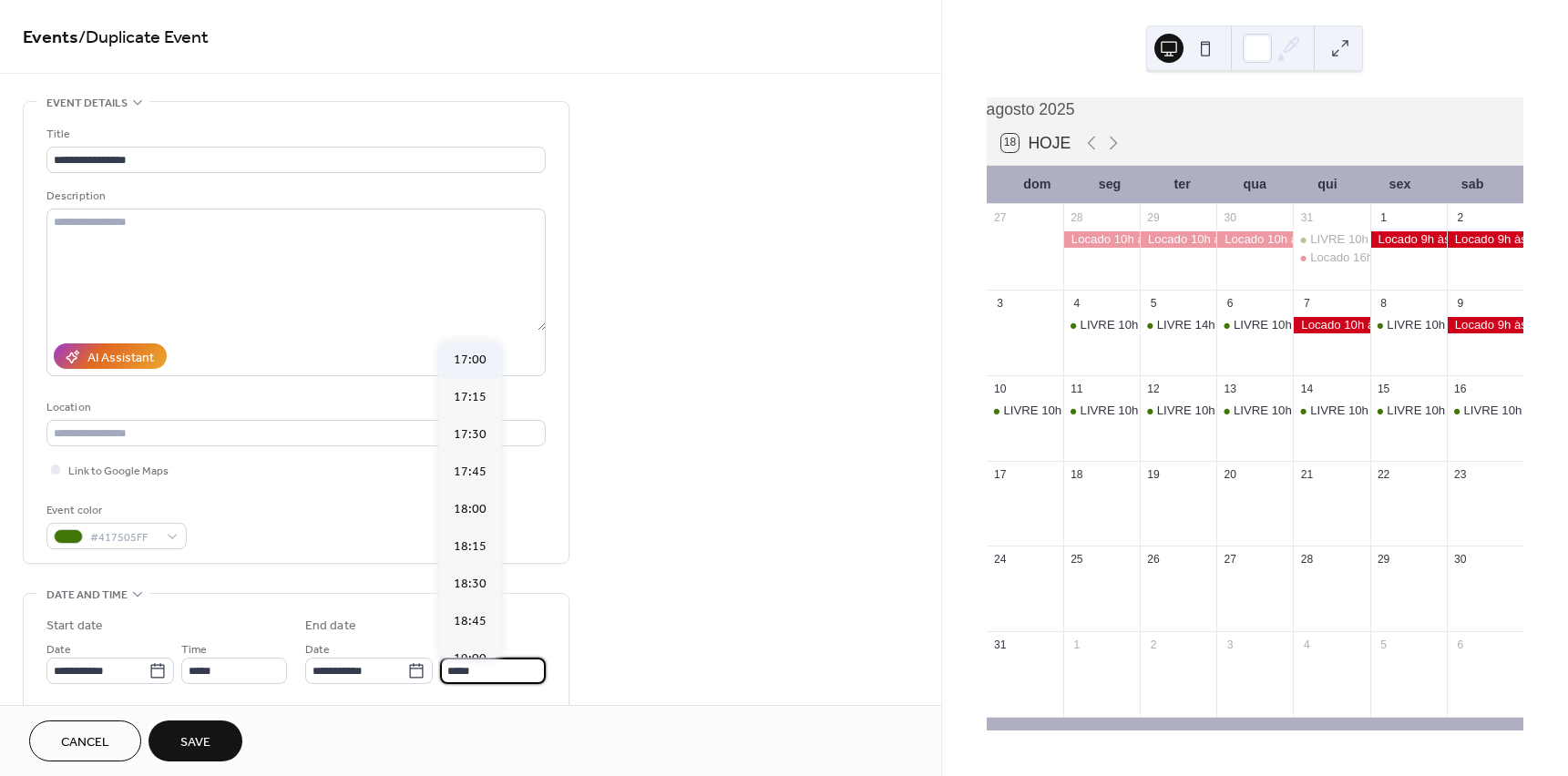 scroll, scrollTop: 553, scrollLeft: 0, axis: vertical 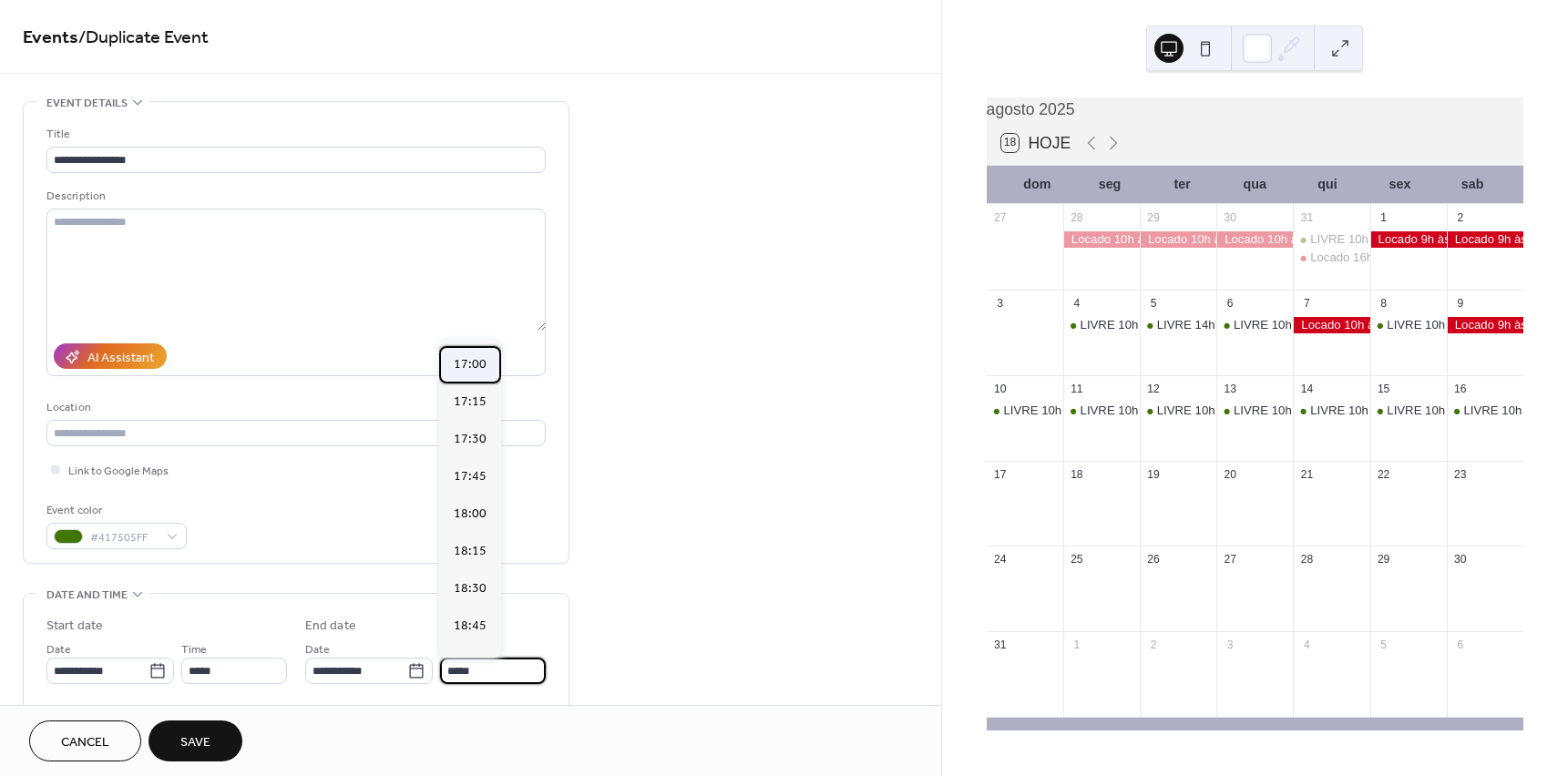 click on "17:00" at bounding box center [470, 364] 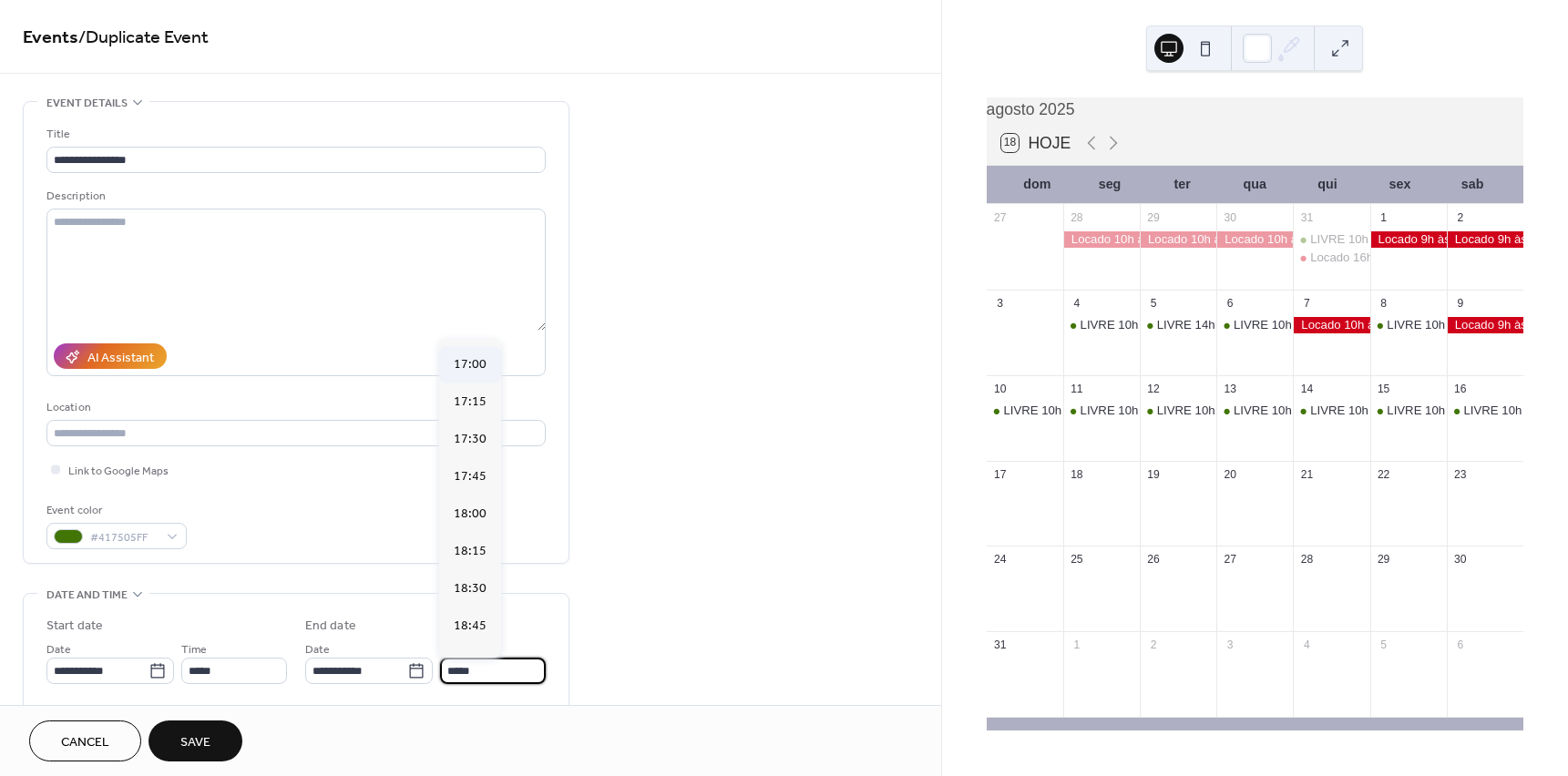 type on "*****" 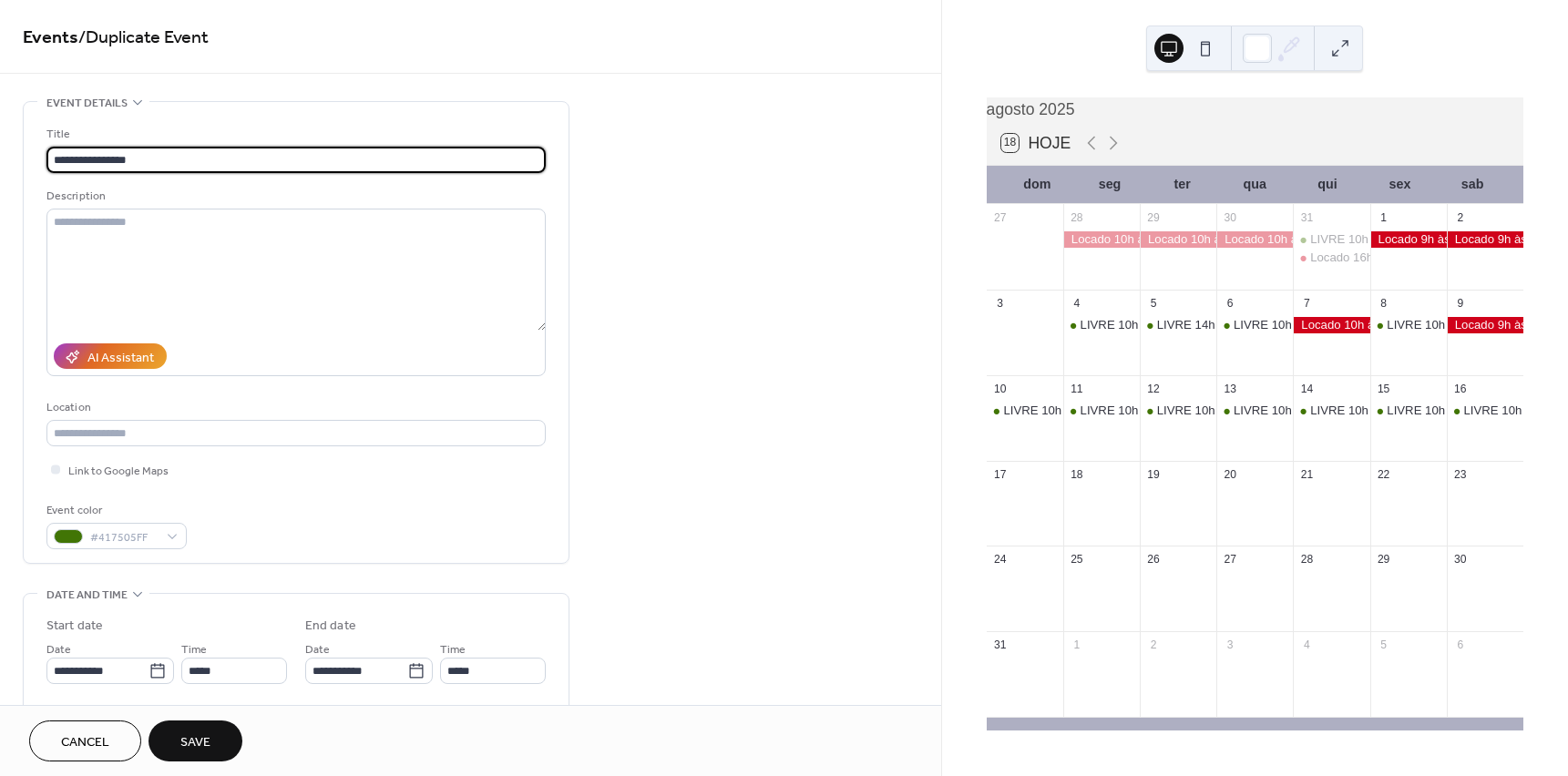 click on "**********" at bounding box center (296, 159) 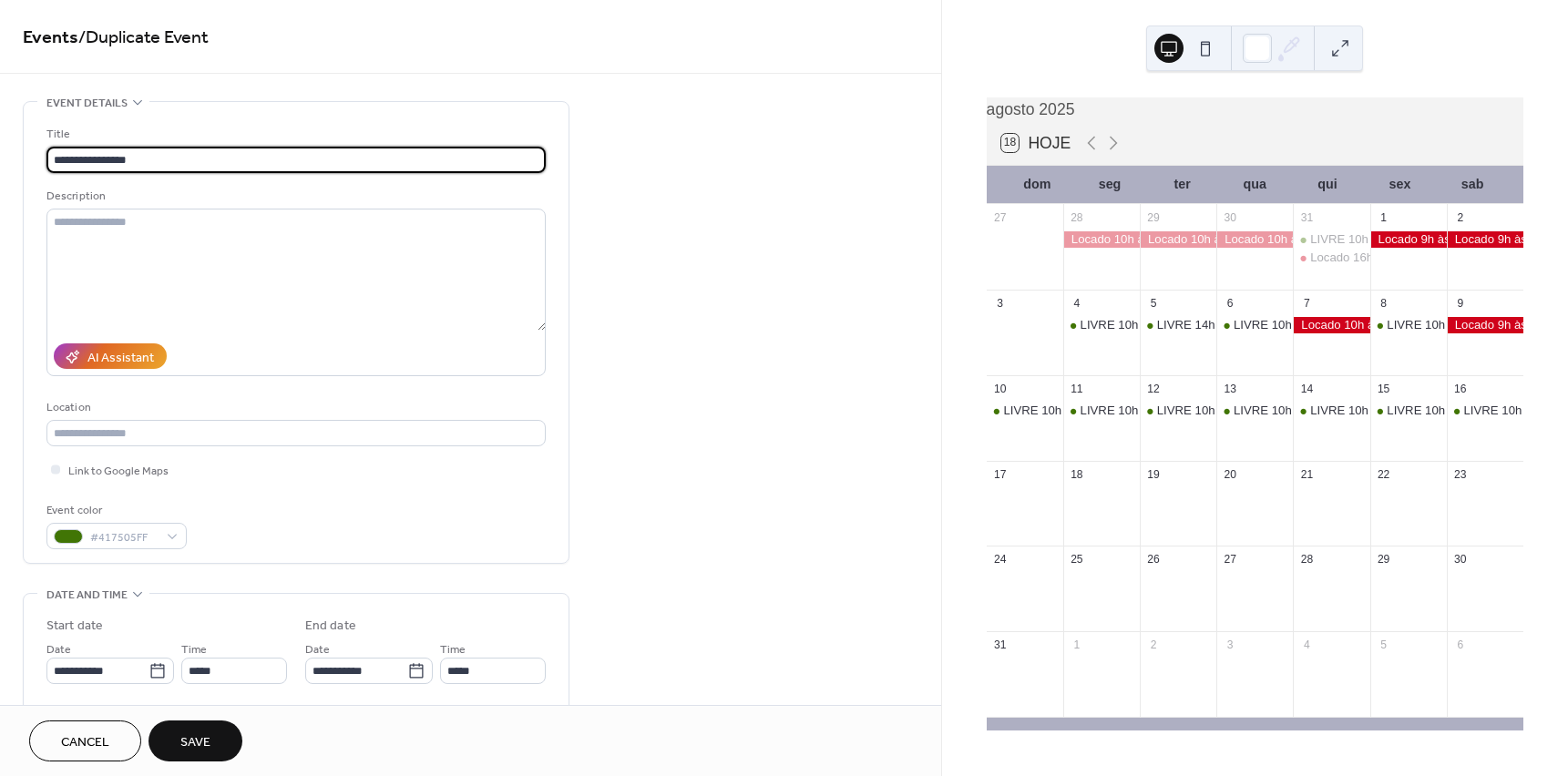 type on "**********" 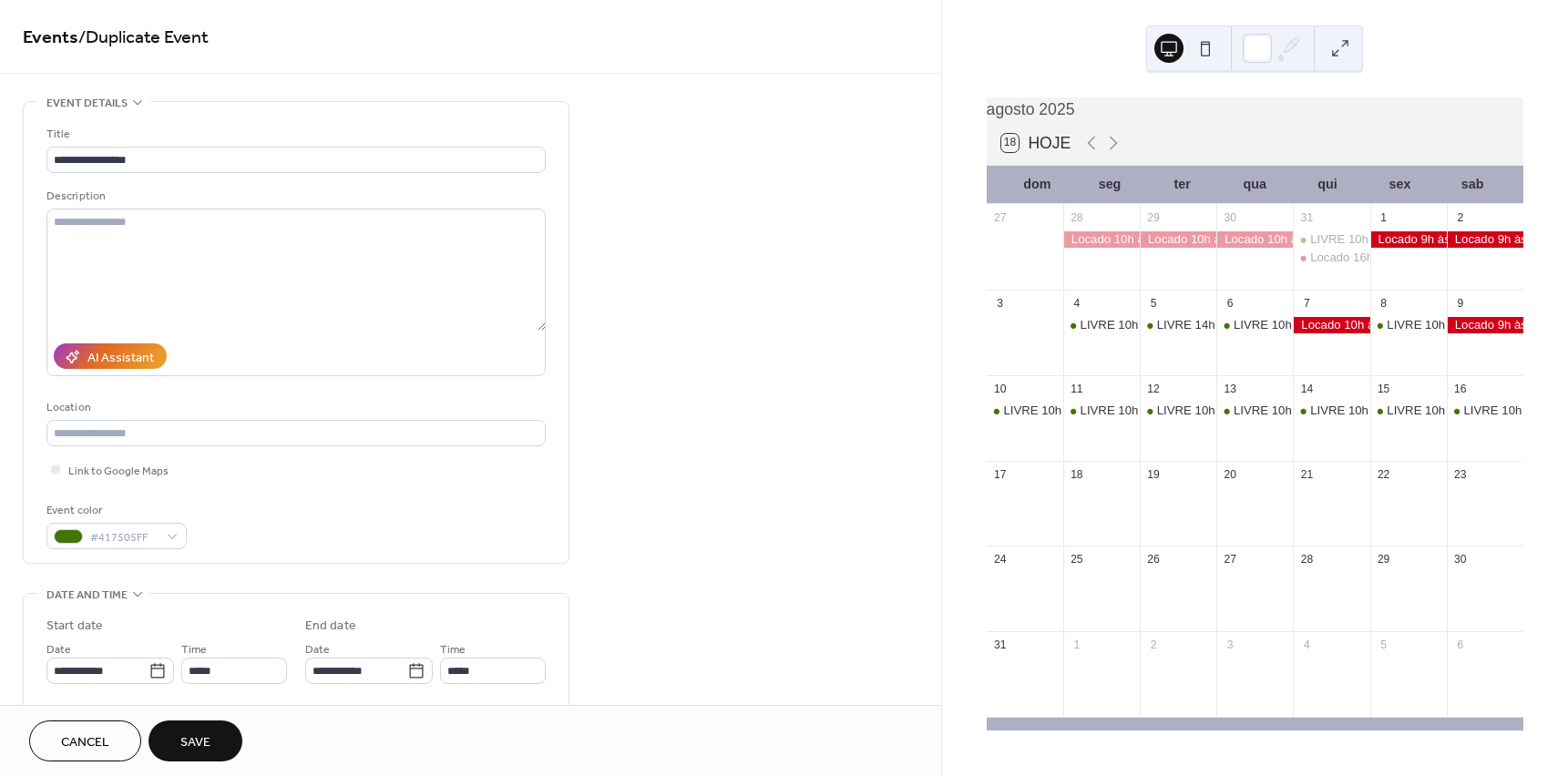 click on "Save" at bounding box center (195, 742) 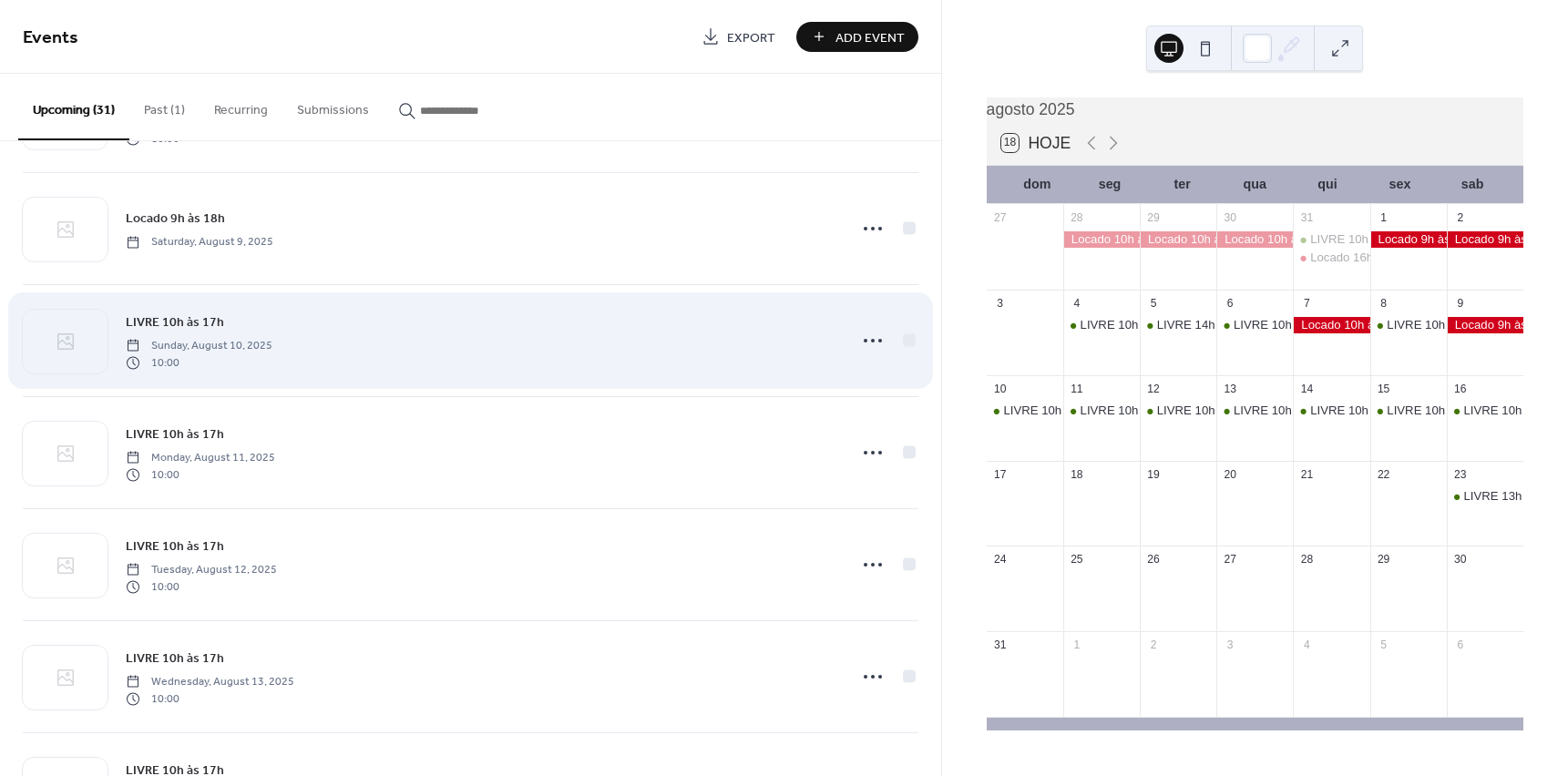 scroll, scrollTop: 2459, scrollLeft: 0, axis: vertical 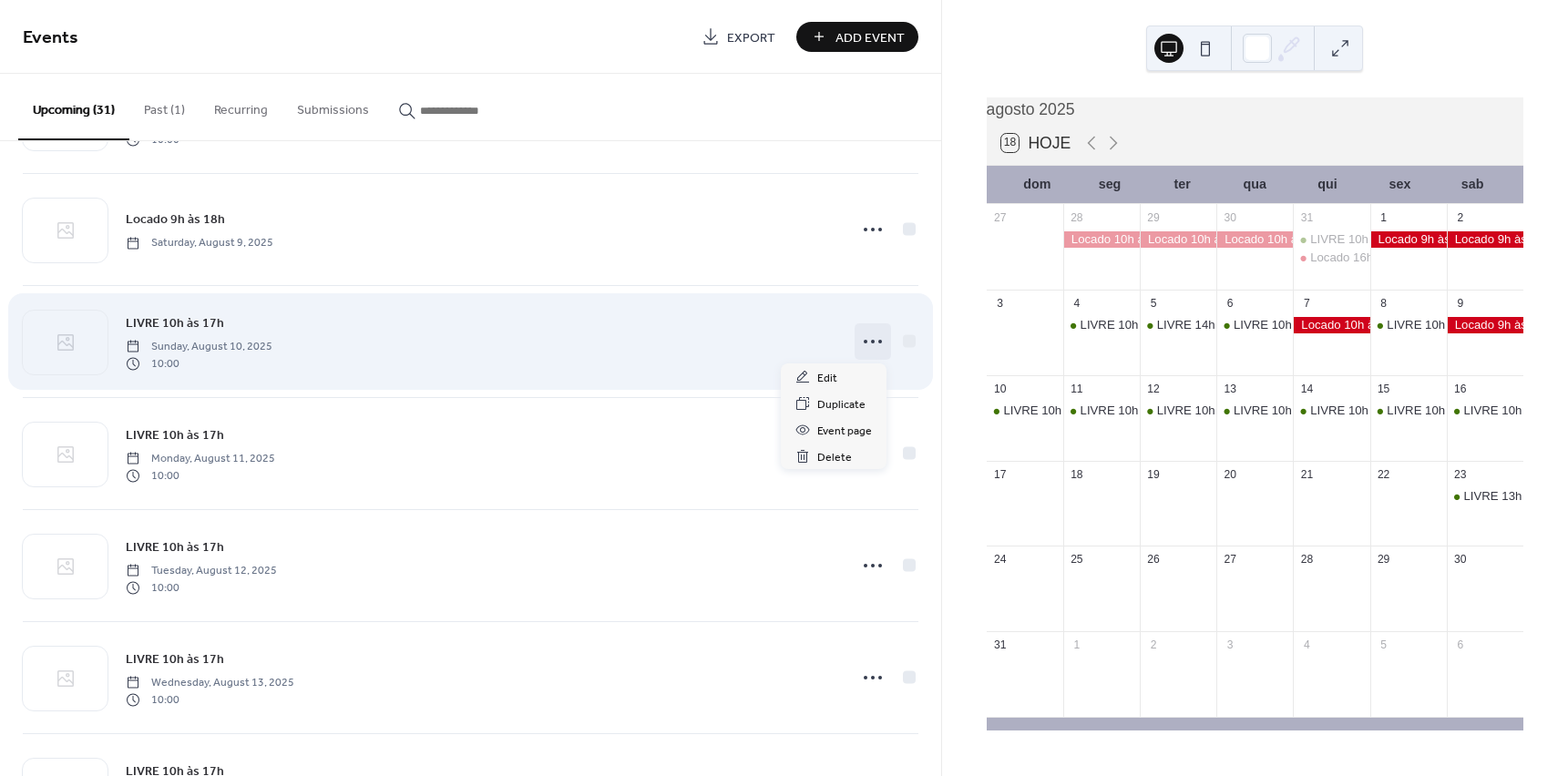 click 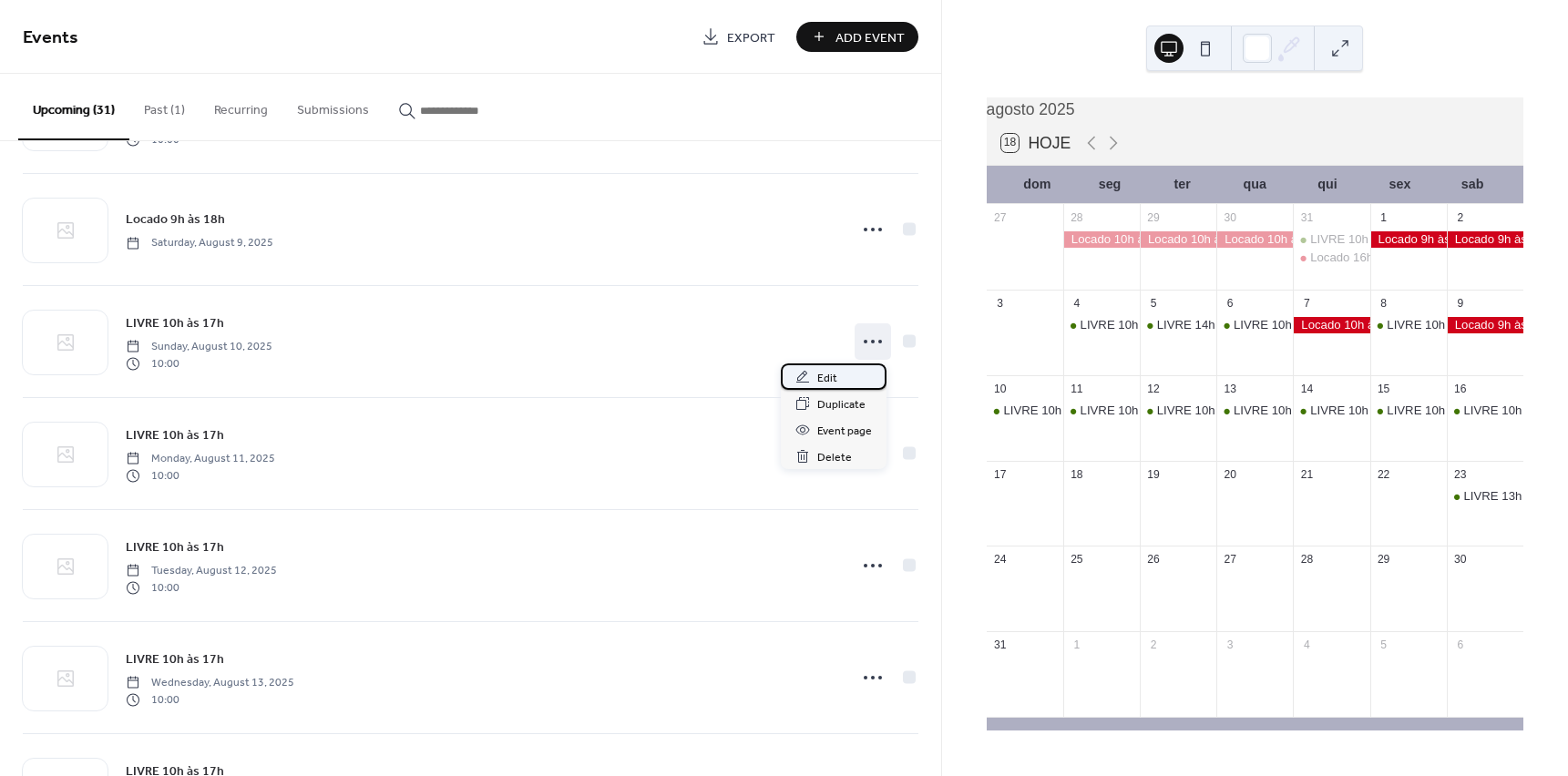 click on "Edit" at bounding box center (827, 378) 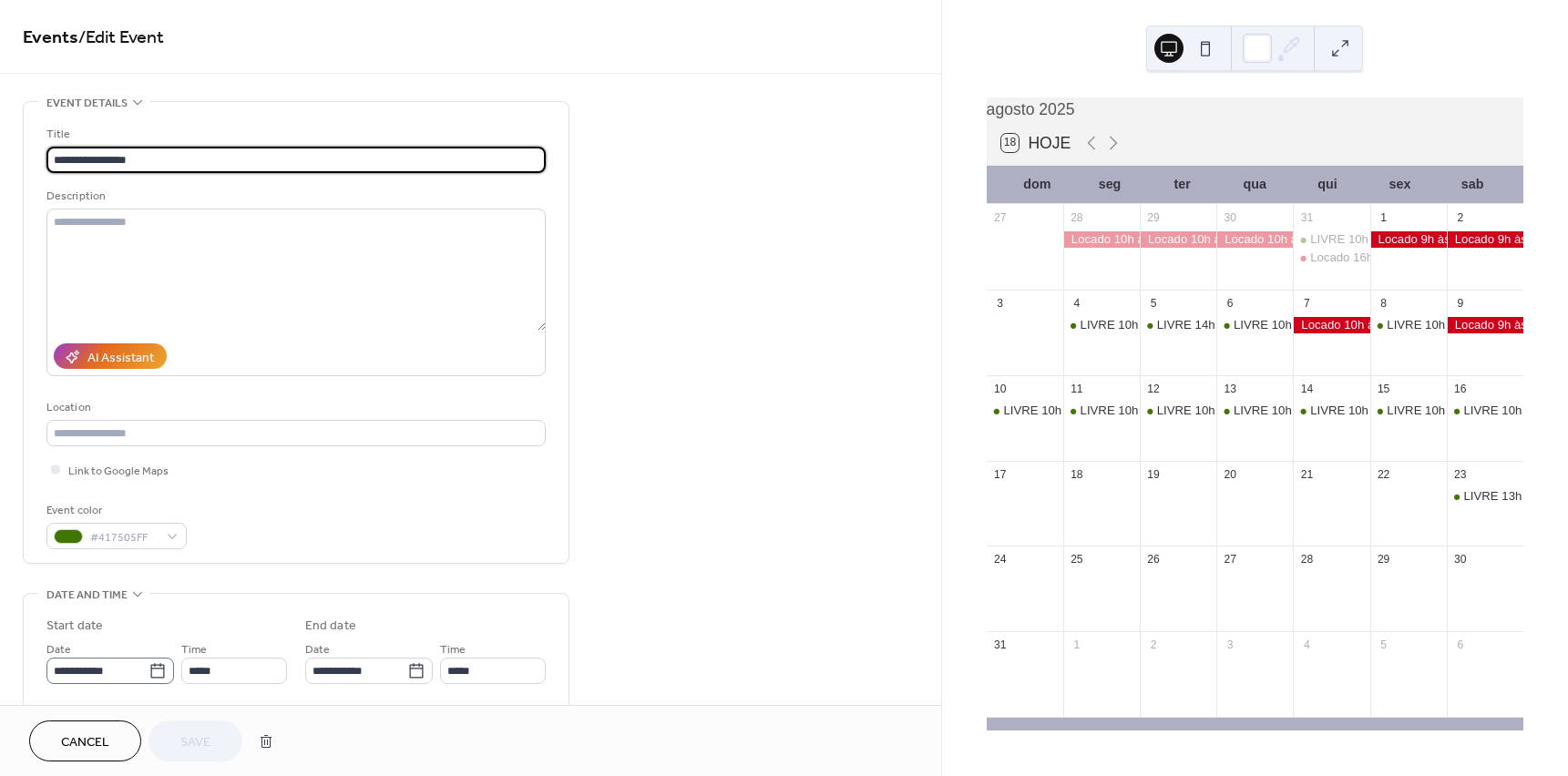 click 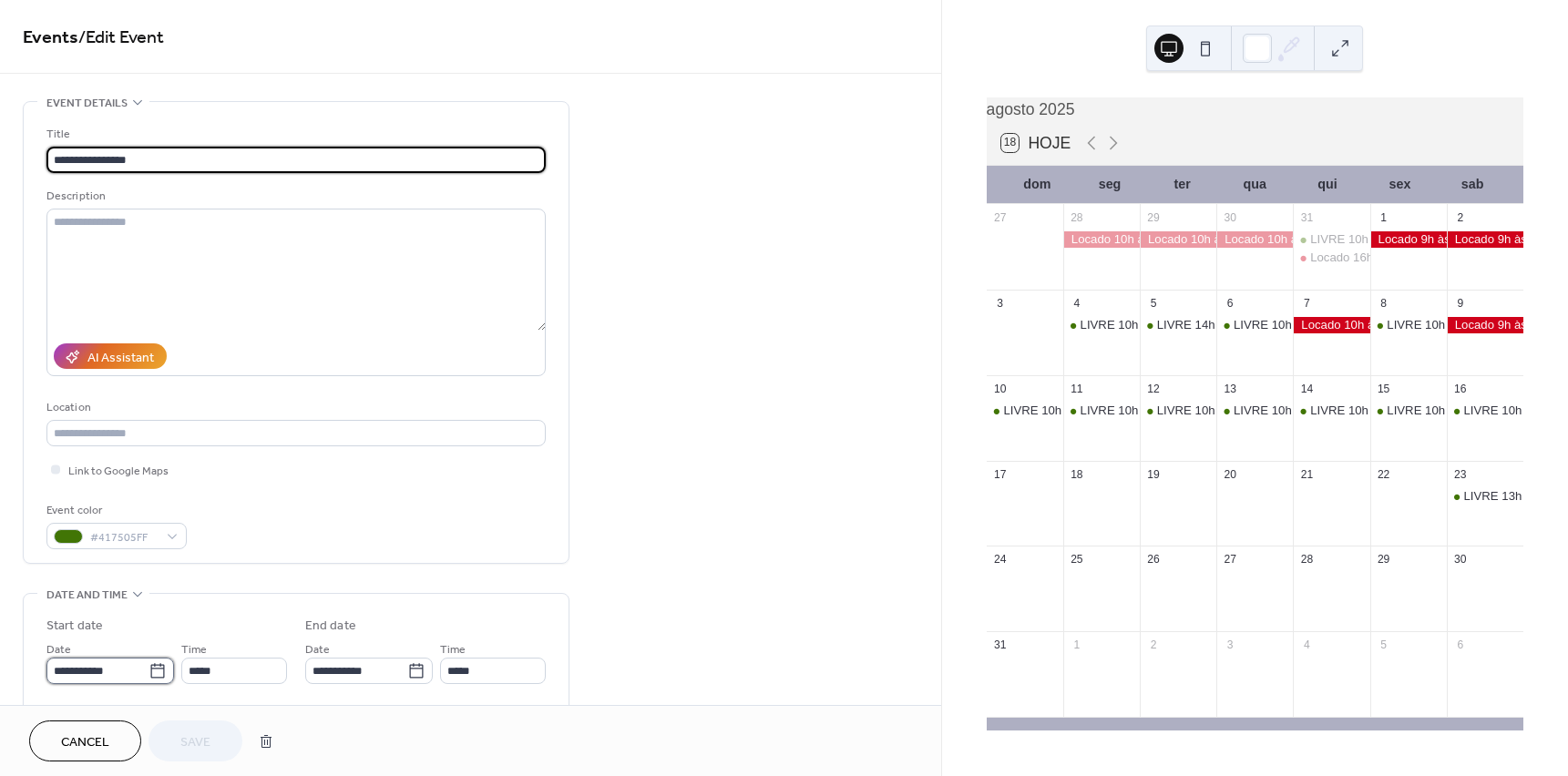 click on "**********" at bounding box center (97, 670) 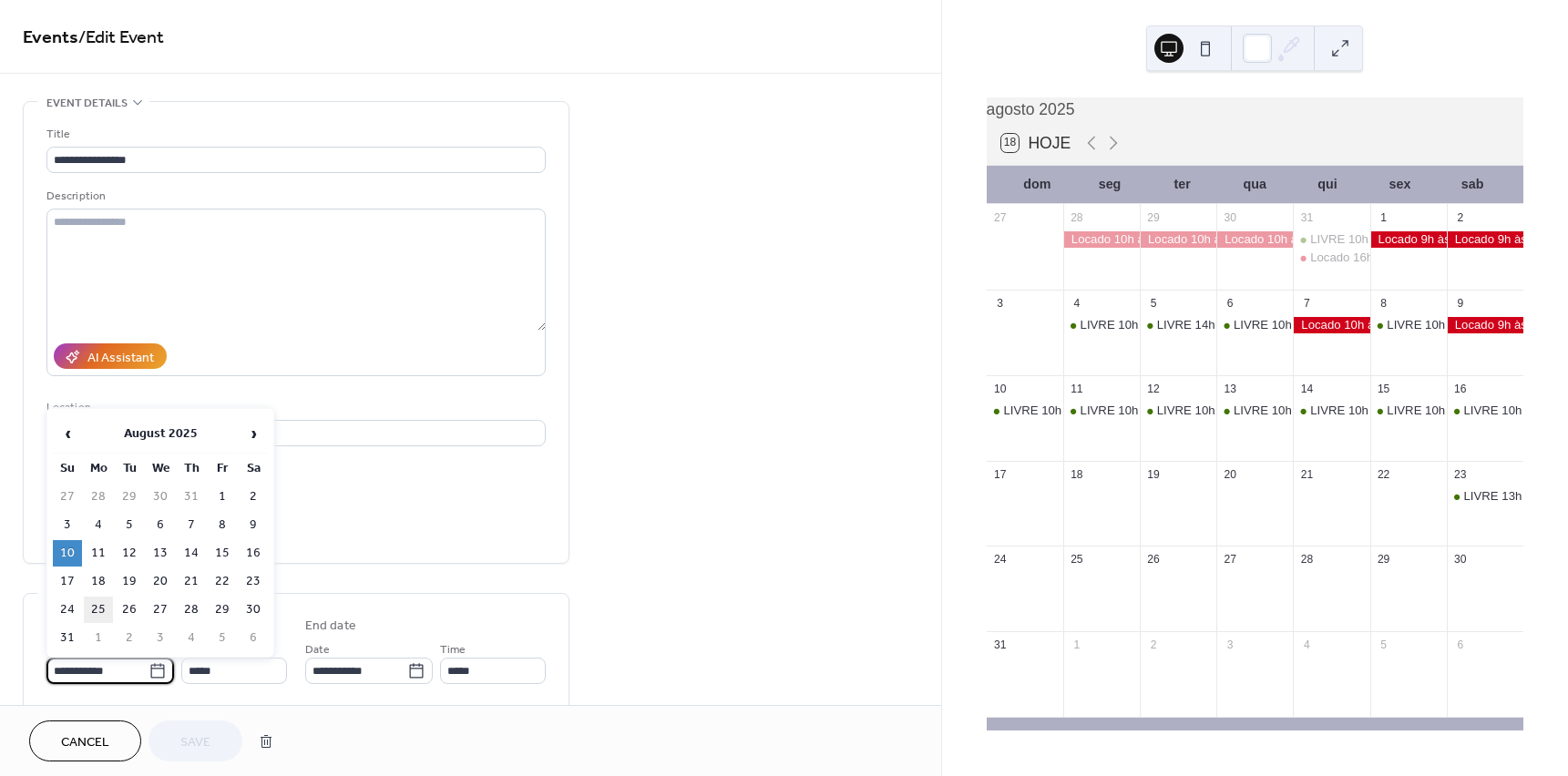 click on "25" at bounding box center [98, 609] 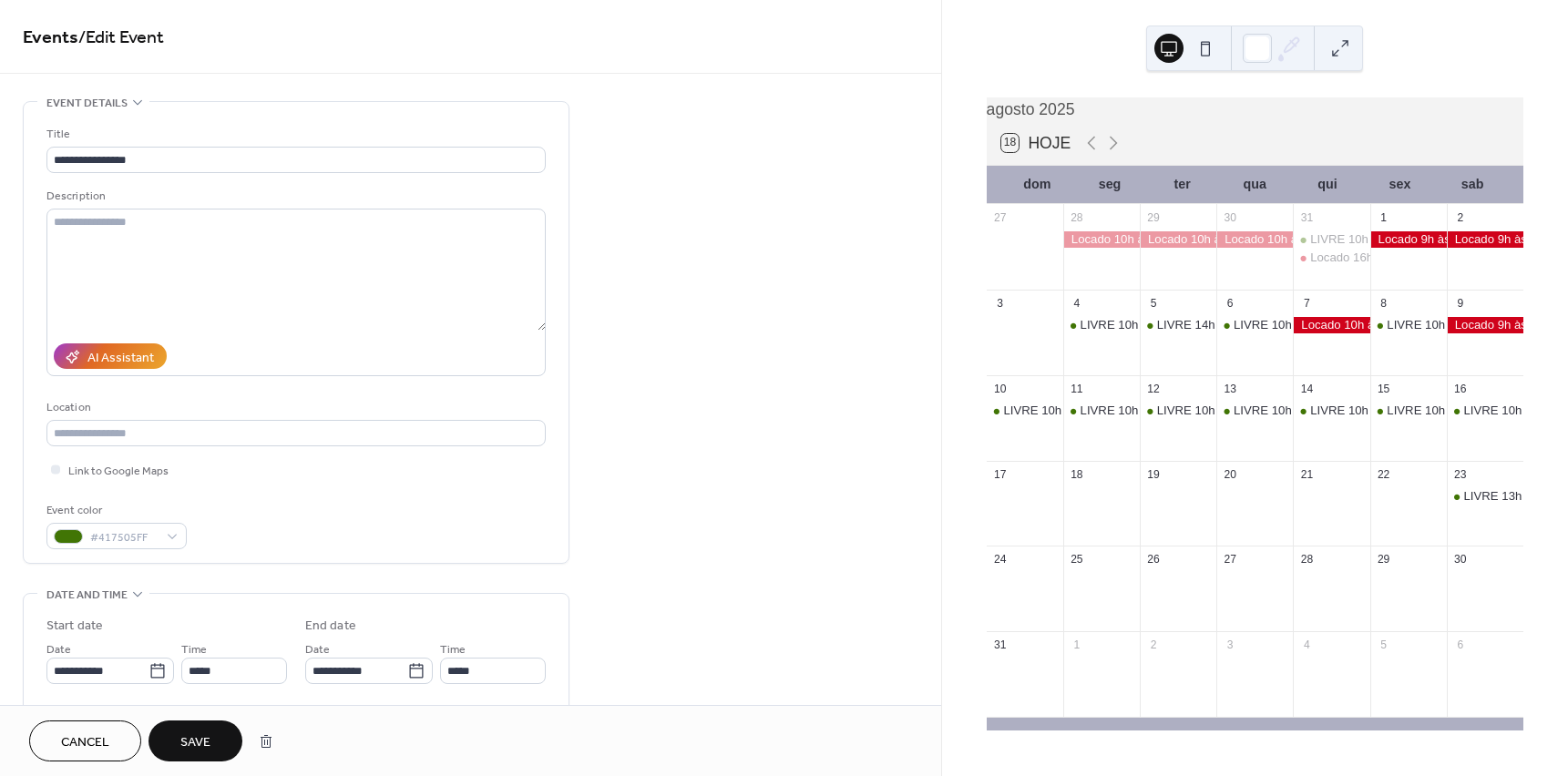 click on "Save" at bounding box center [195, 742] 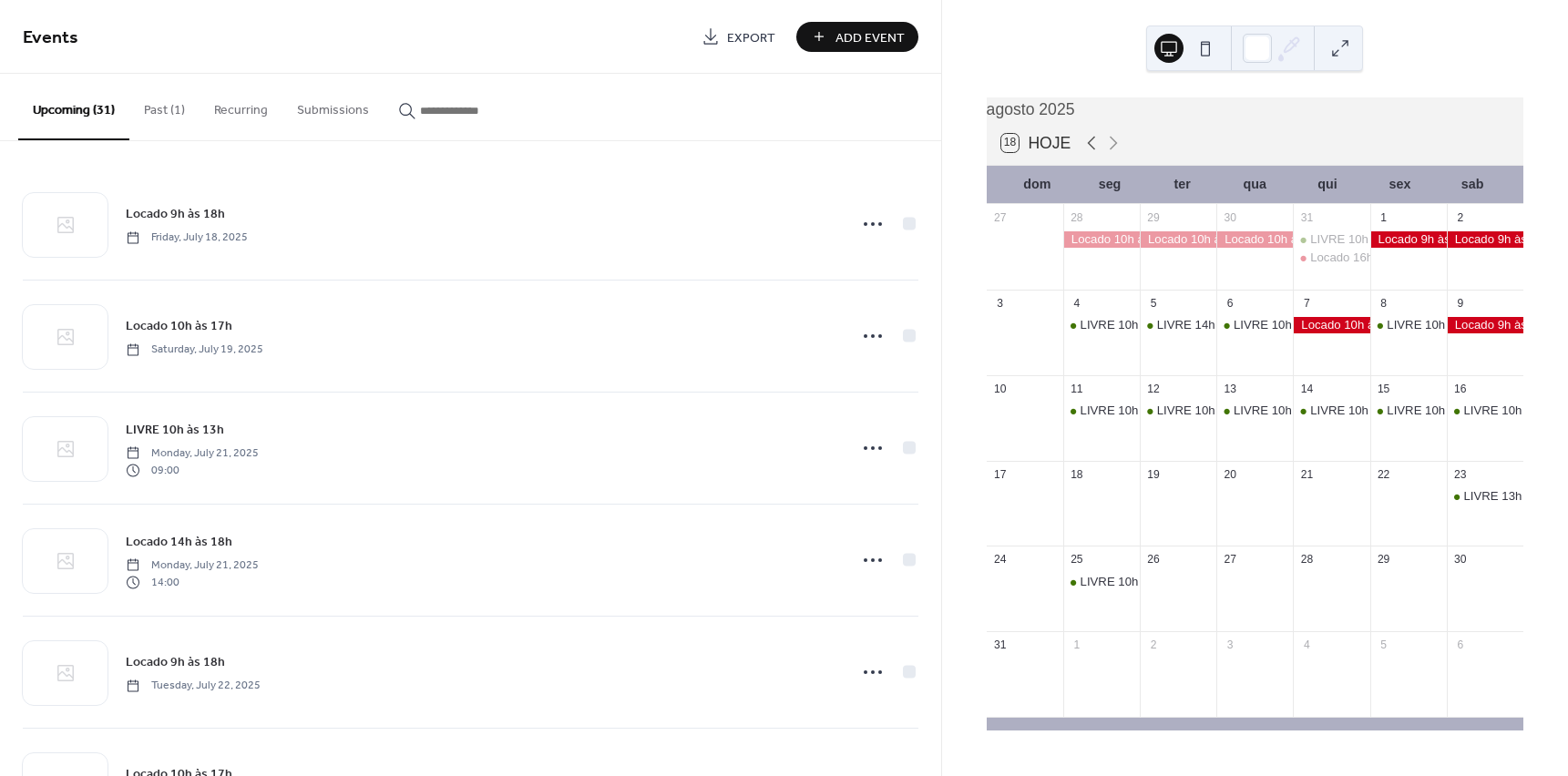 click 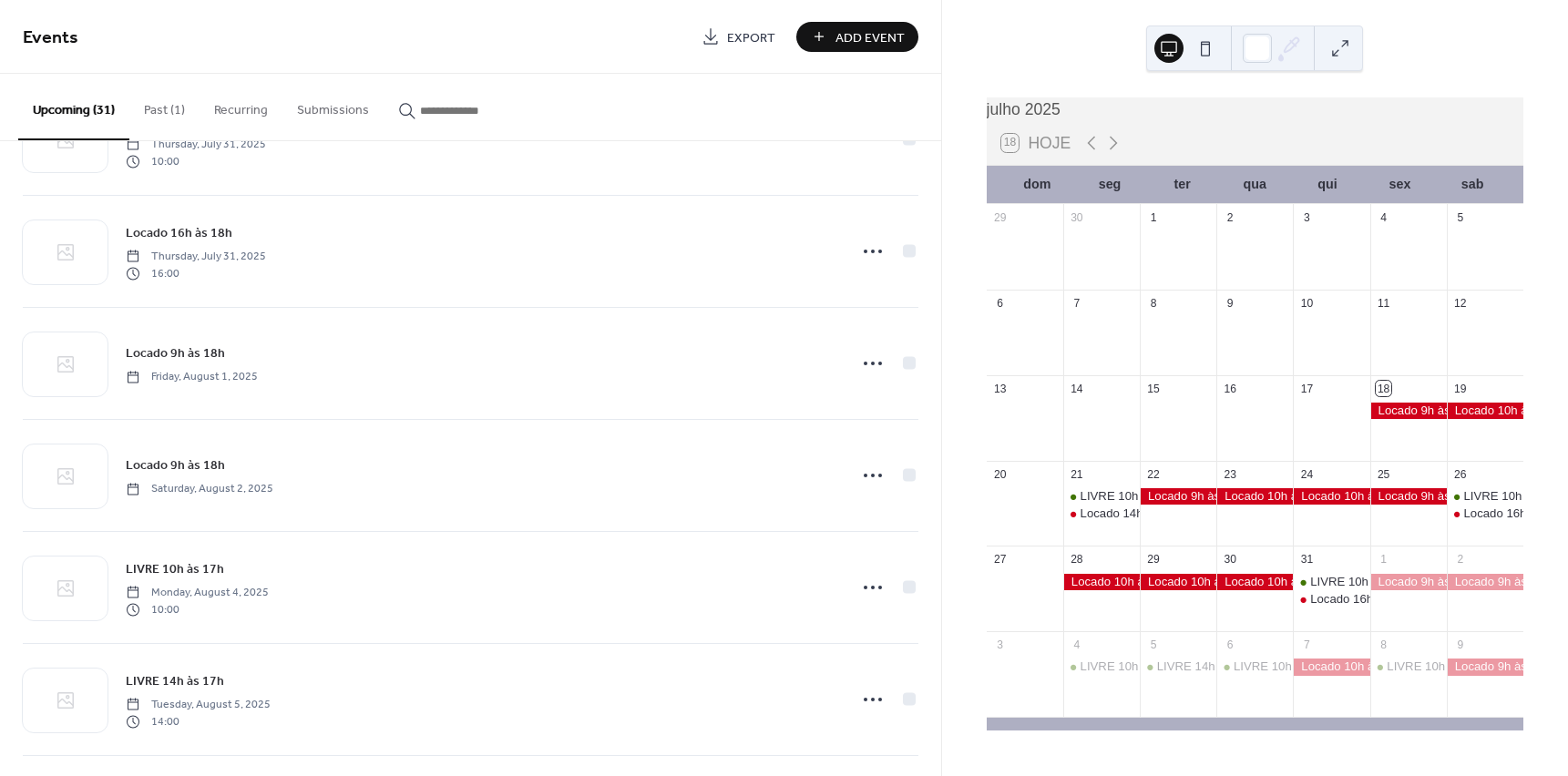 scroll, scrollTop: 1548, scrollLeft: 0, axis: vertical 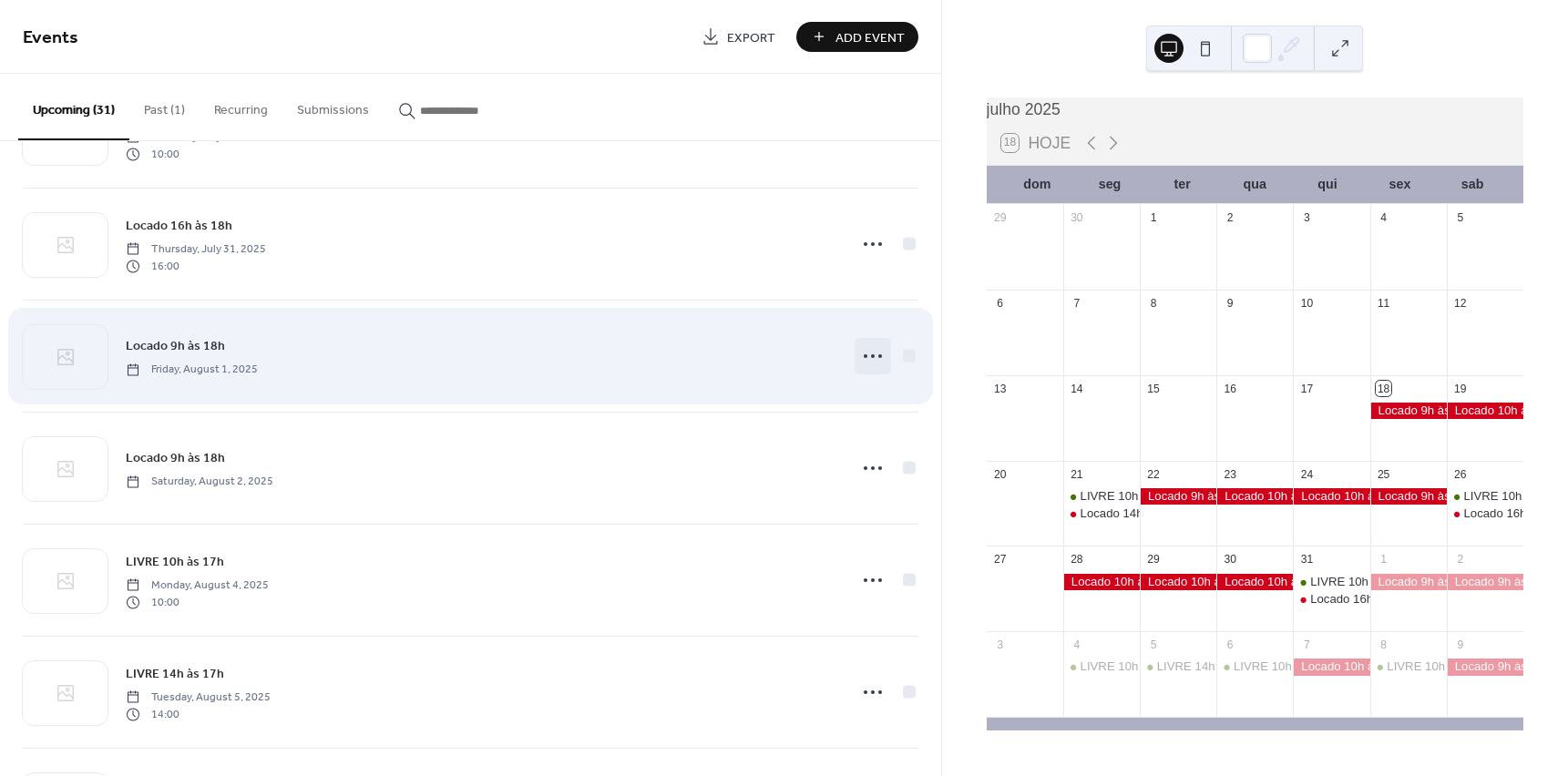 click 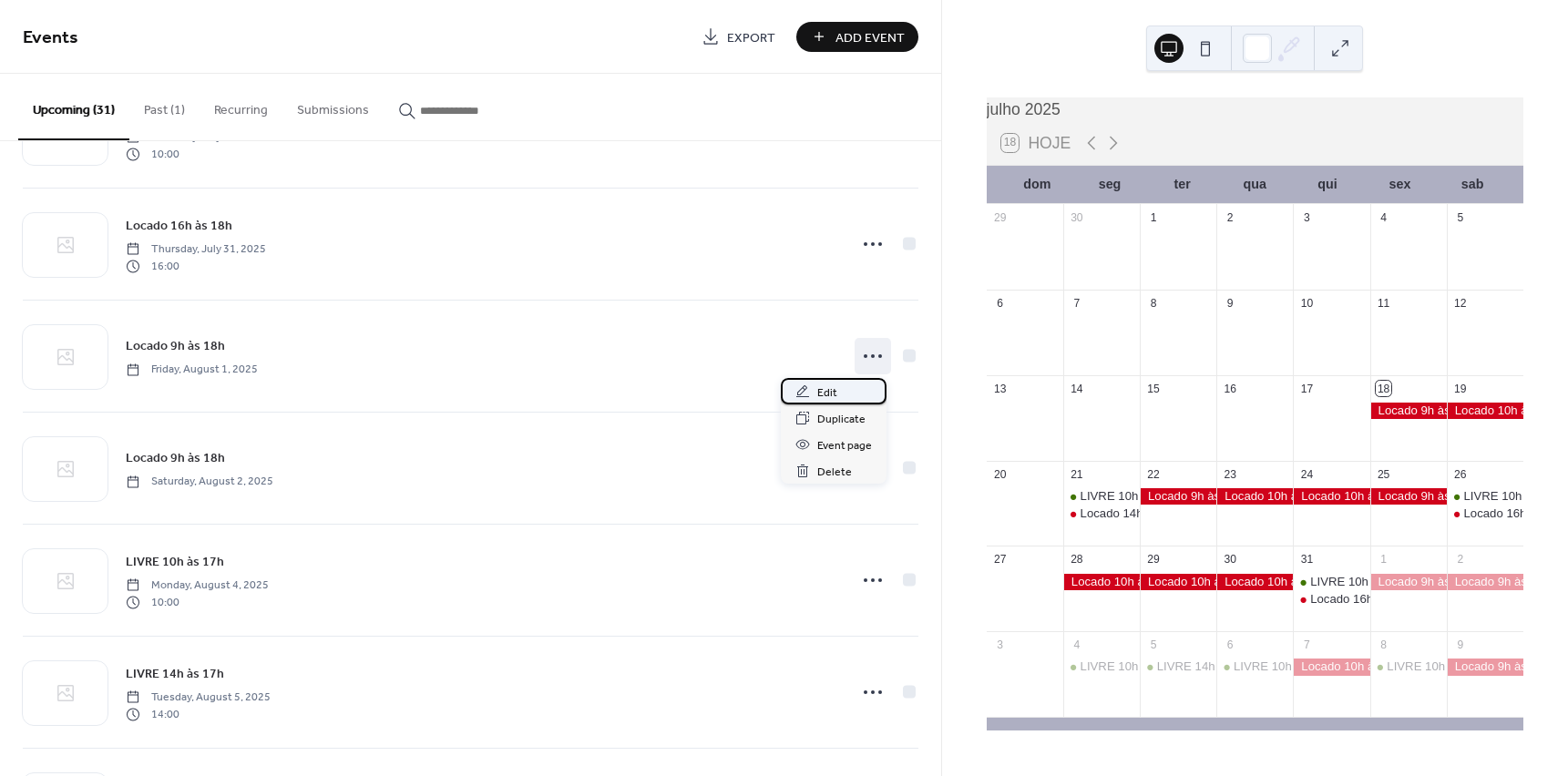 click on "Edit" at bounding box center (827, 393) 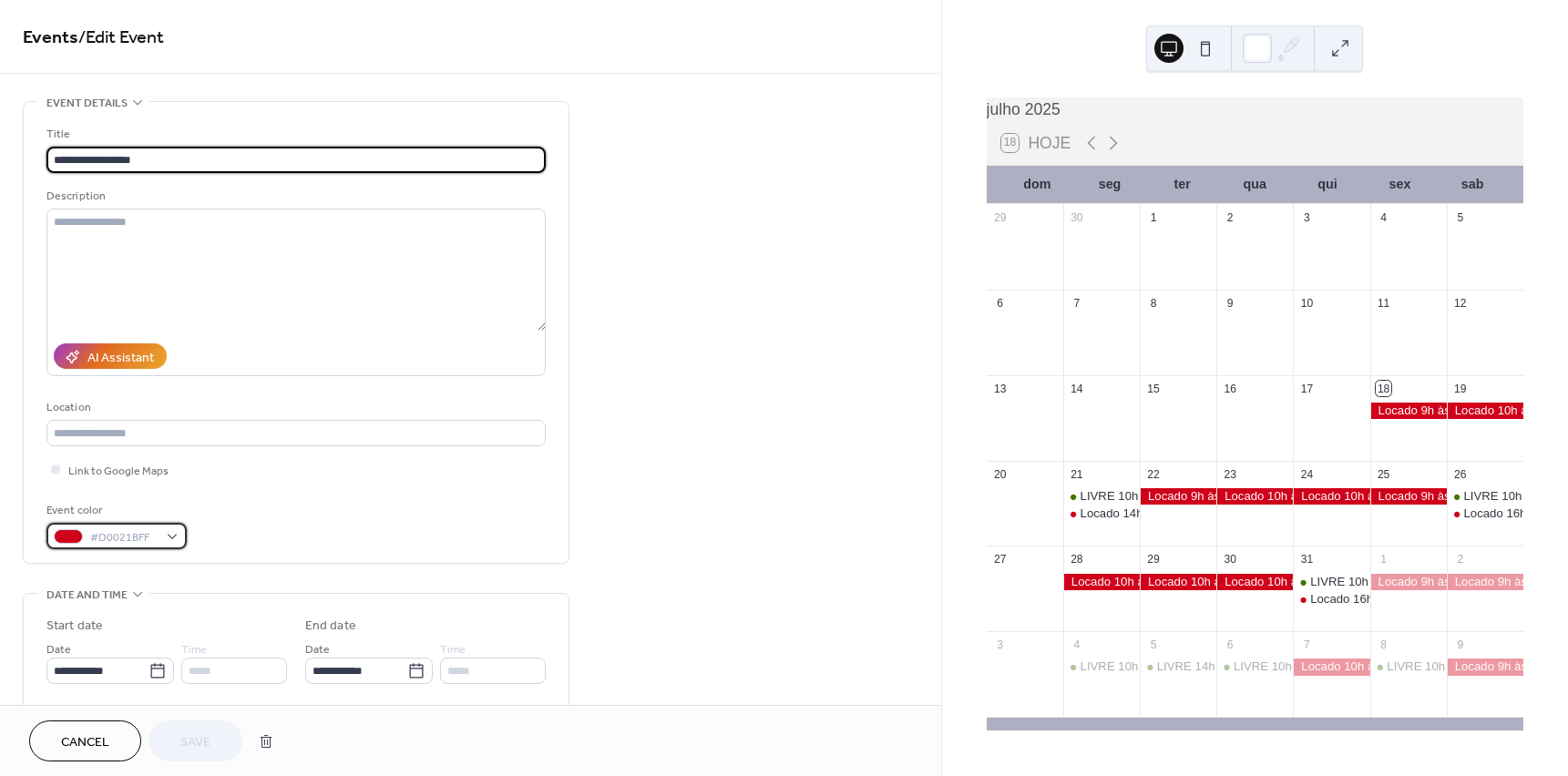 click on "#D0021BFF" at bounding box center [117, 536] 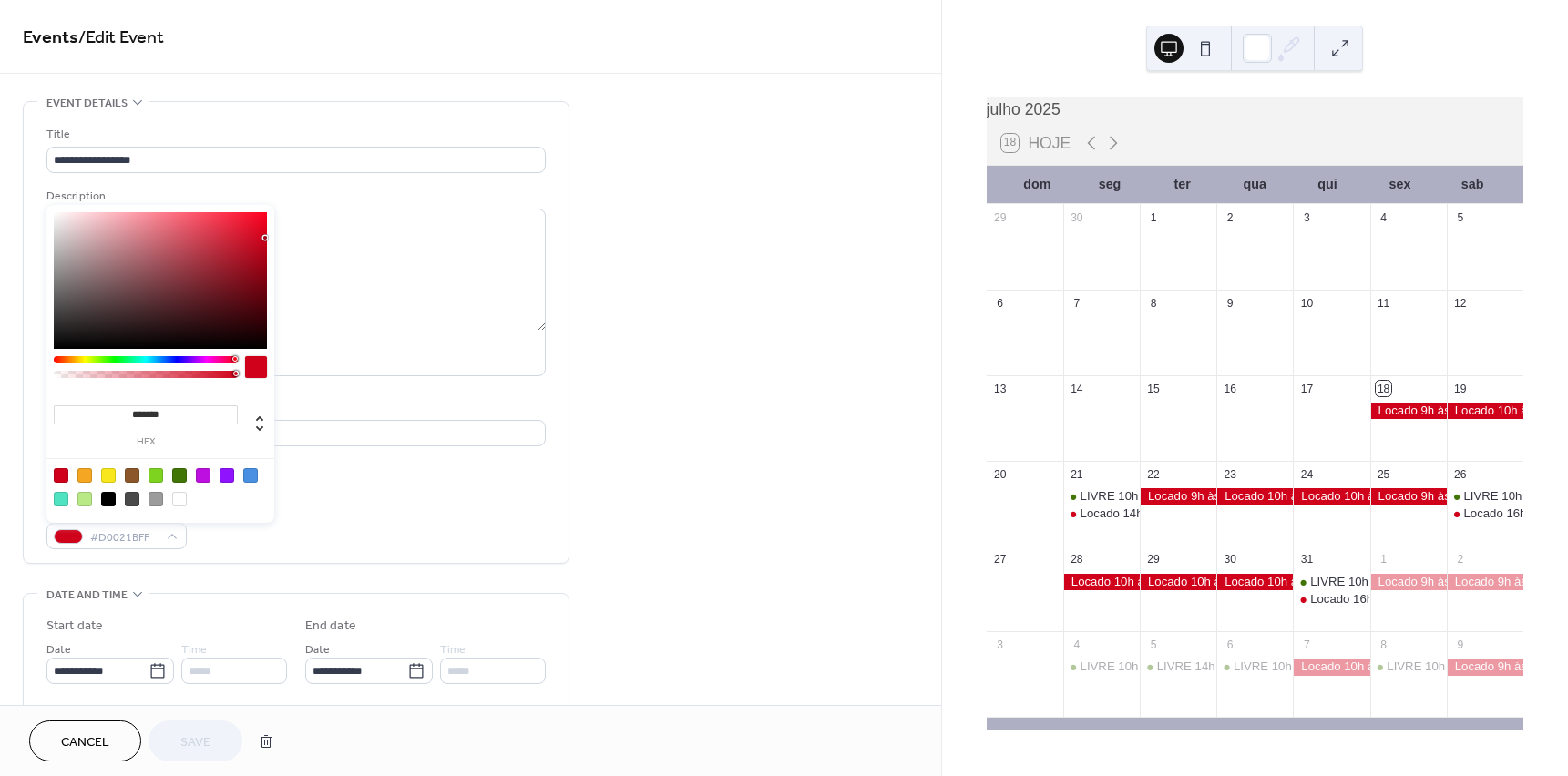 click at bounding box center (179, 475) 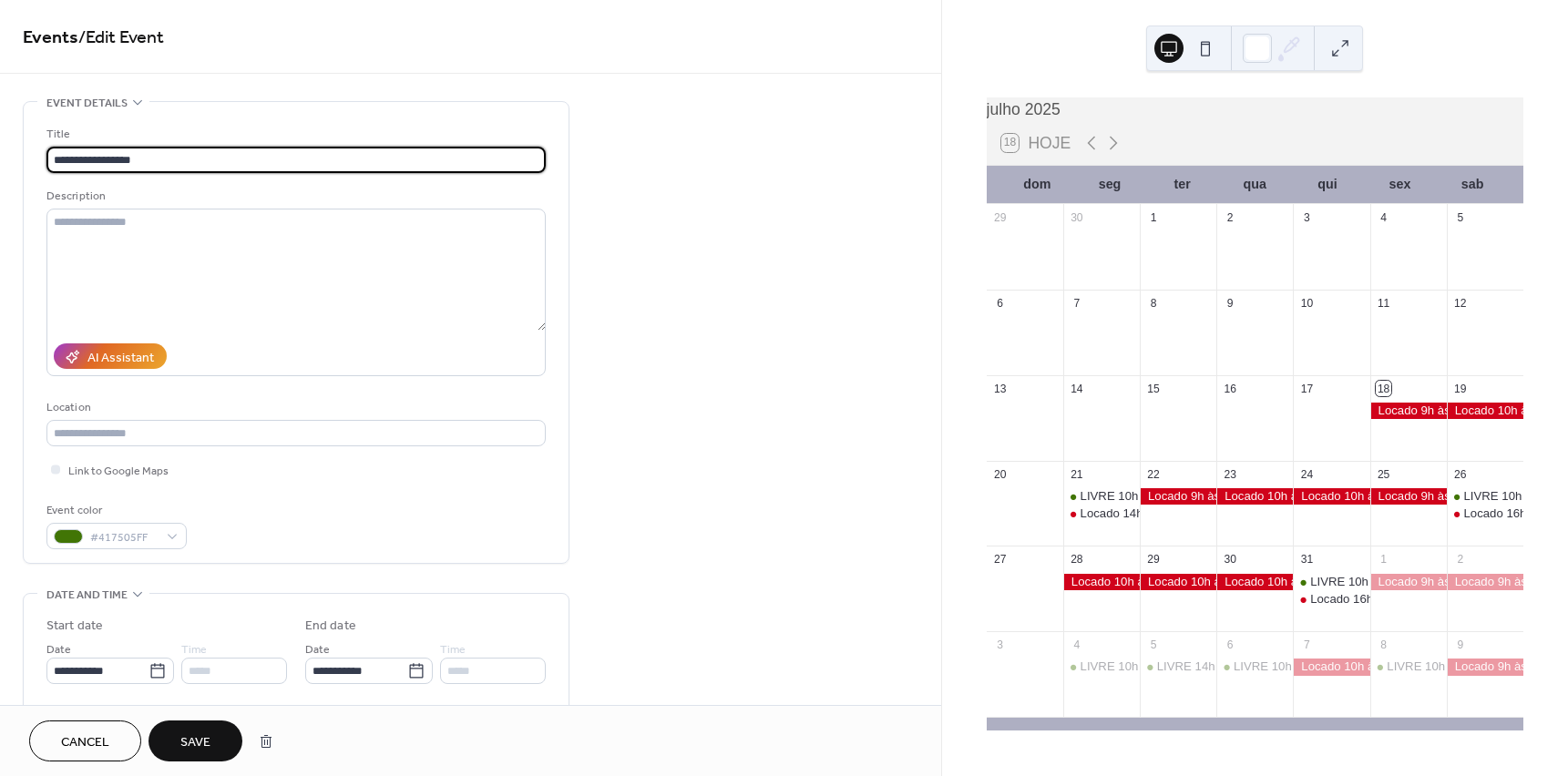 drag, startPoint x: 87, startPoint y: 160, endPoint x: 20, endPoint y: 153, distance: 67.364679 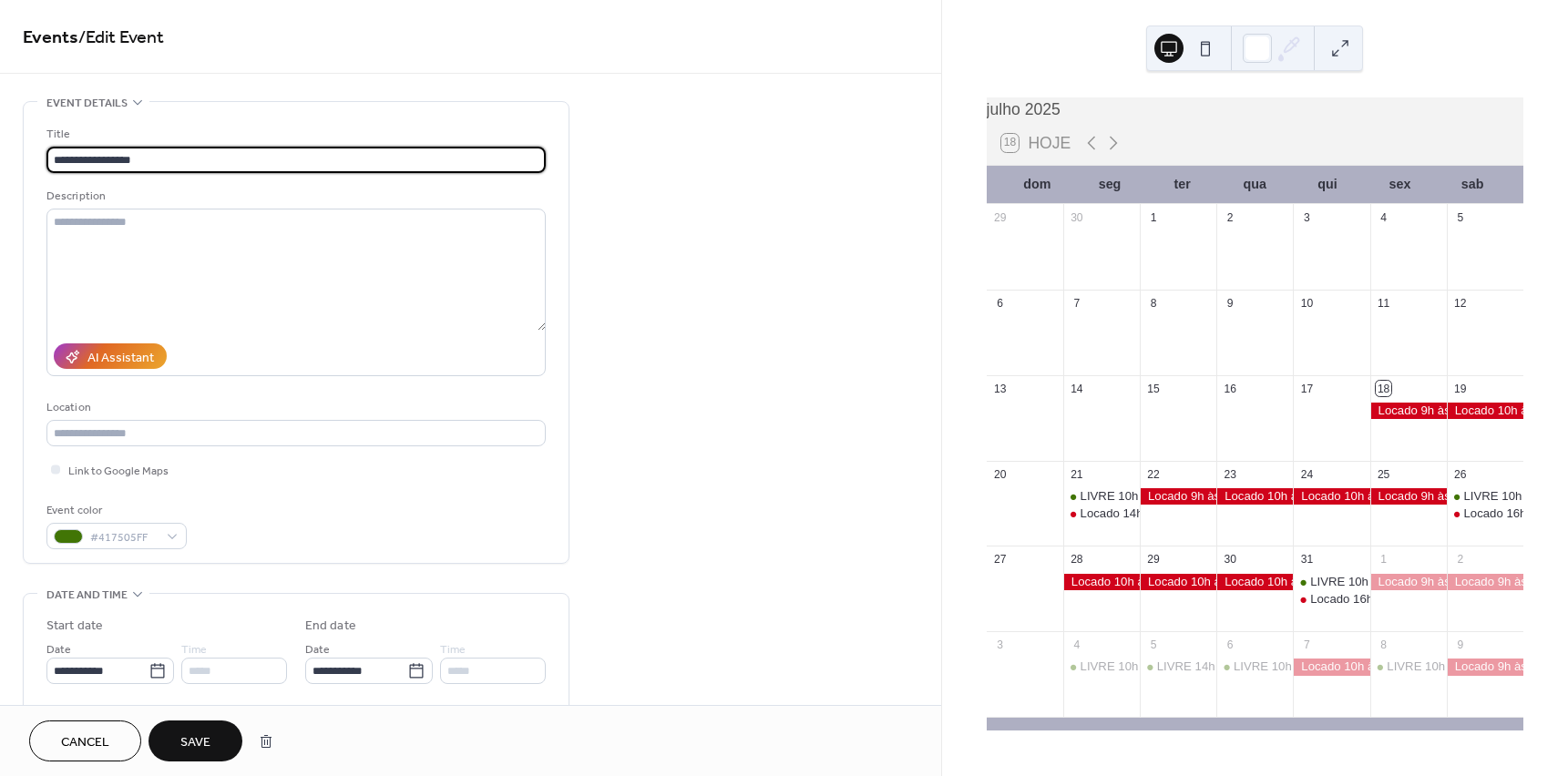 click on "**********" at bounding box center [470, 656] 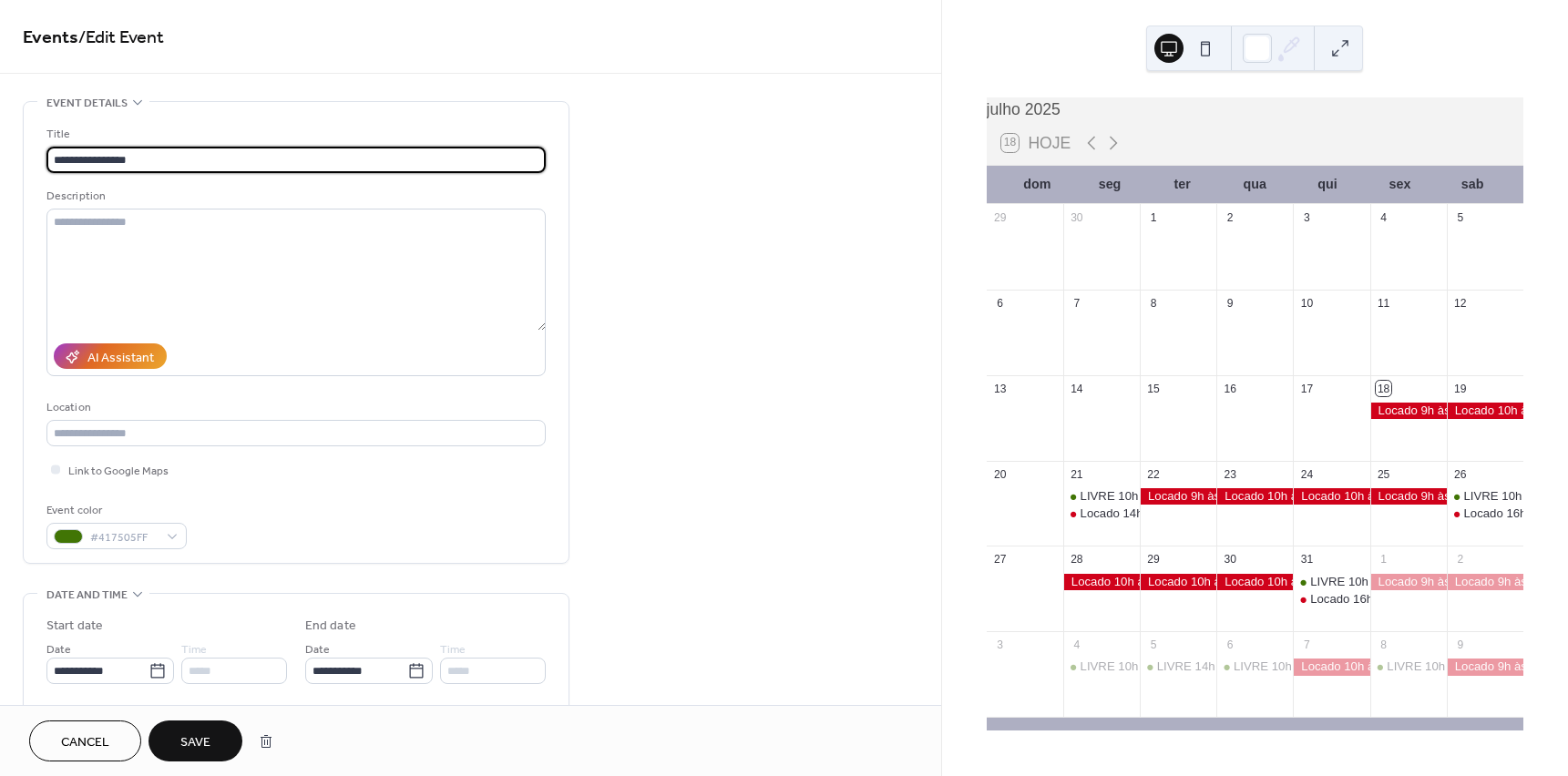 type on "**********" 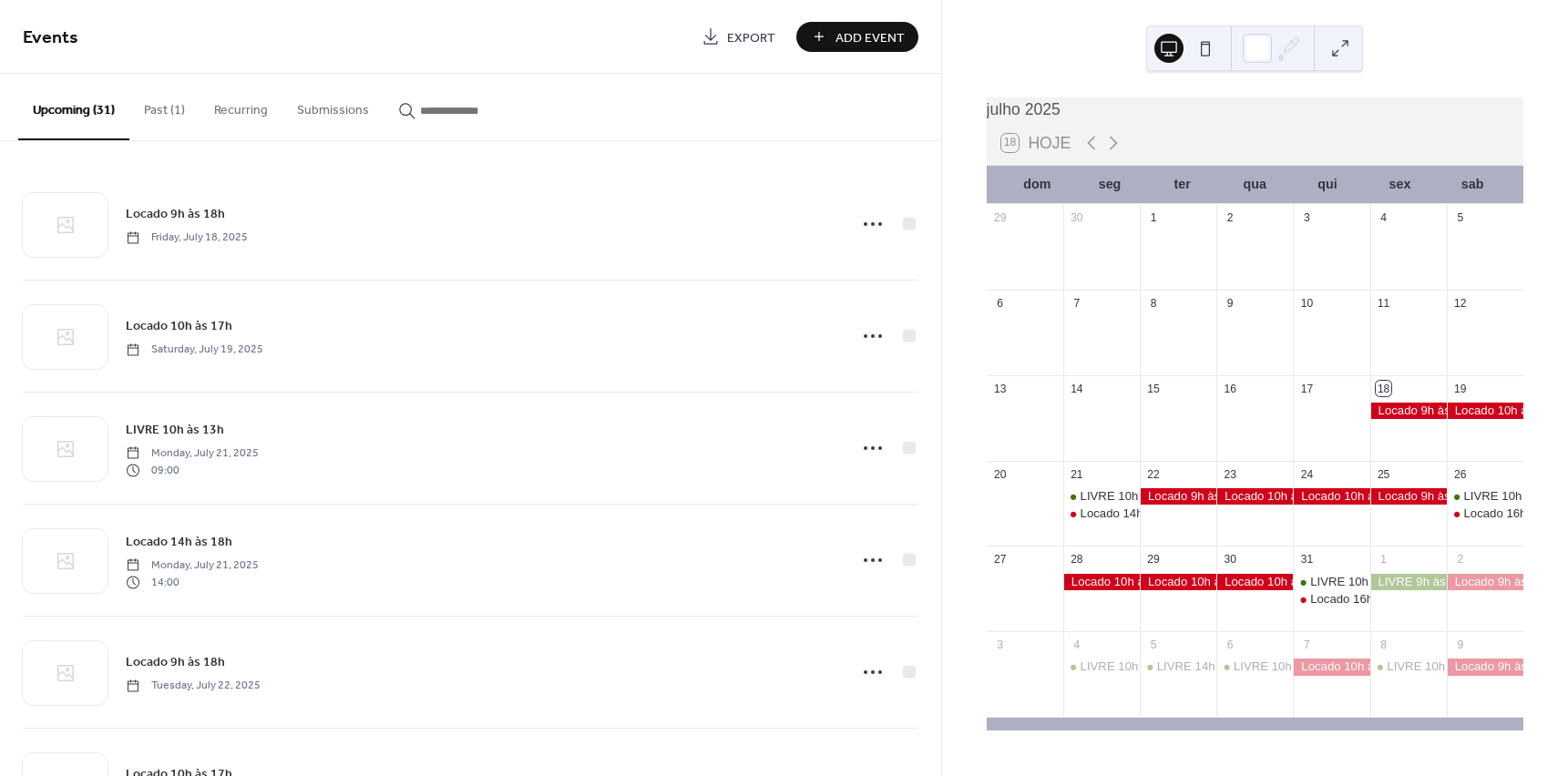drag, startPoint x: 1113, startPoint y: 150, endPoint x: 1109, endPoint y: 171, distance: 21.377558 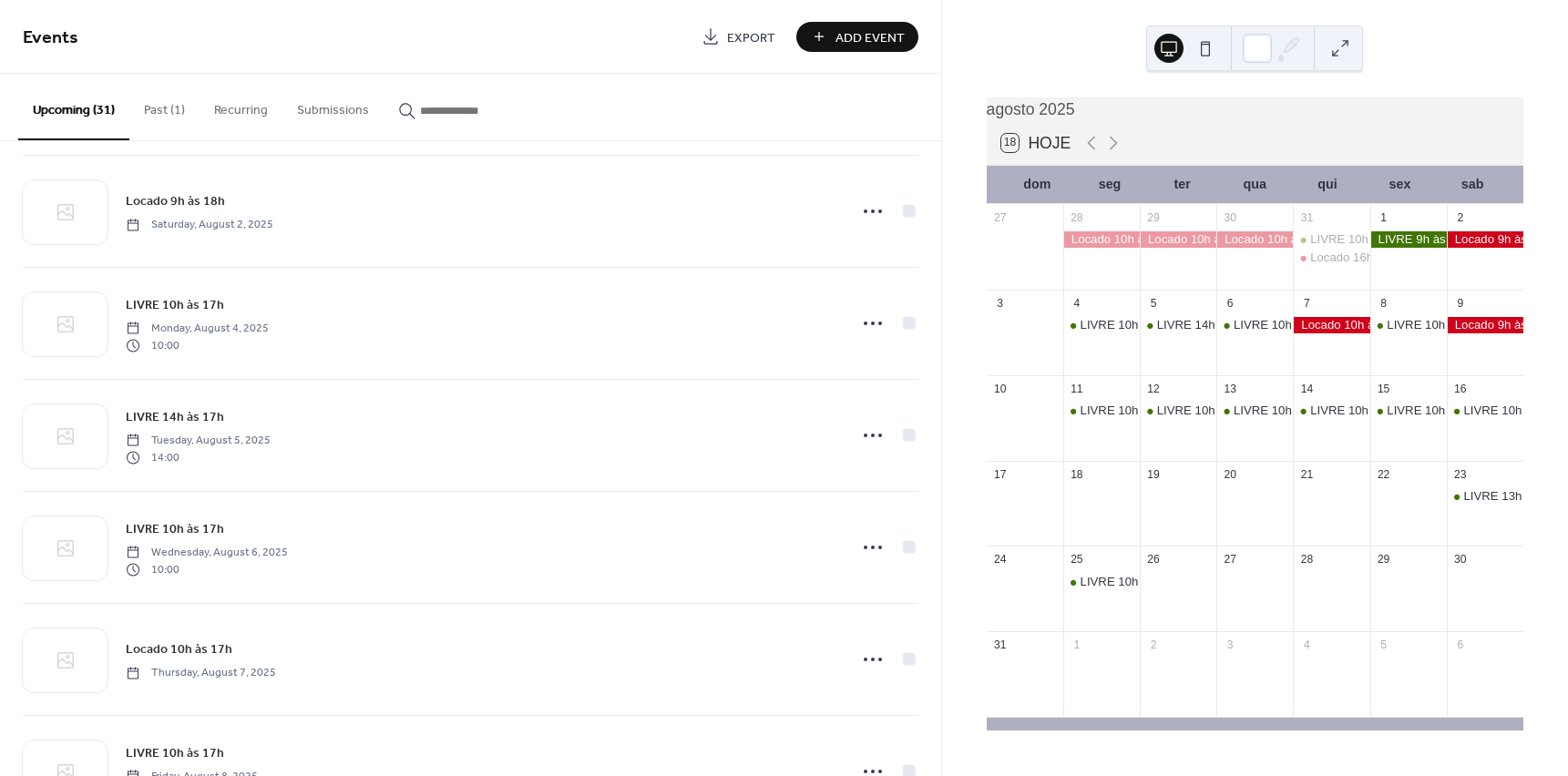scroll, scrollTop: 1822, scrollLeft: 0, axis: vertical 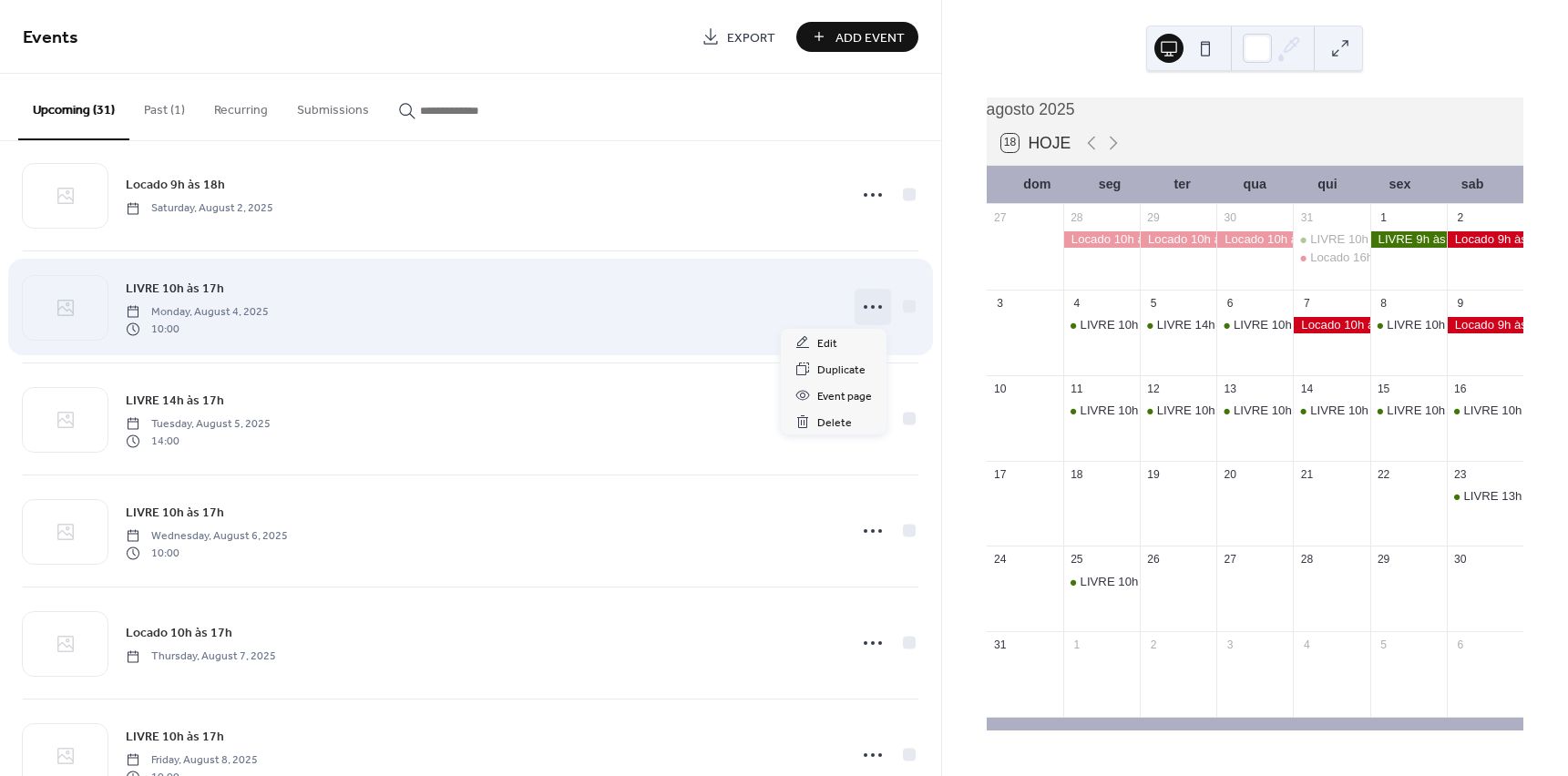 click 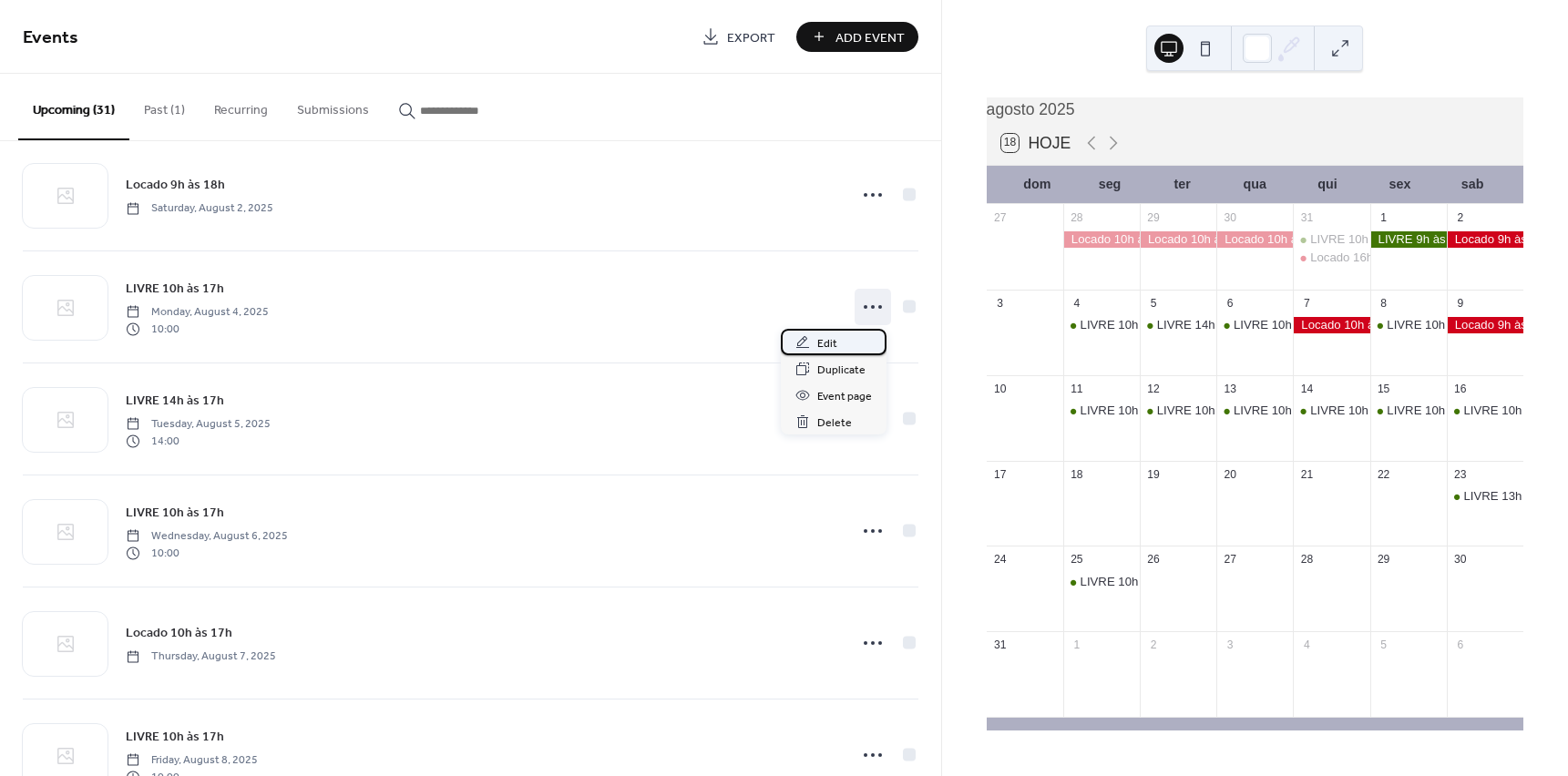 click on "Edit" at bounding box center (827, 343) 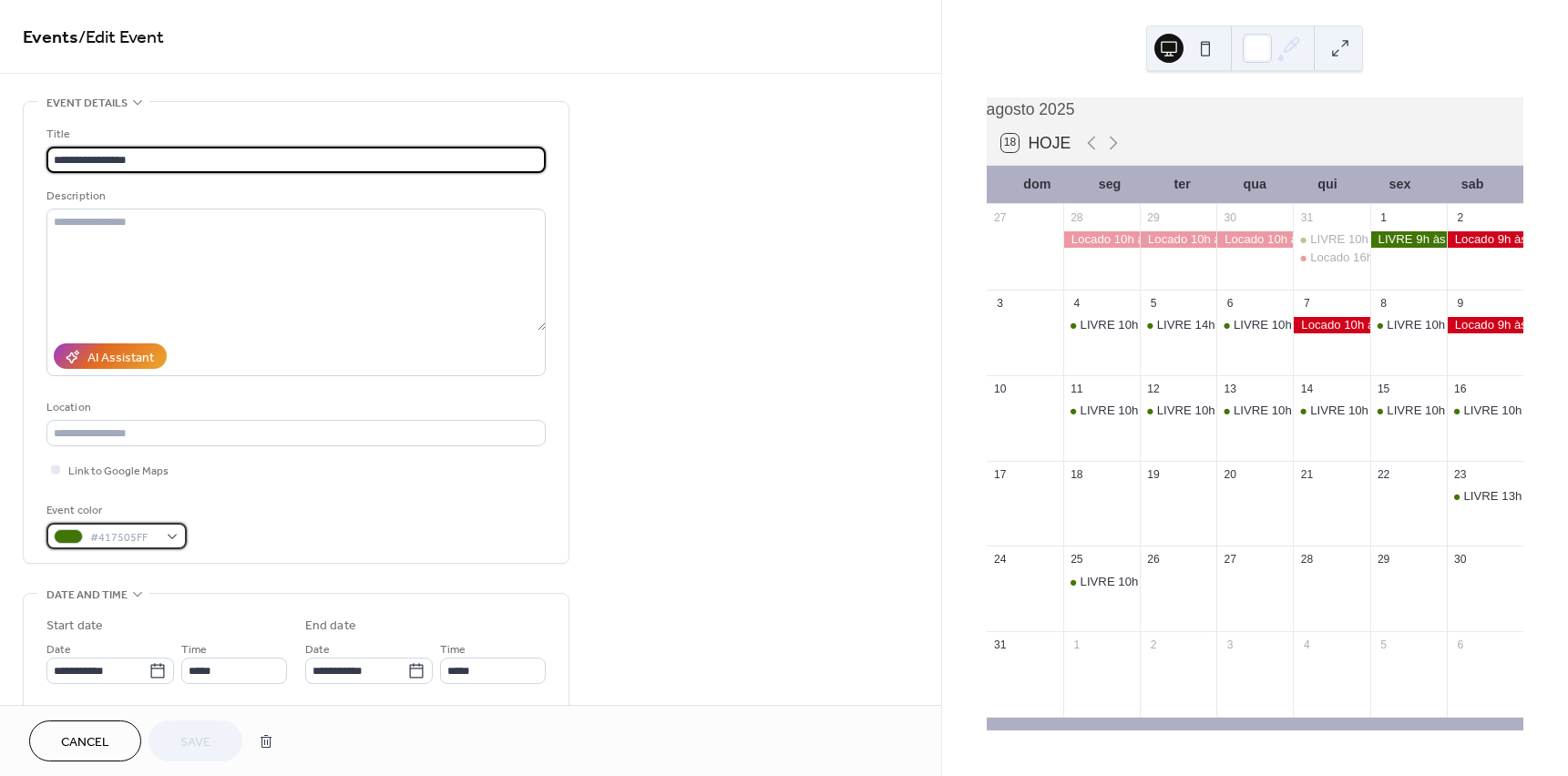 click on "#417505FF" at bounding box center (117, 536) 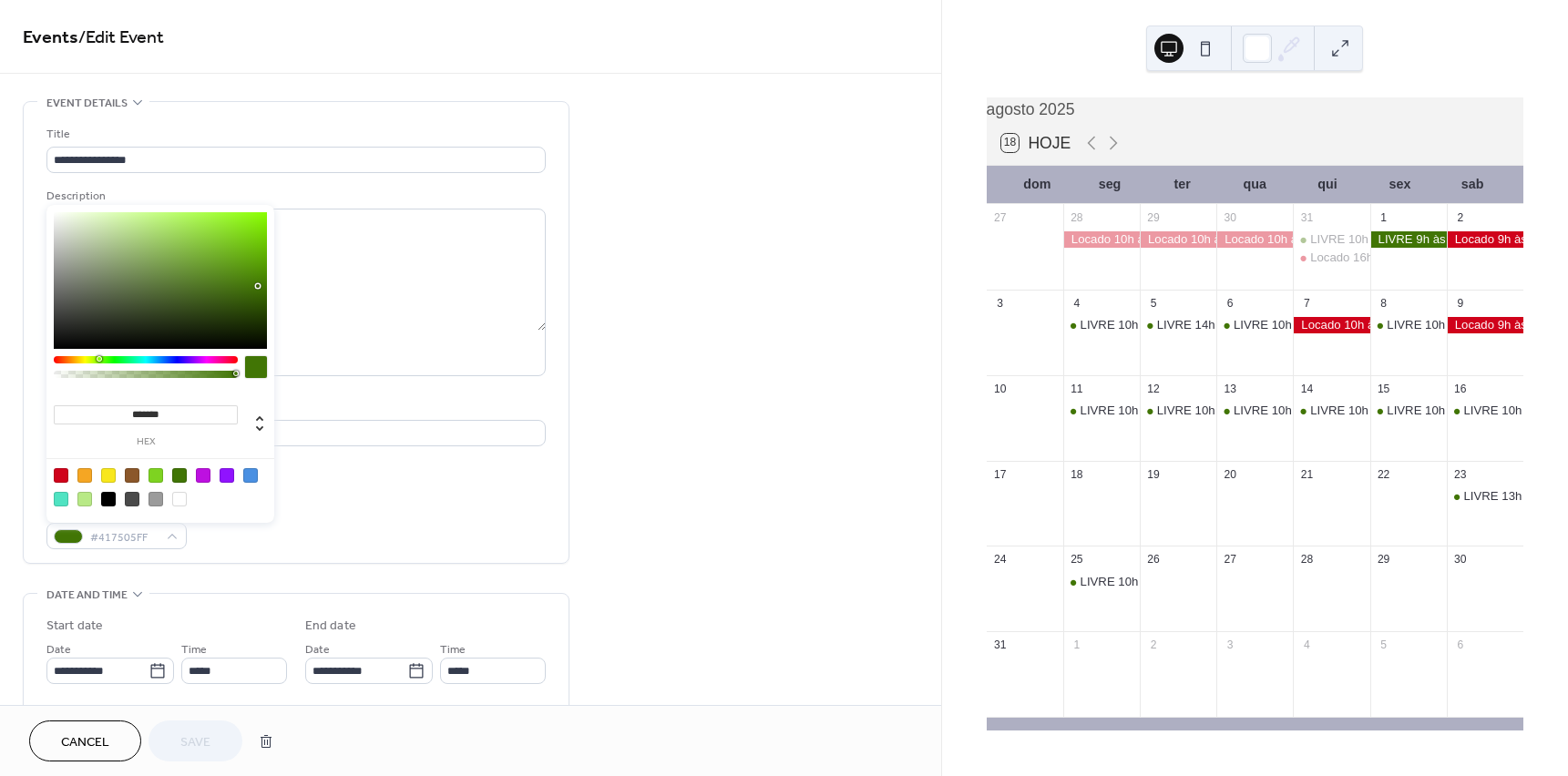 click at bounding box center [61, 475] 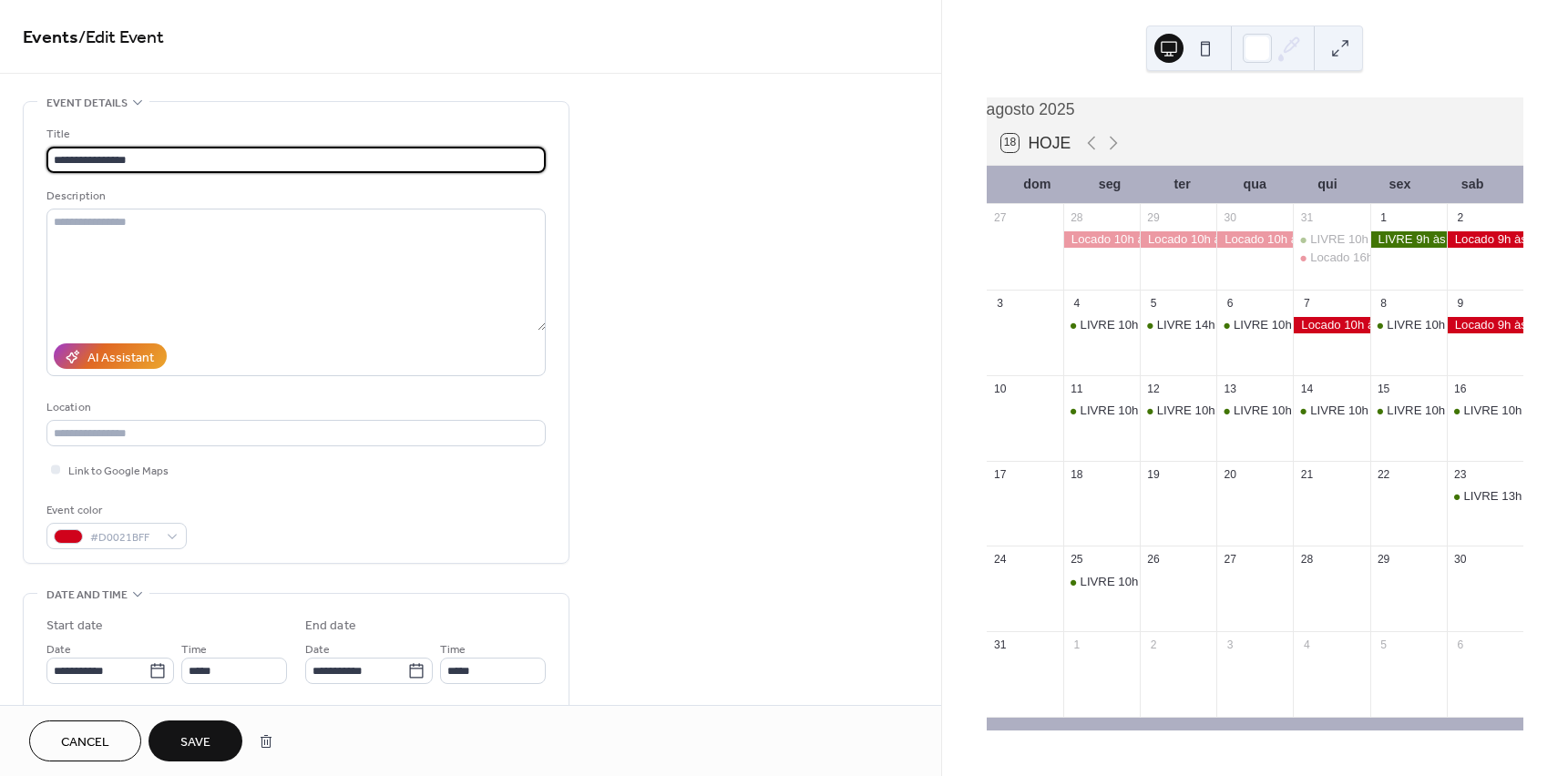 drag, startPoint x: 51, startPoint y: 160, endPoint x: -27, endPoint y: 165, distance: 78.160092 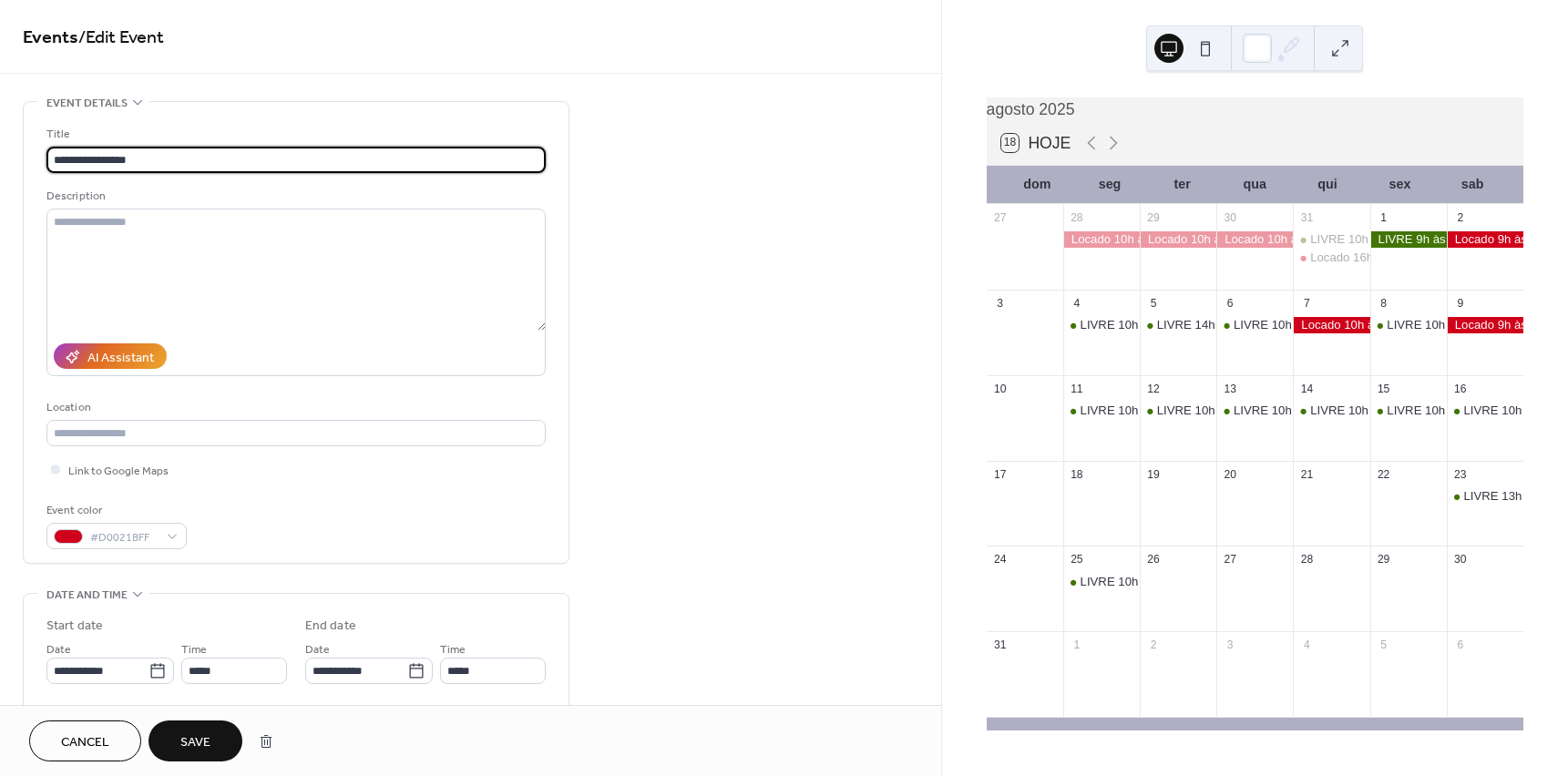 click on "**********" at bounding box center (784, 388) 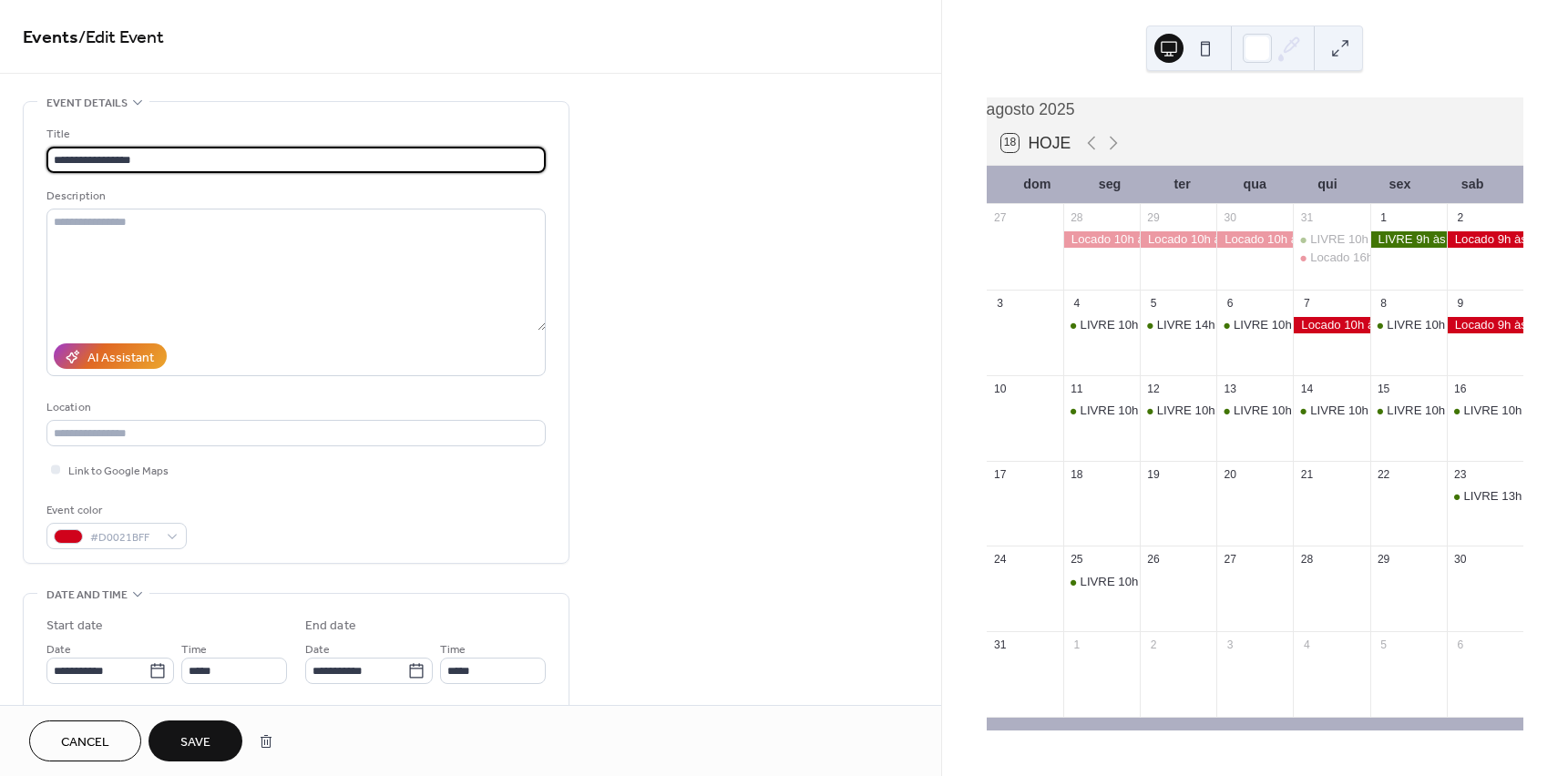 type on "**********" 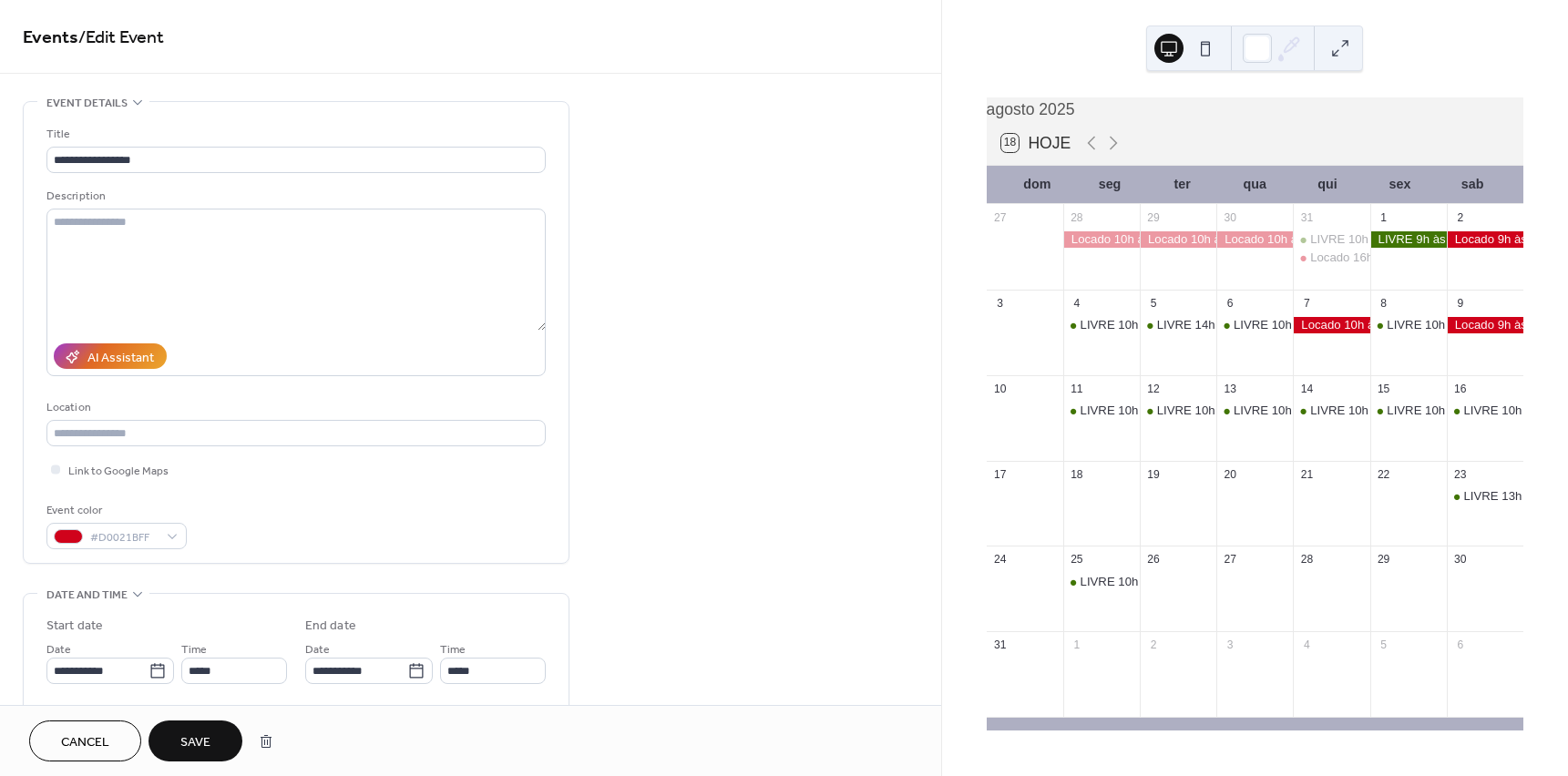 click on "Save" at bounding box center (195, 742) 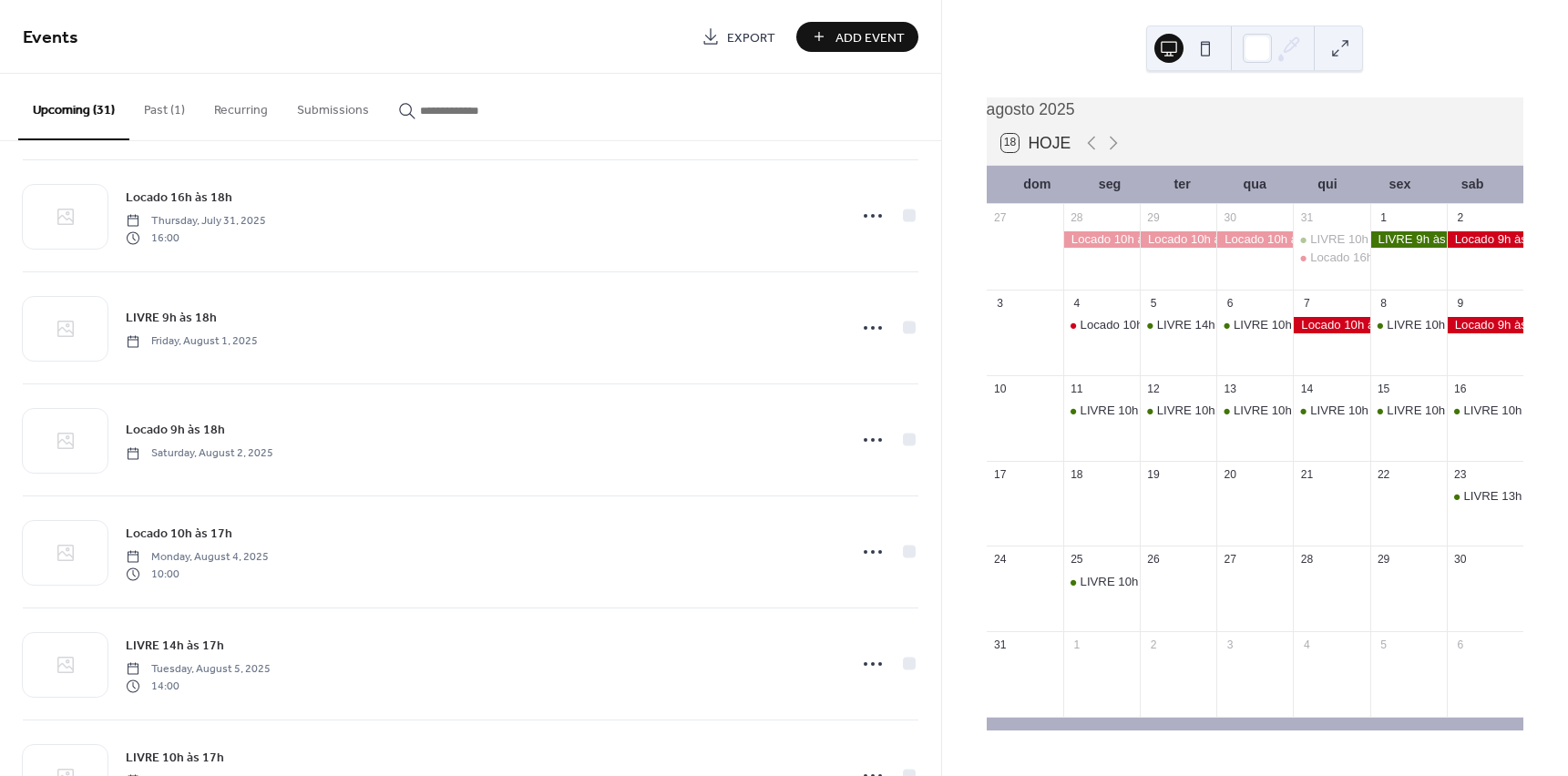 scroll, scrollTop: 1731, scrollLeft: 0, axis: vertical 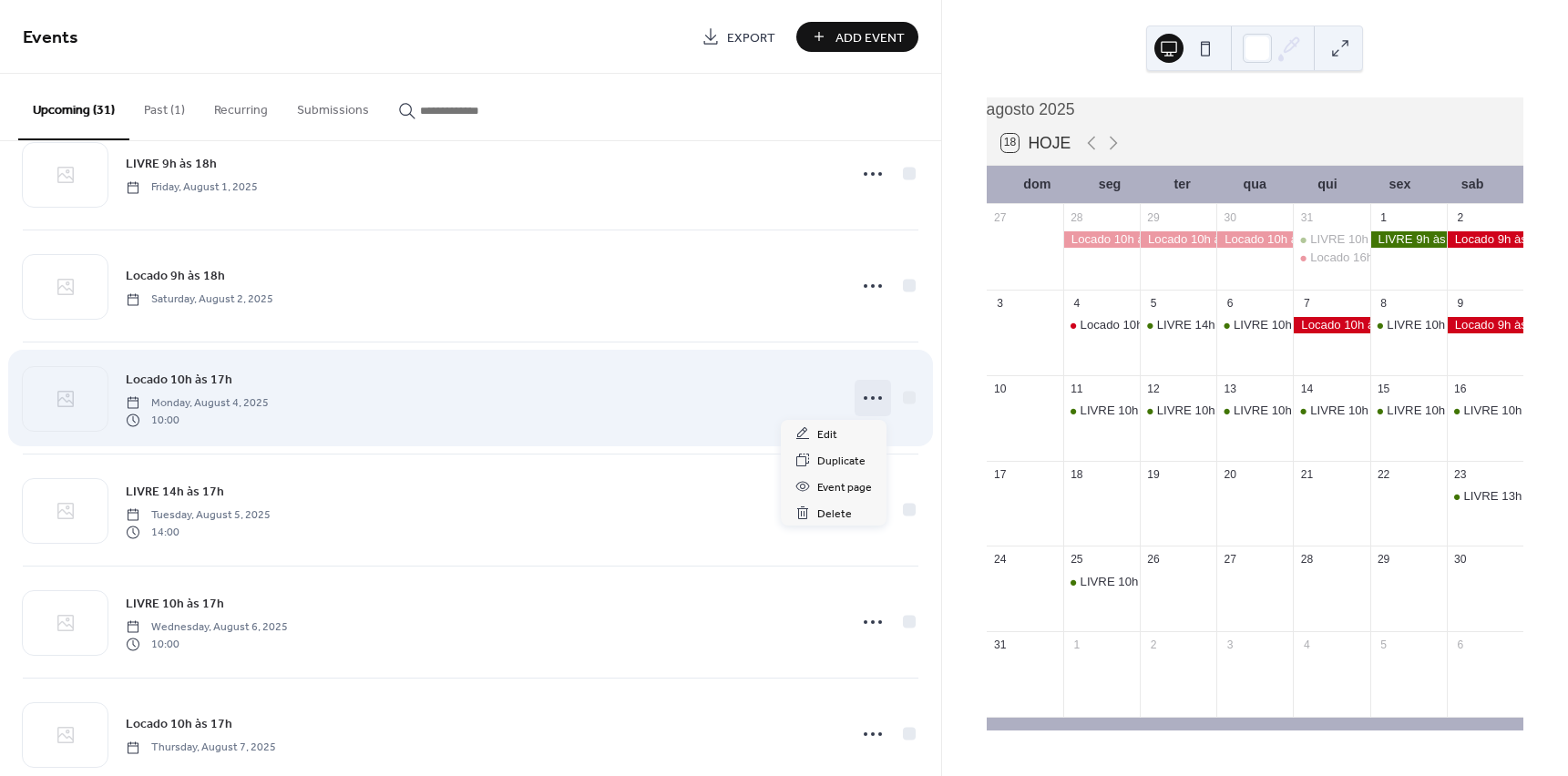 click 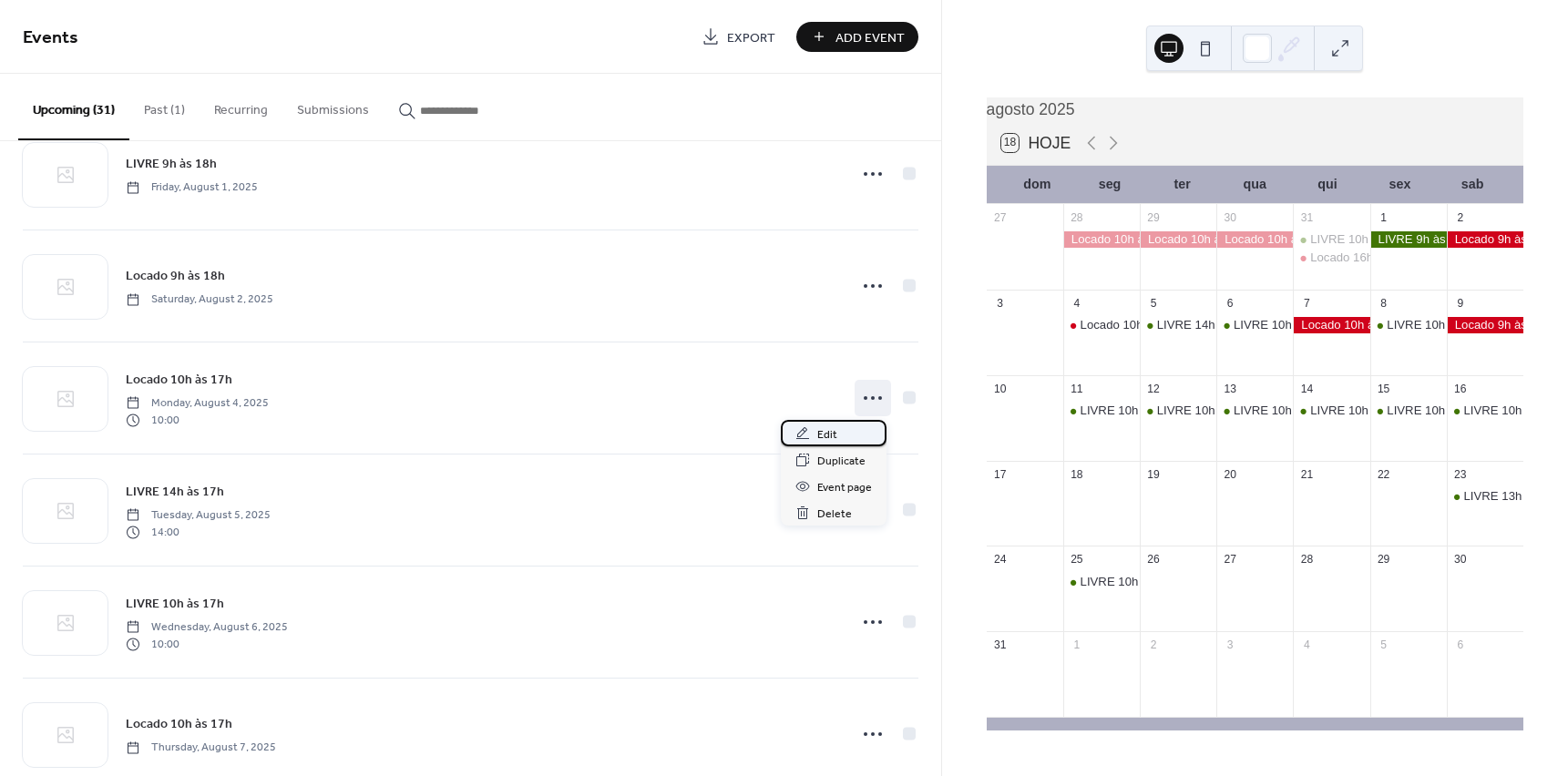 click on "Edit" at bounding box center [834, 433] 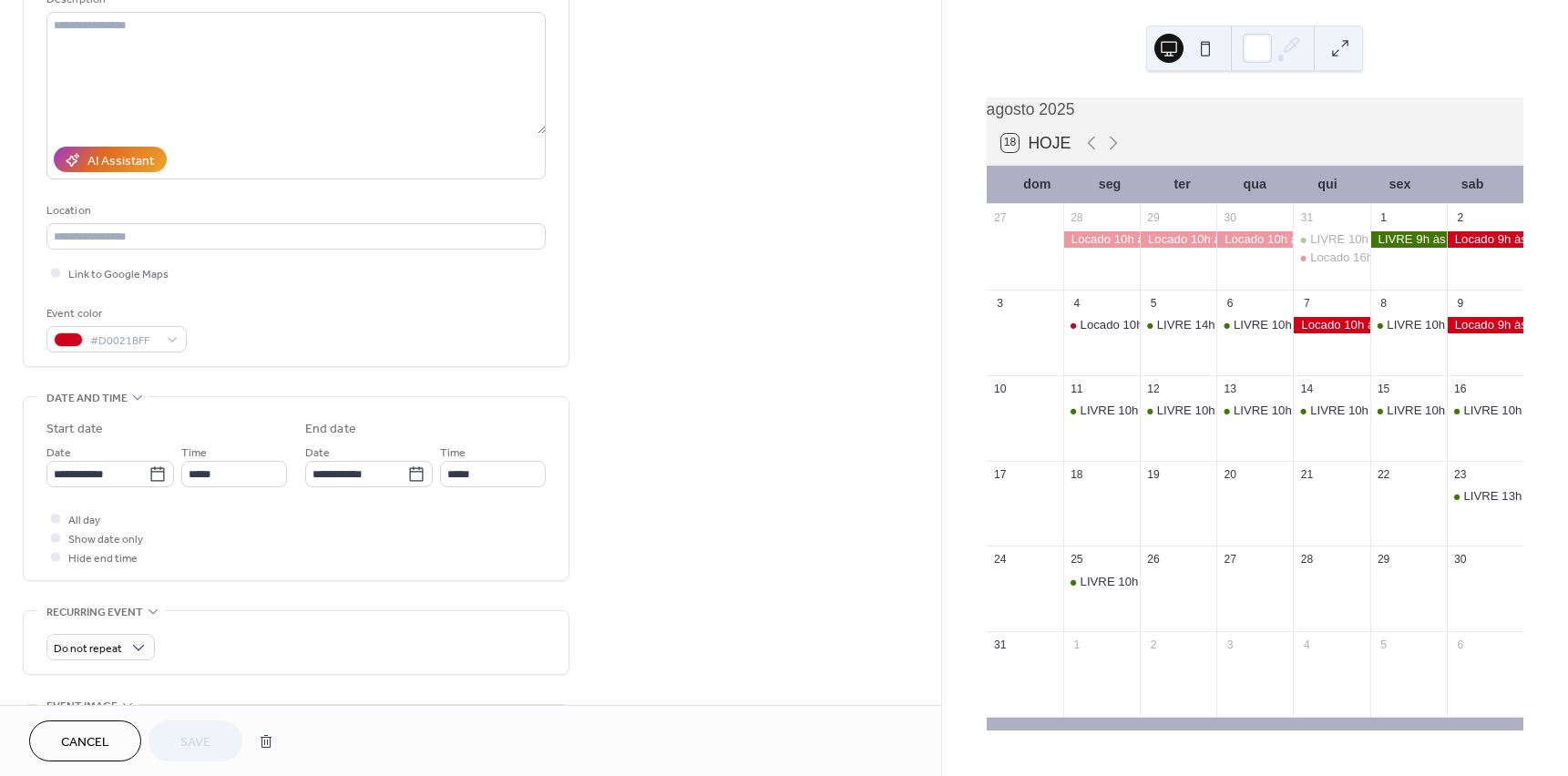 scroll, scrollTop: 273, scrollLeft: 0, axis: vertical 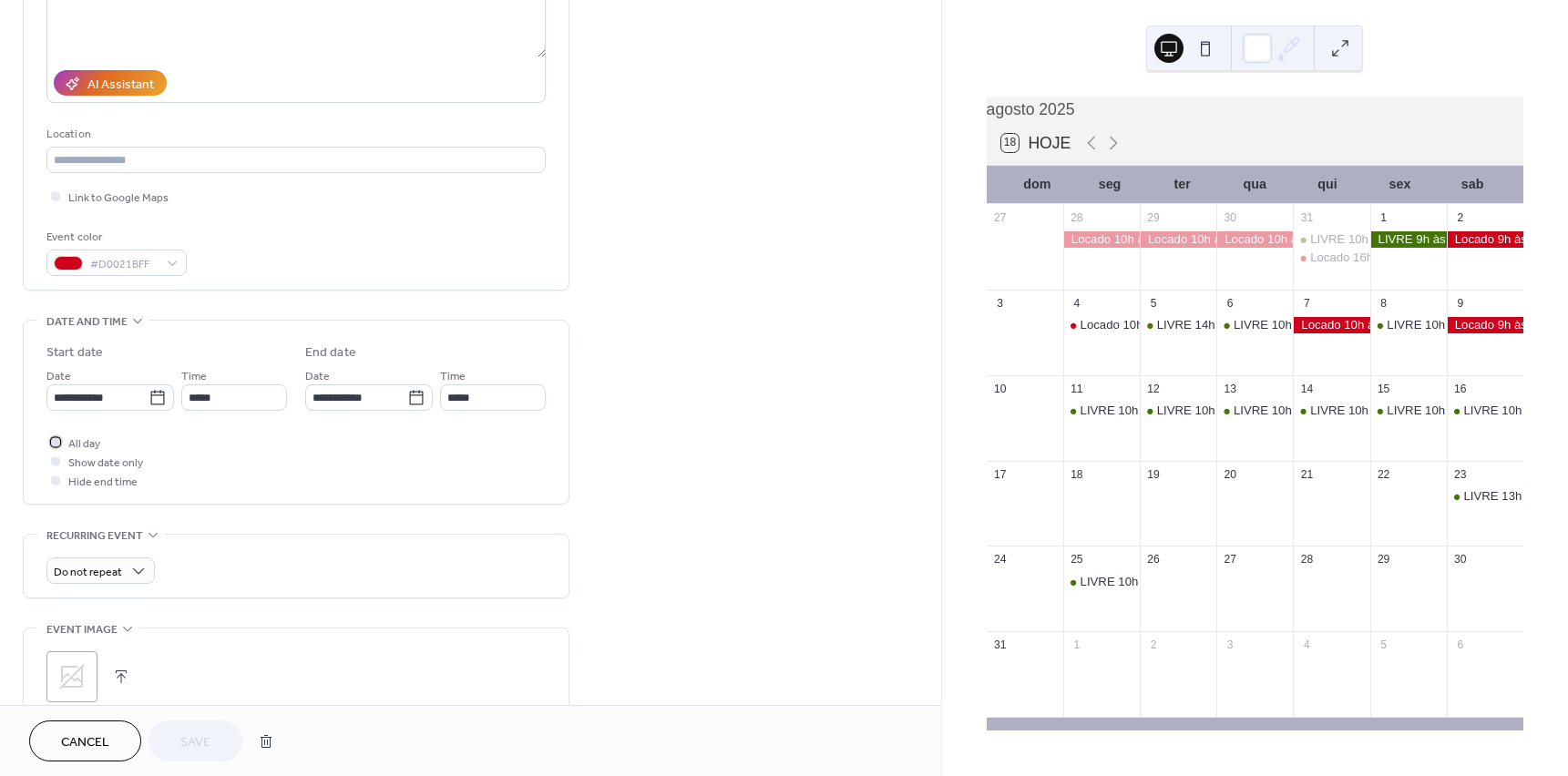 click at bounding box center (56, 442) 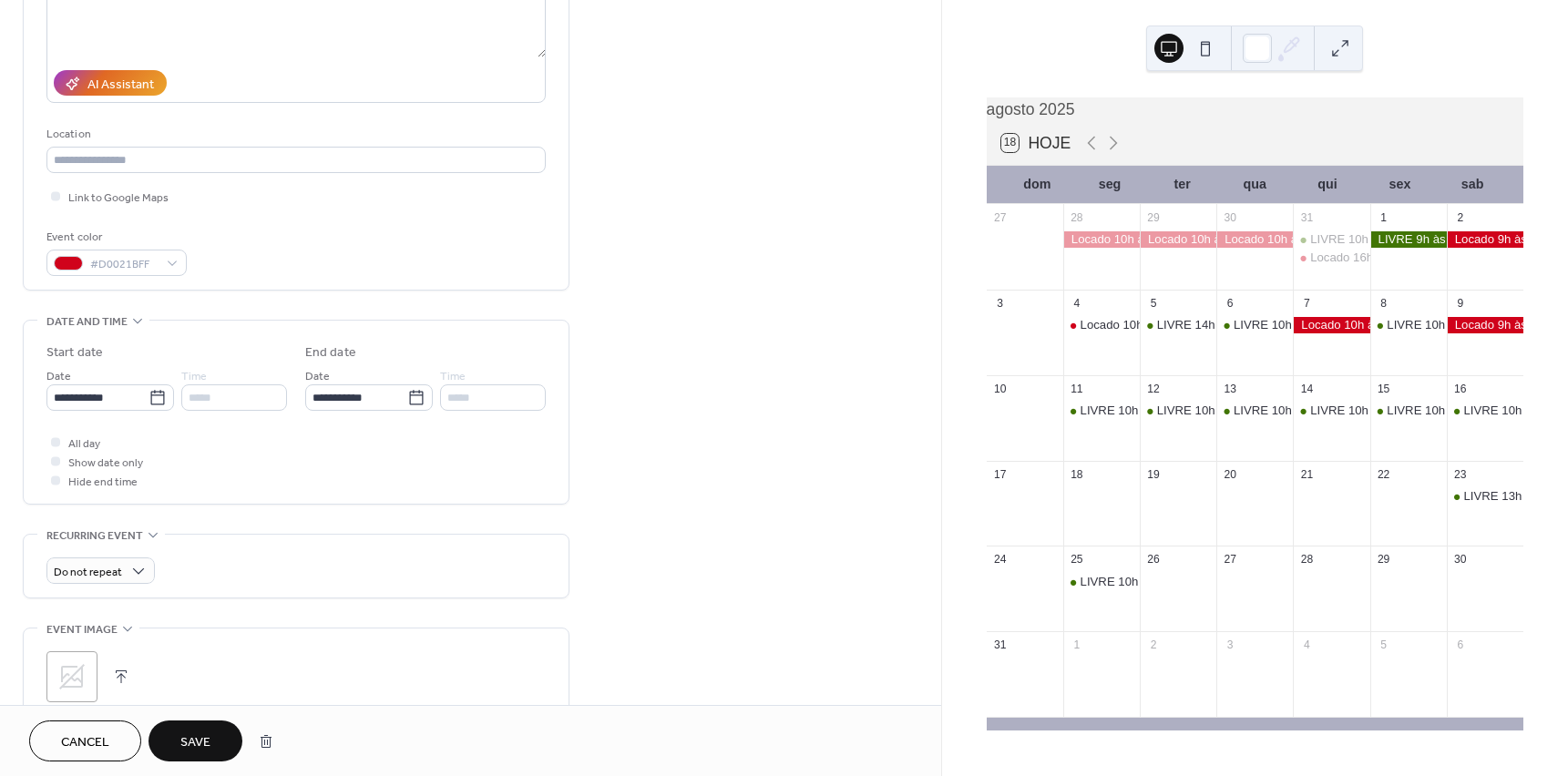 click on "Save" at bounding box center (195, 742) 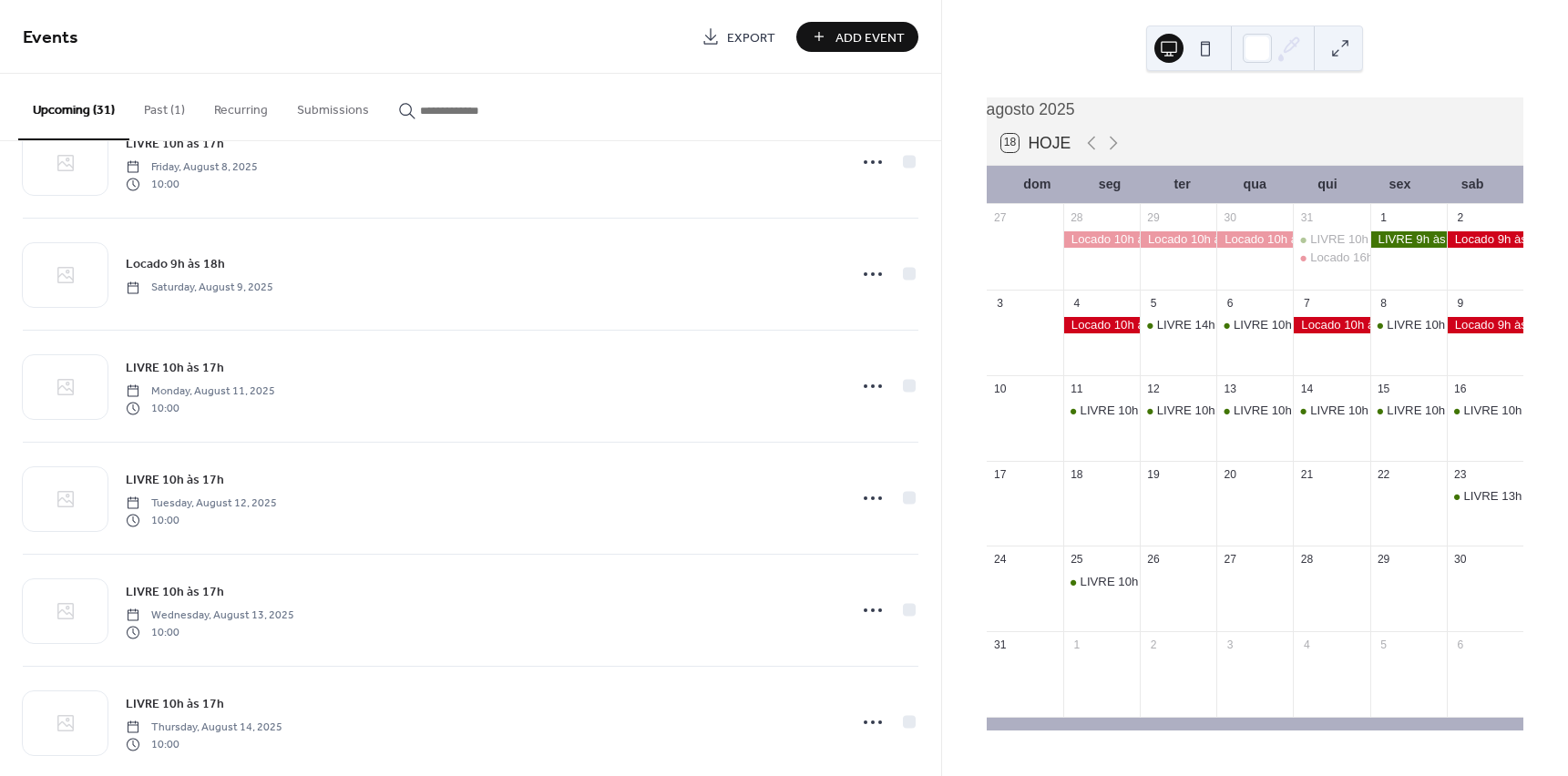 scroll, scrollTop: 2459, scrollLeft: 0, axis: vertical 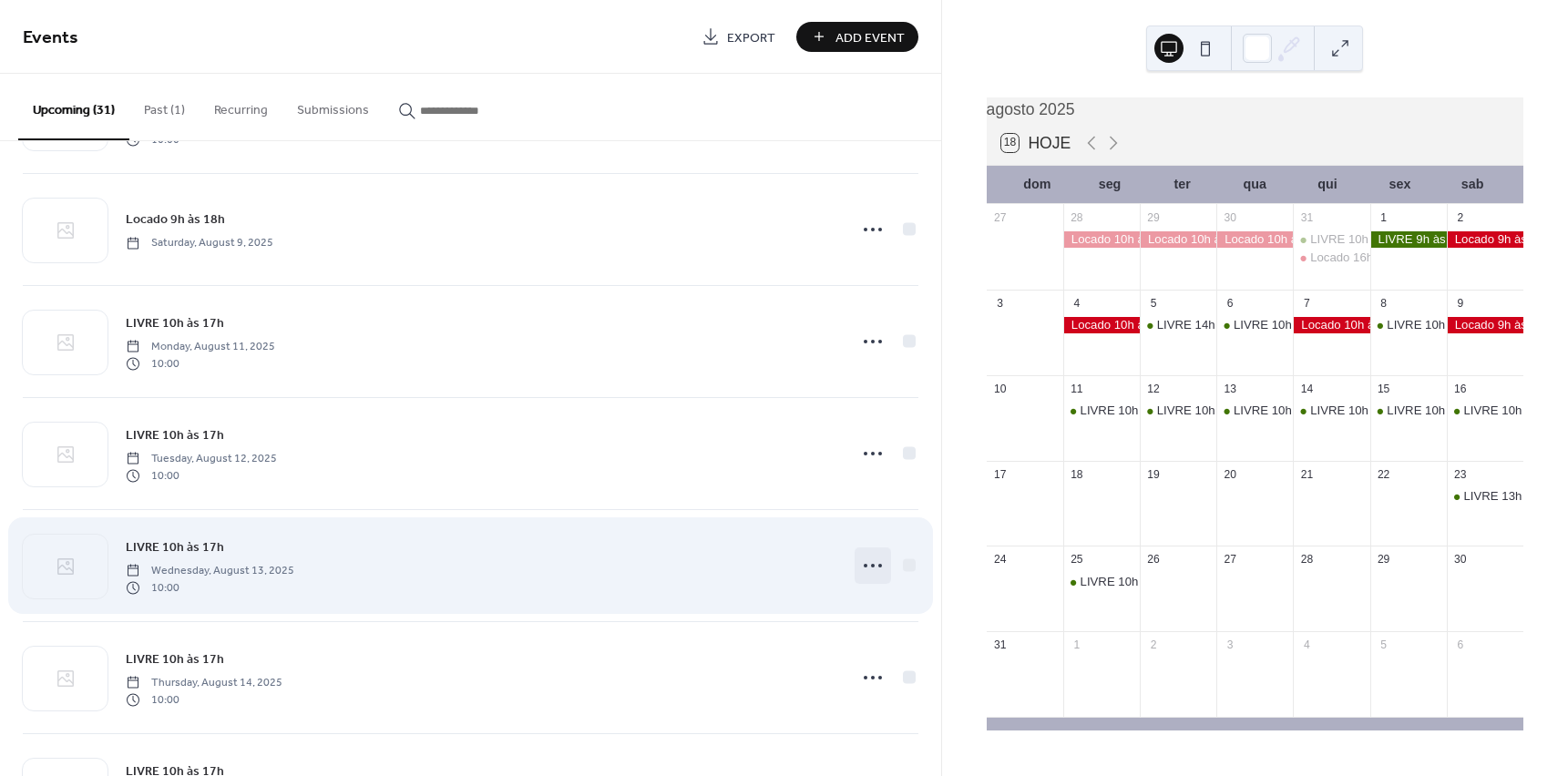 click 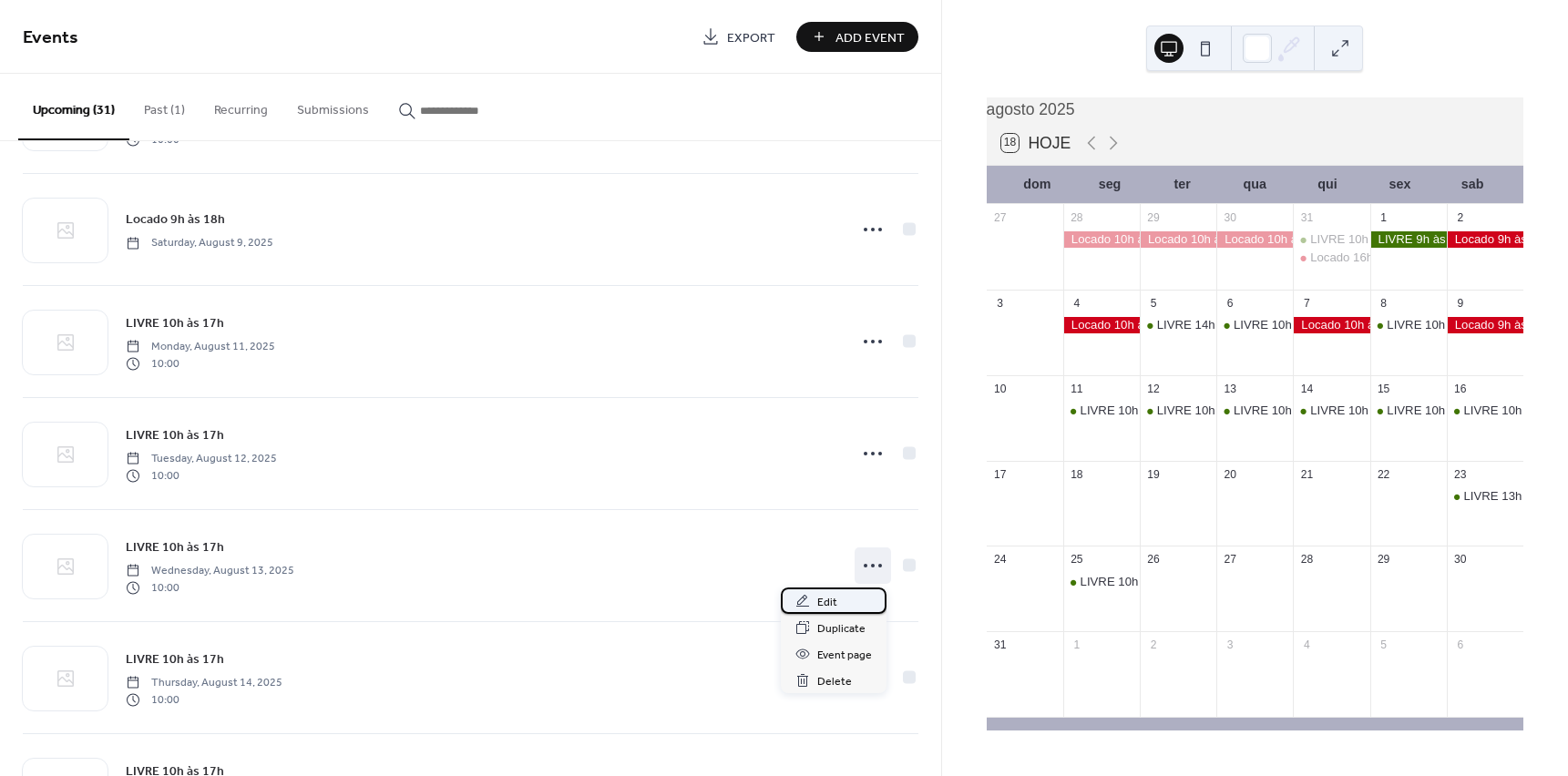 click on "Edit" at bounding box center [827, 602] 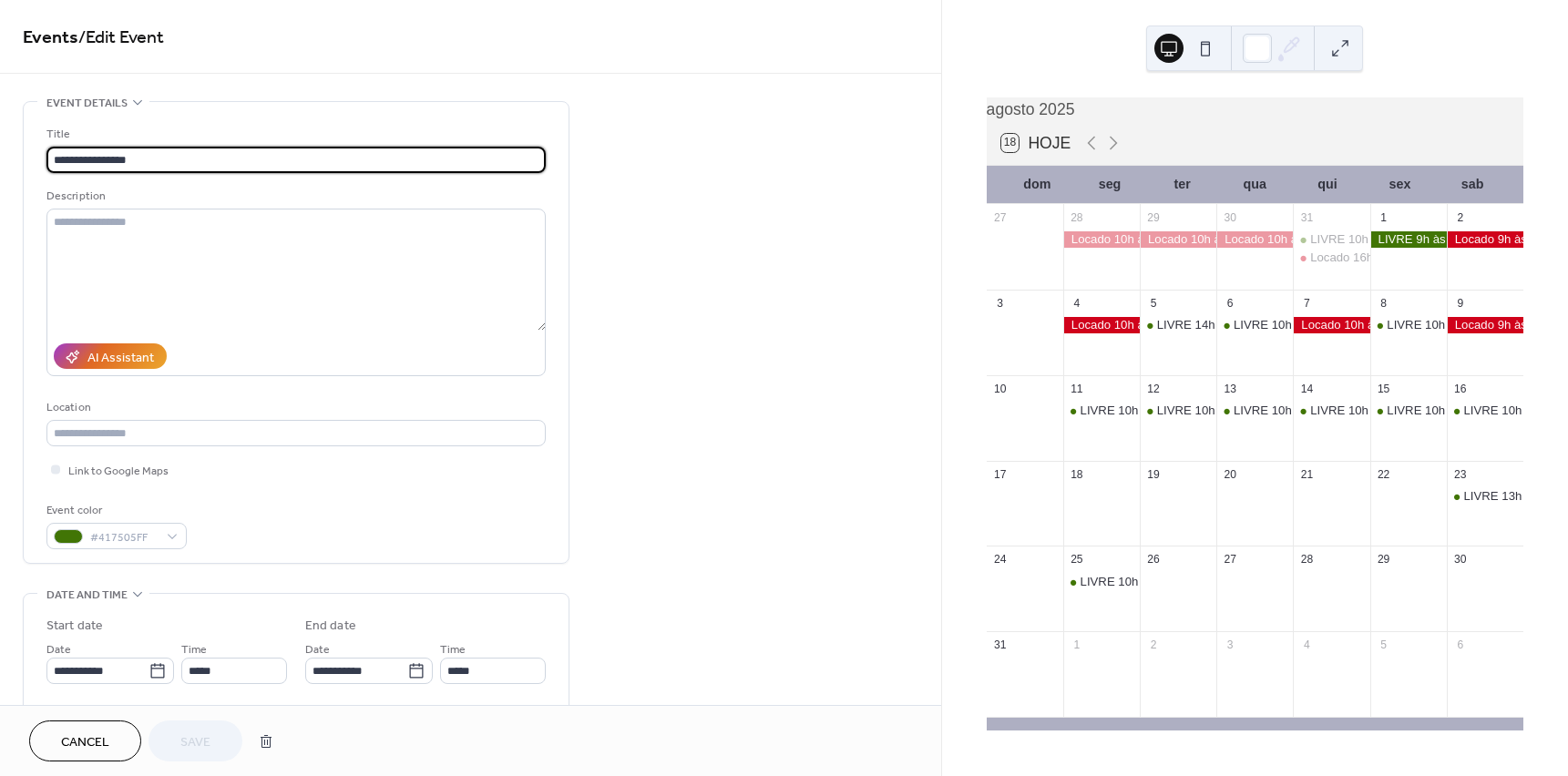 drag, startPoint x: 121, startPoint y: 160, endPoint x: 135, endPoint y: 158, distance: 14.142136 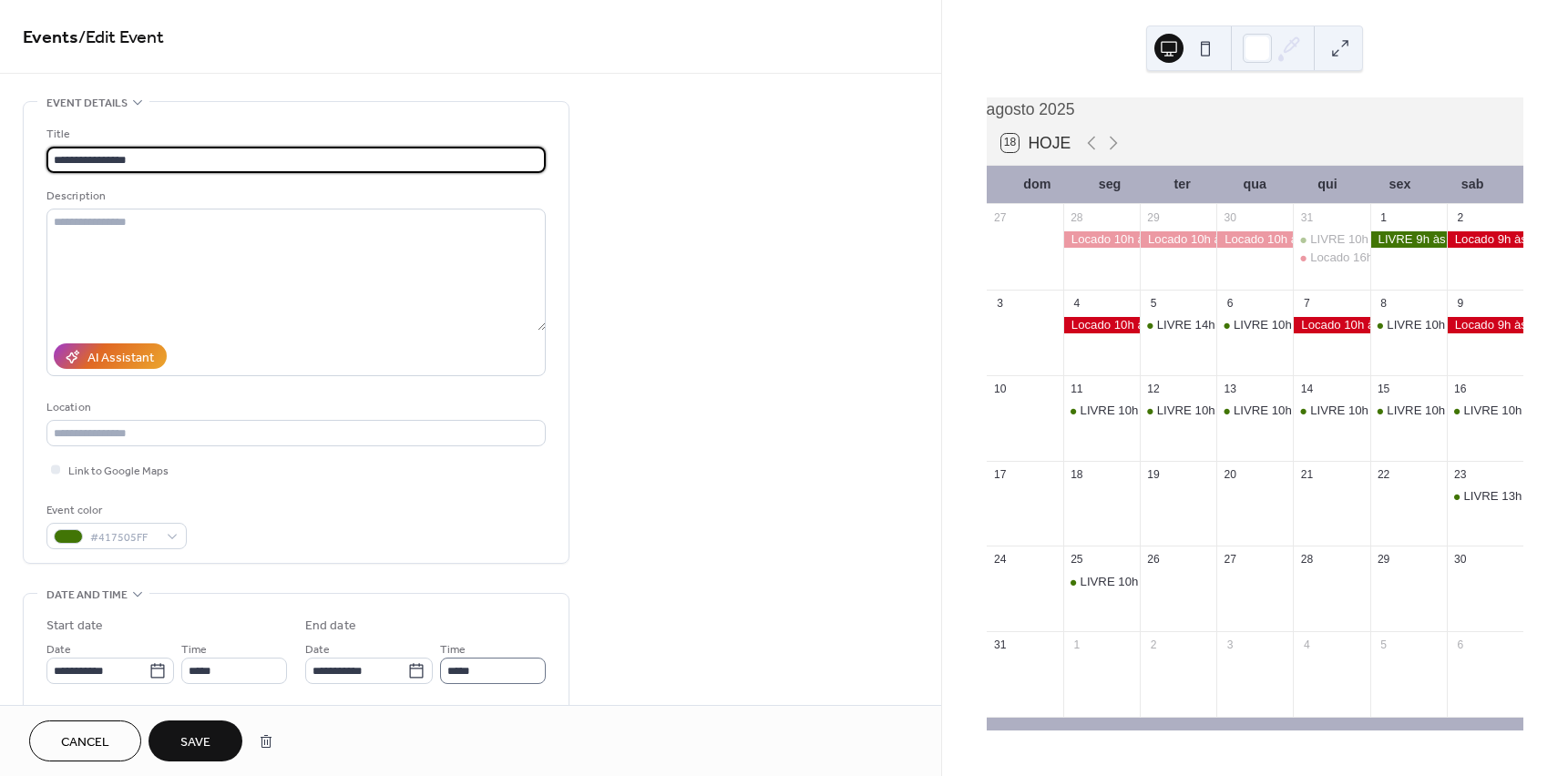 type on "**********" 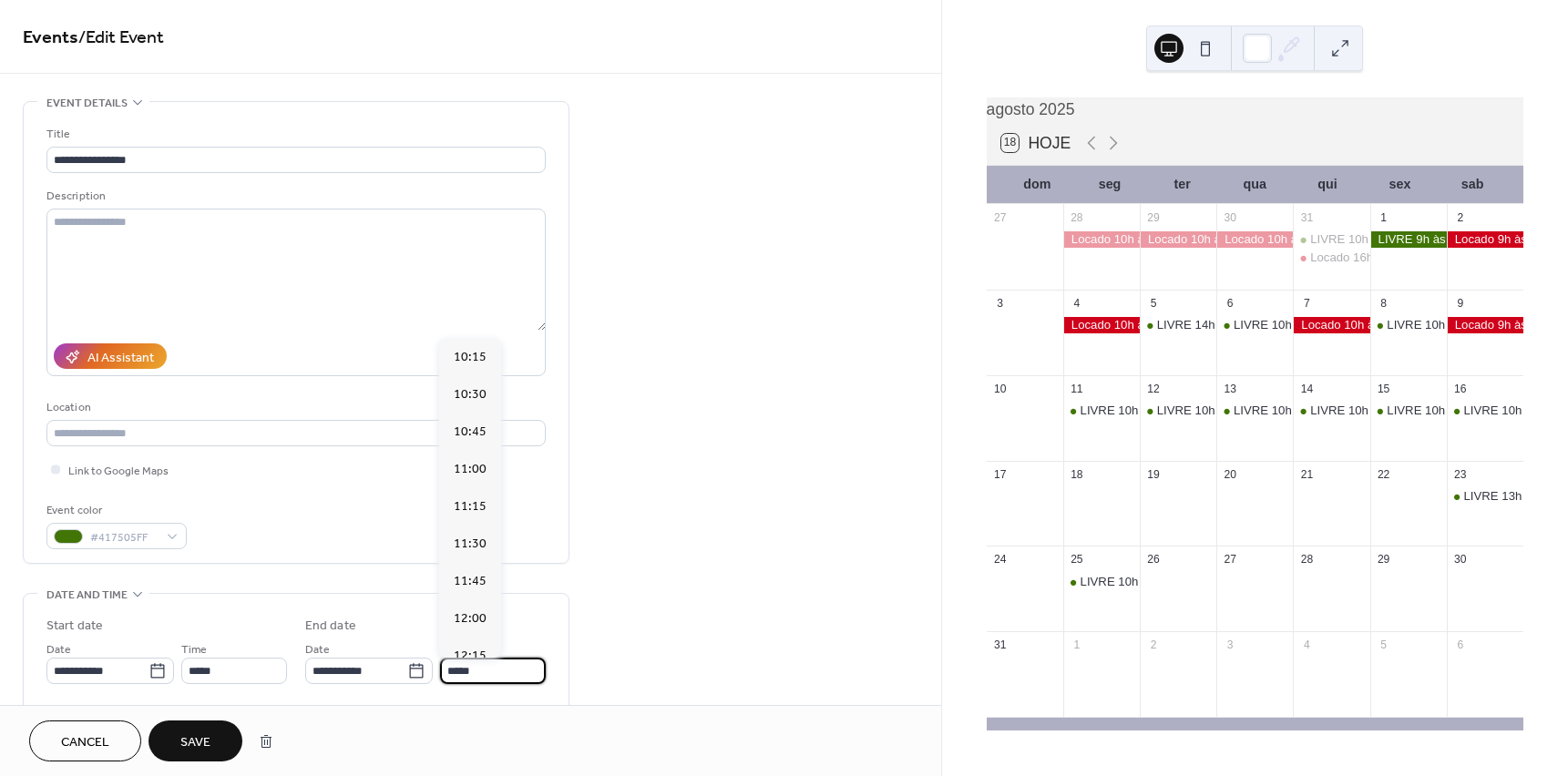 click on "*****" at bounding box center (493, 670) 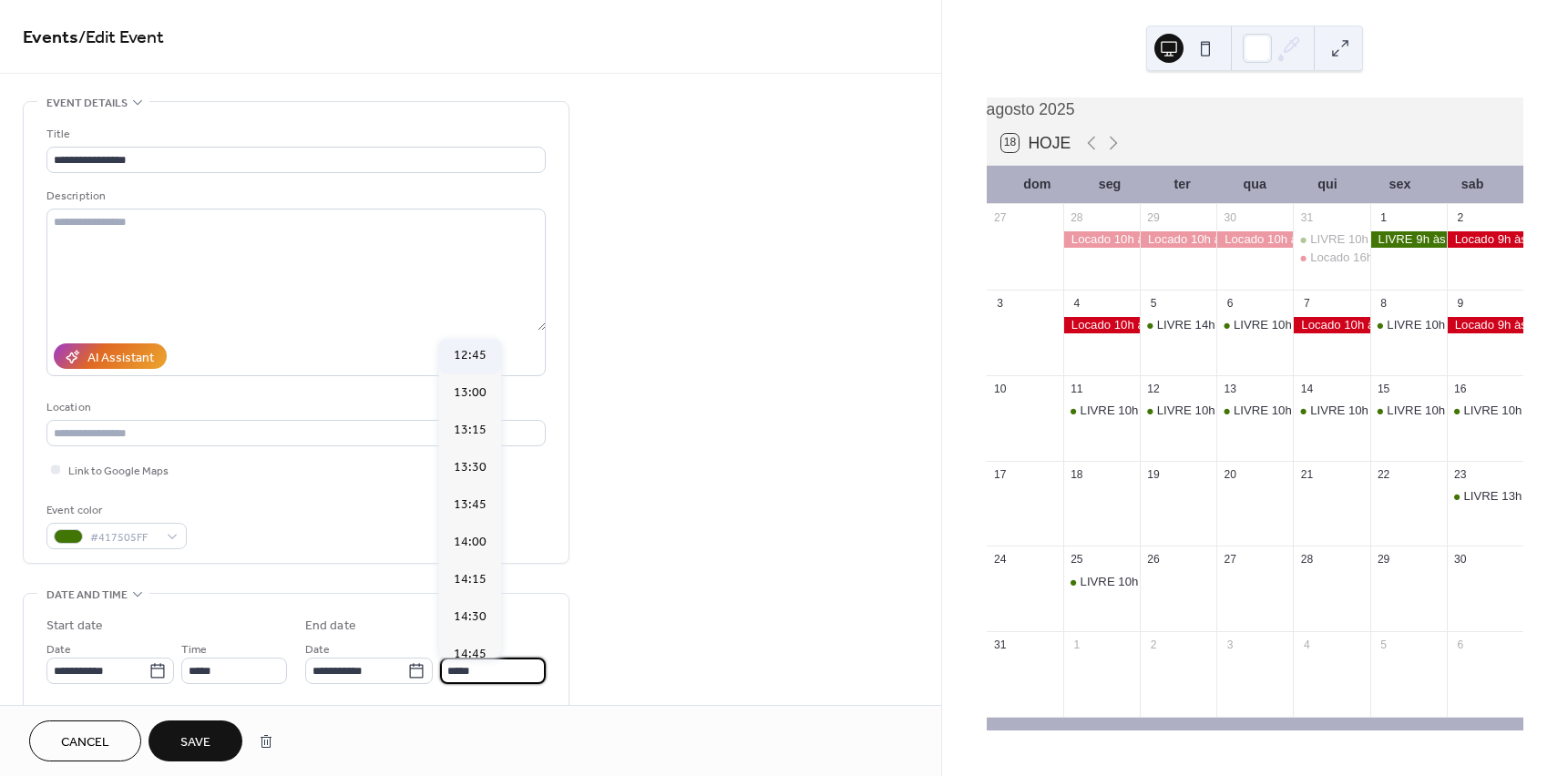 scroll, scrollTop: 371, scrollLeft: 0, axis: vertical 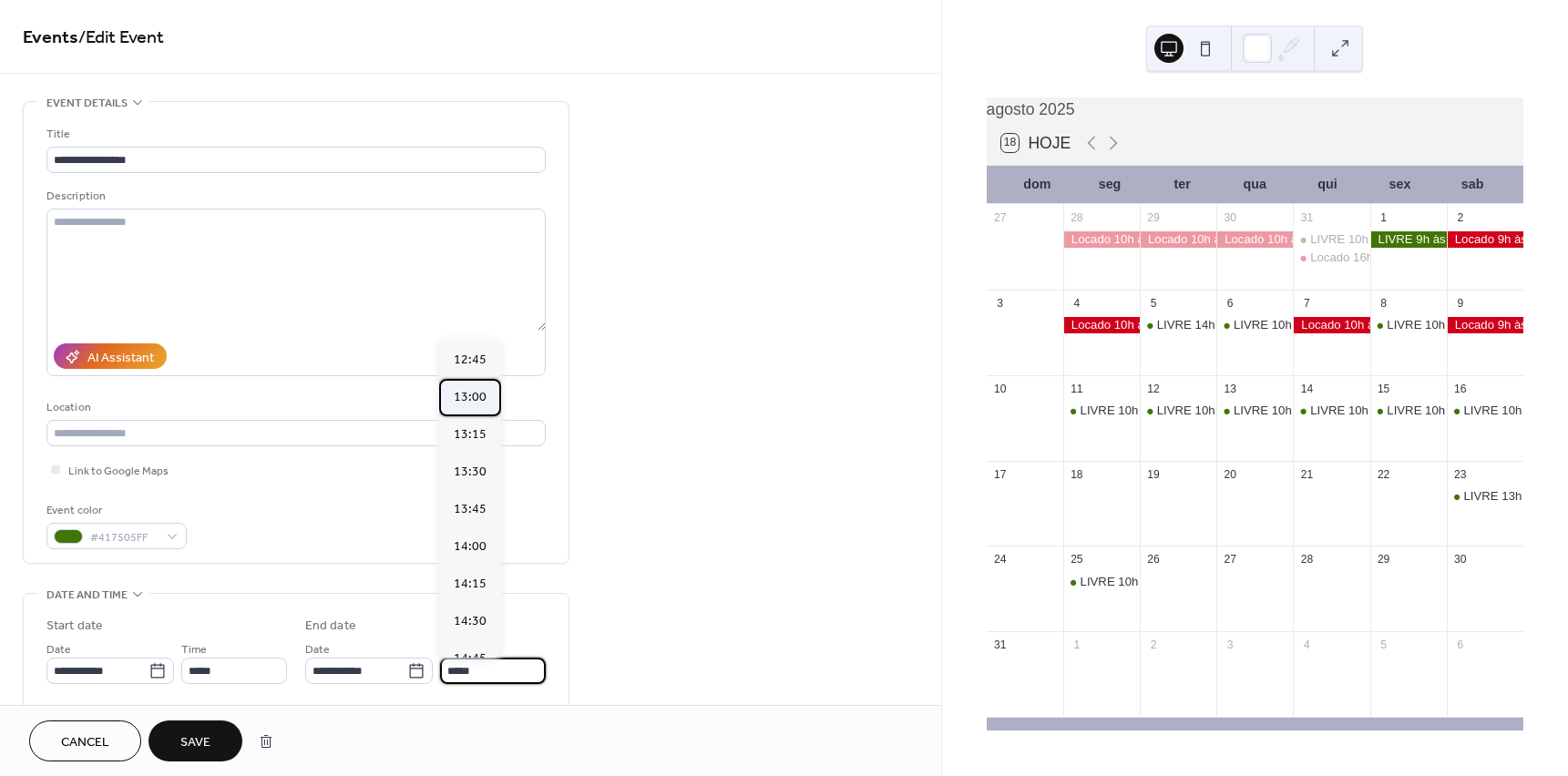 click on "13:00" at bounding box center [470, 397] 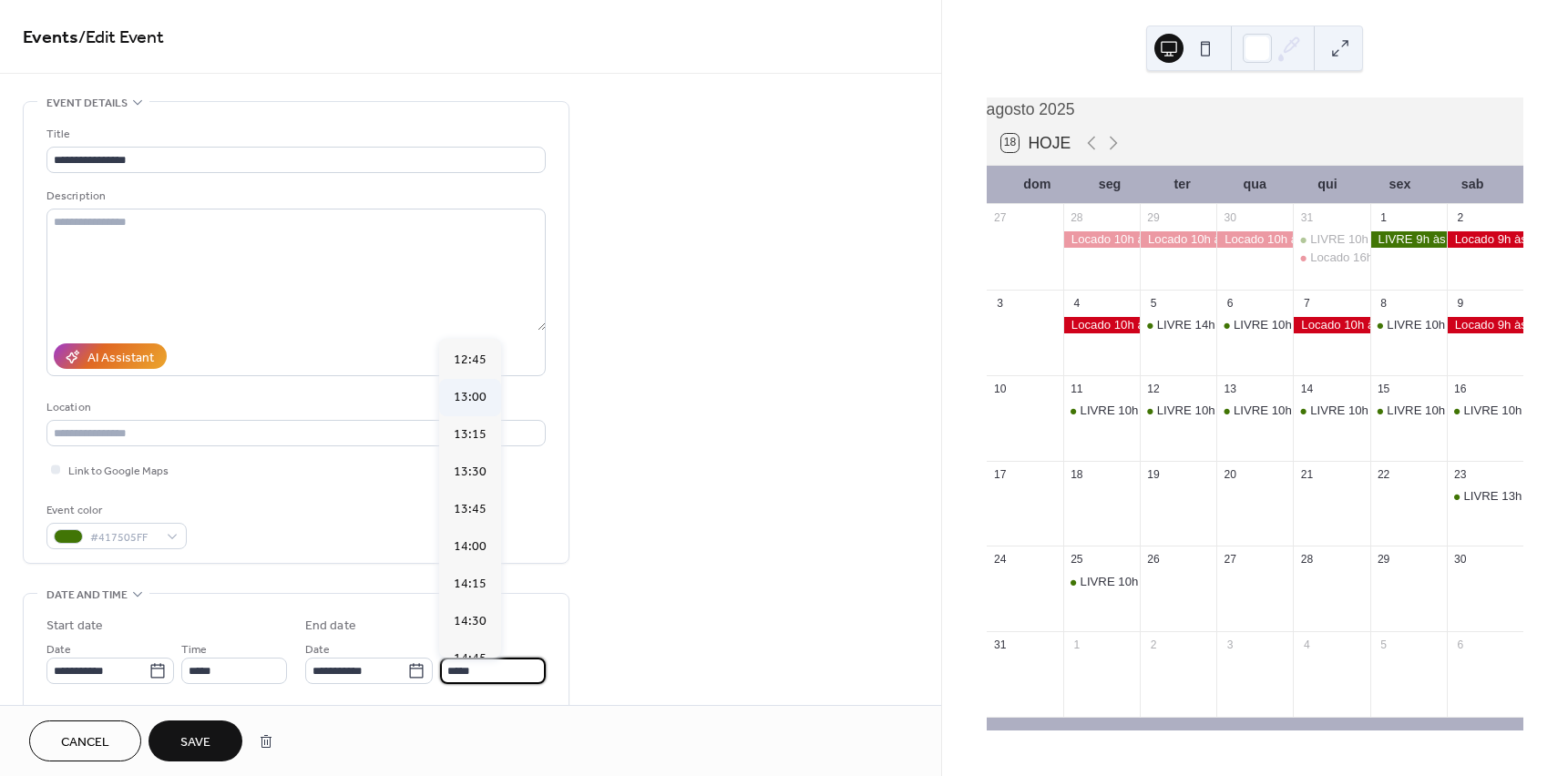 type on "*****" 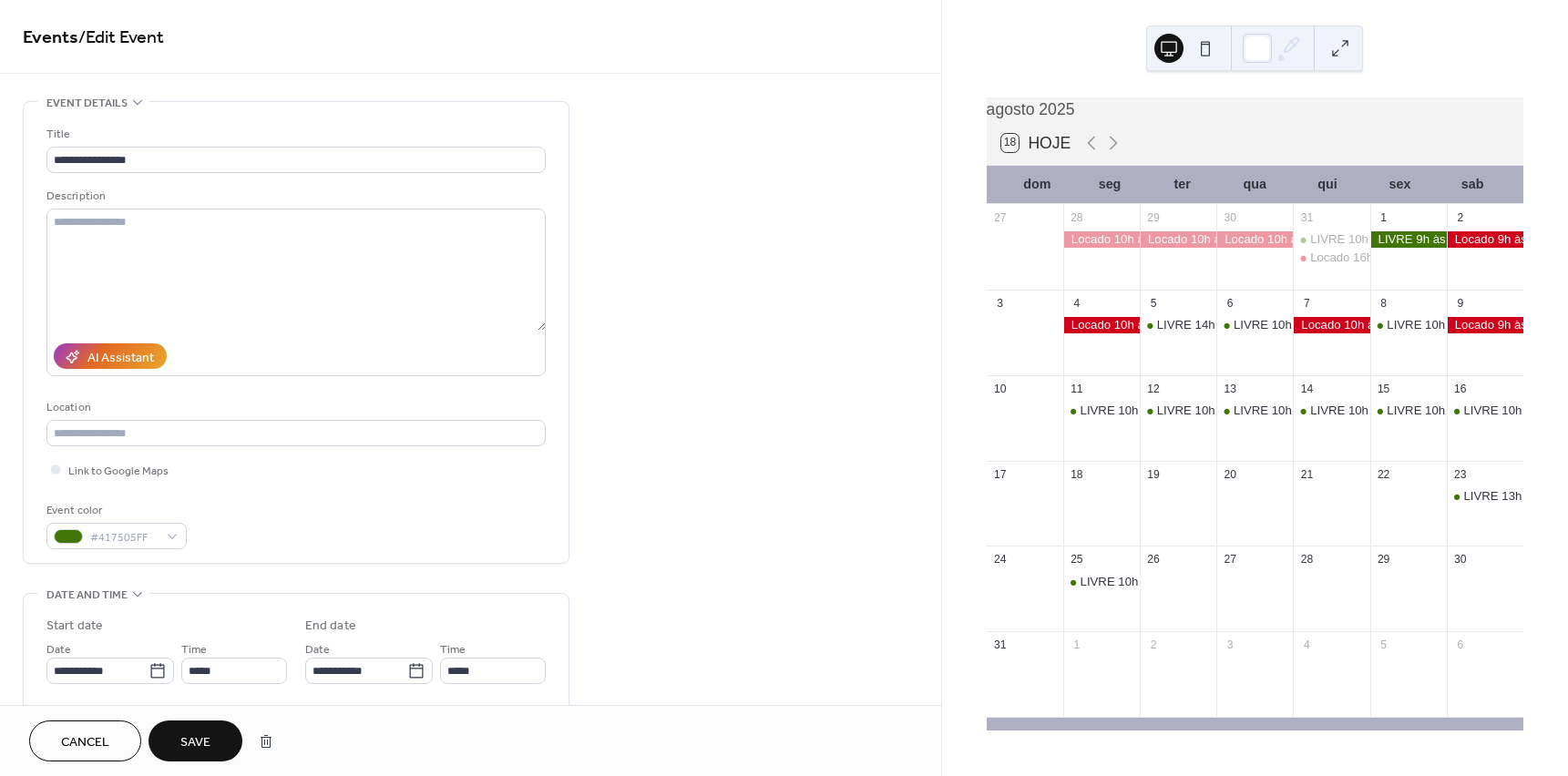 click on "Save" at bounding box center [195, 742] 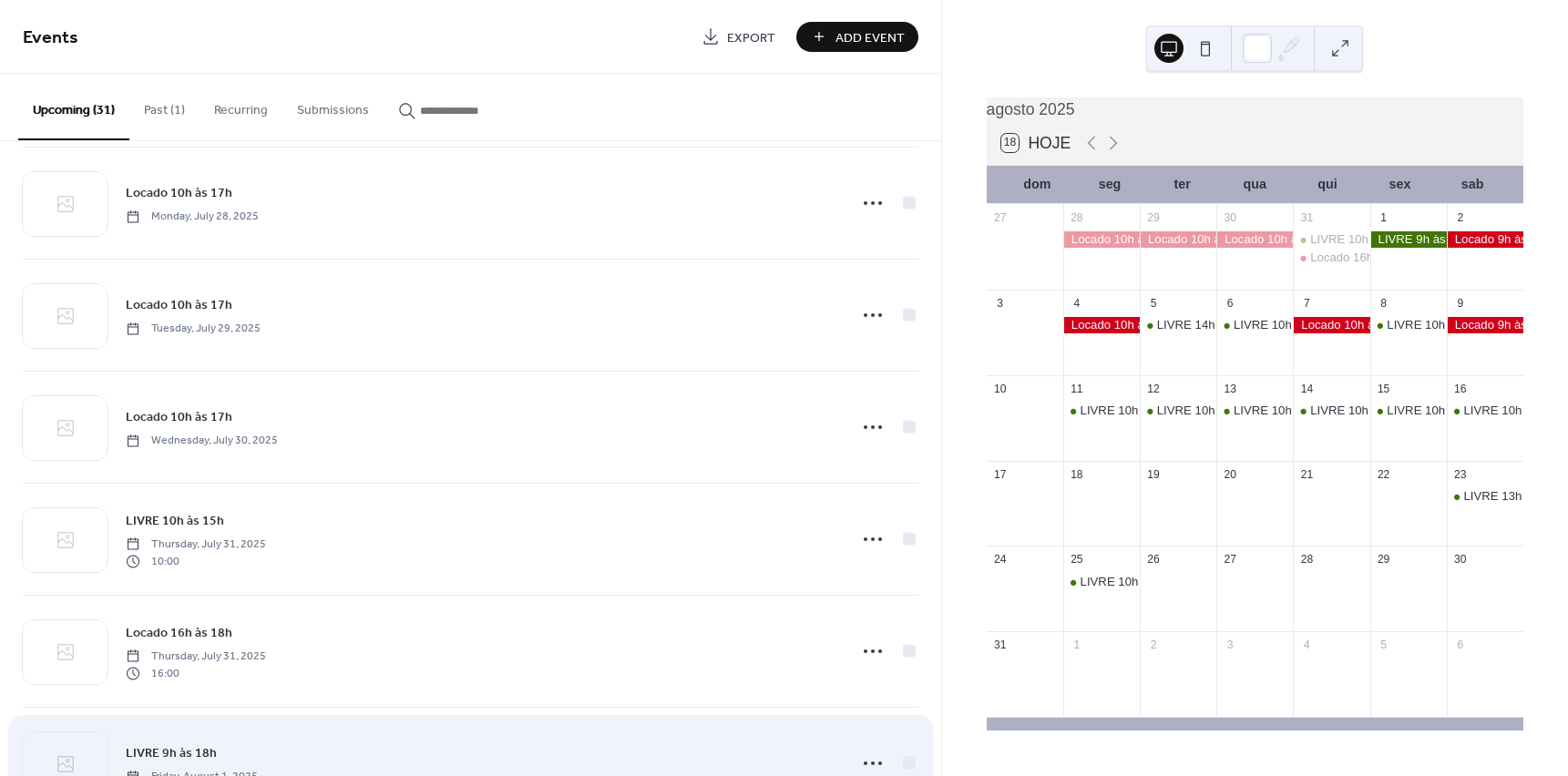 scroll, scrollTop: 1548, scrollLeft: 0, axis: vertical 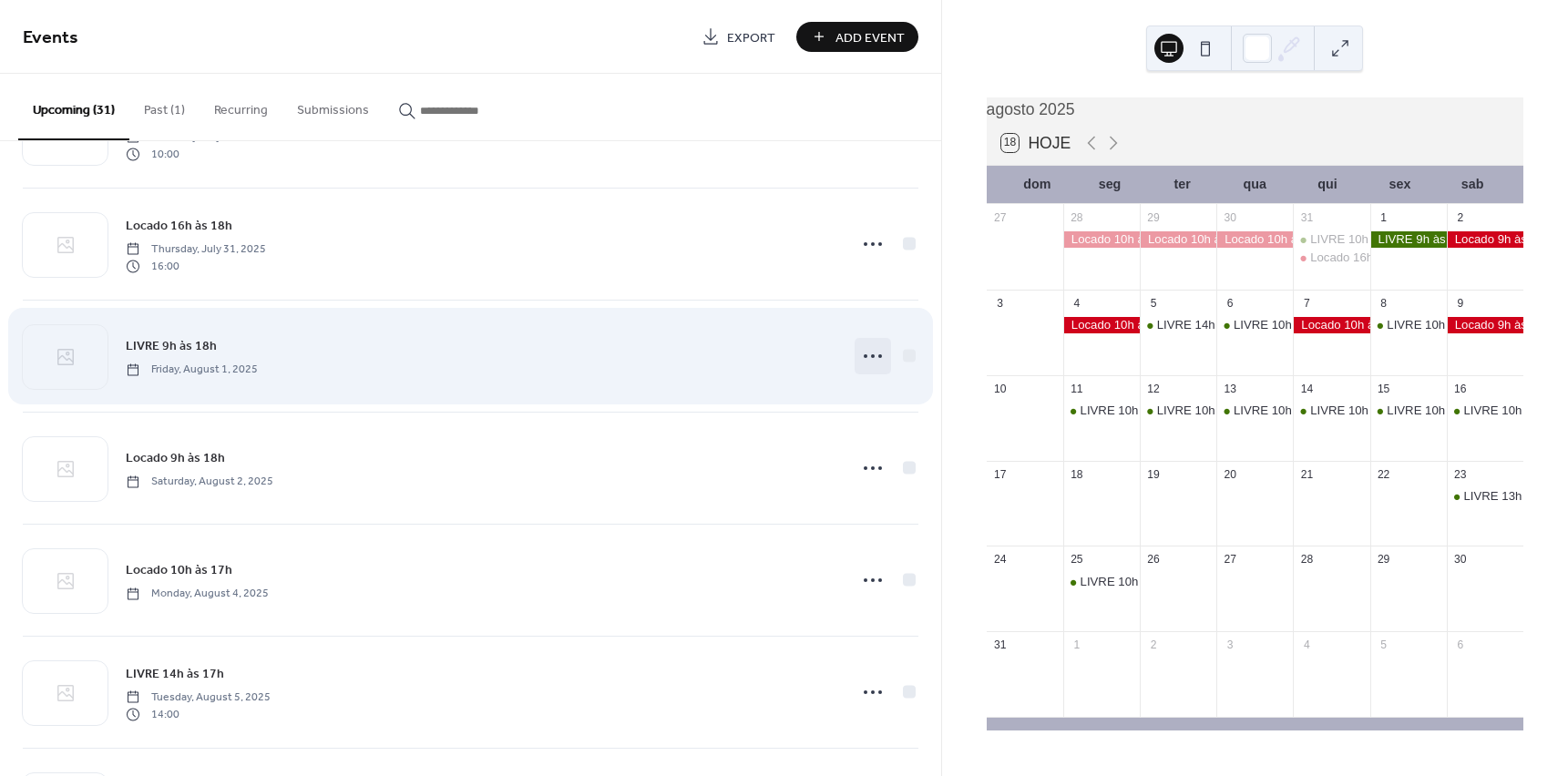 click 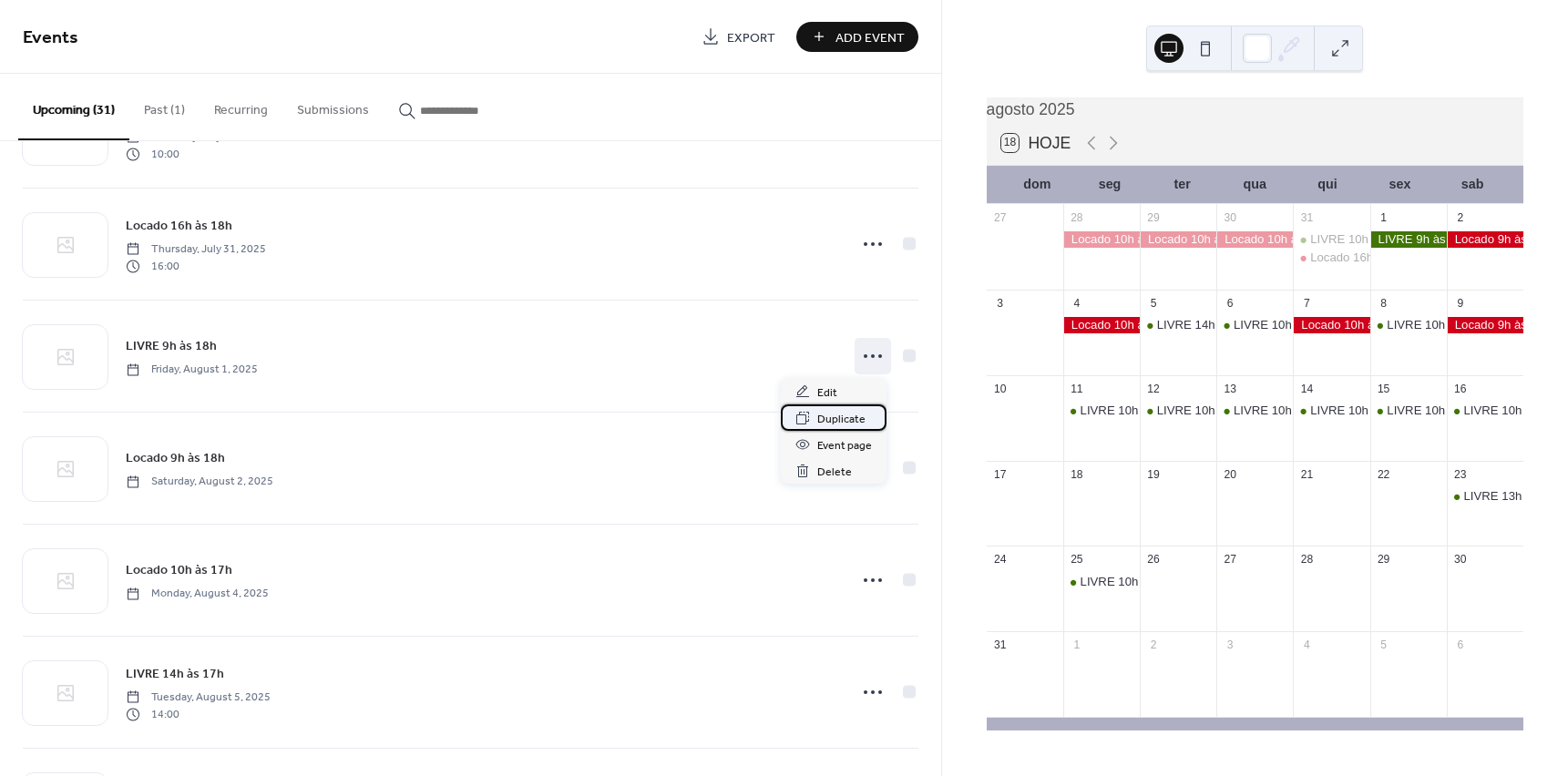 click on "Duplicate" at bounding box center [841, 419] 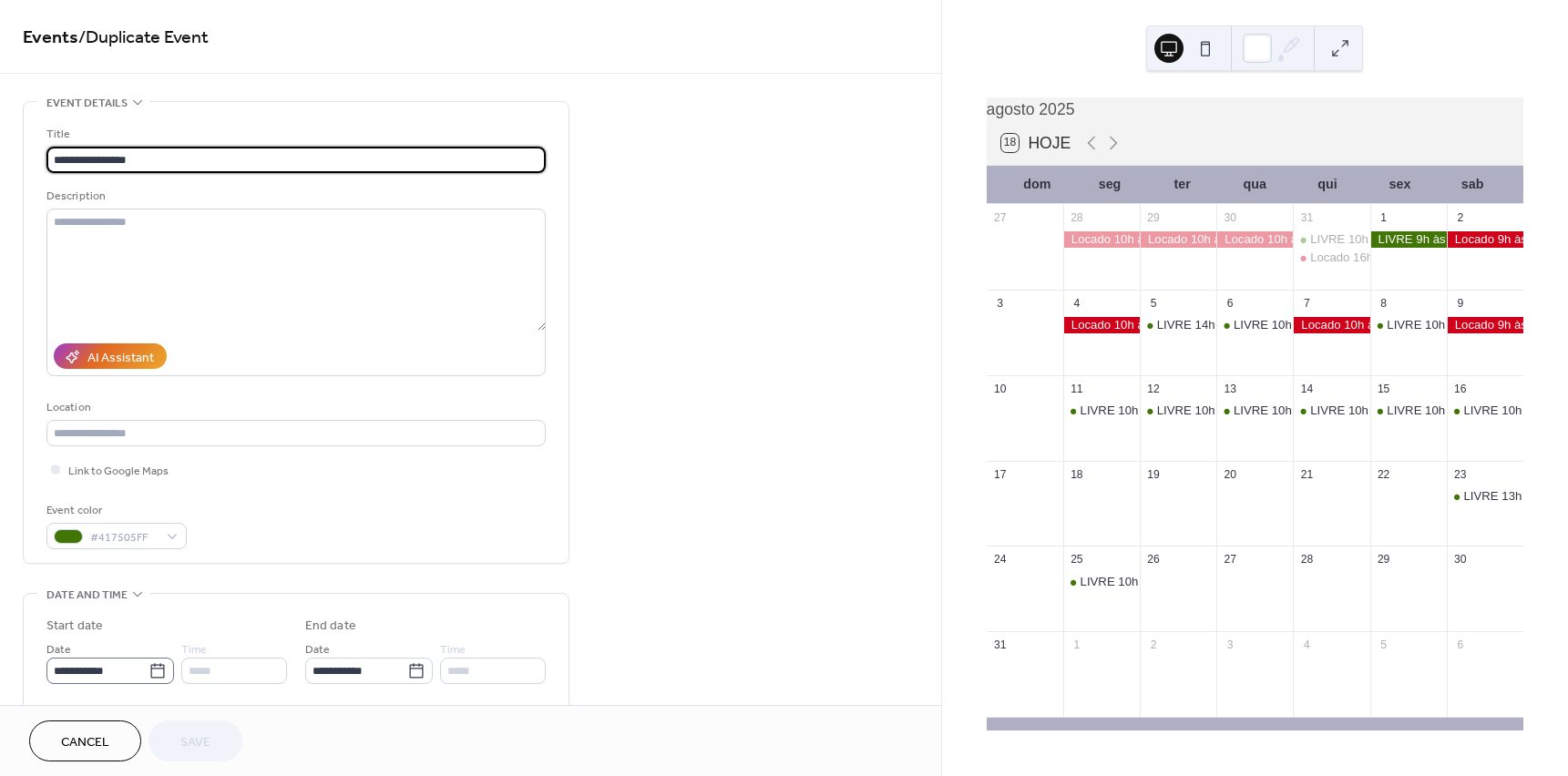 click 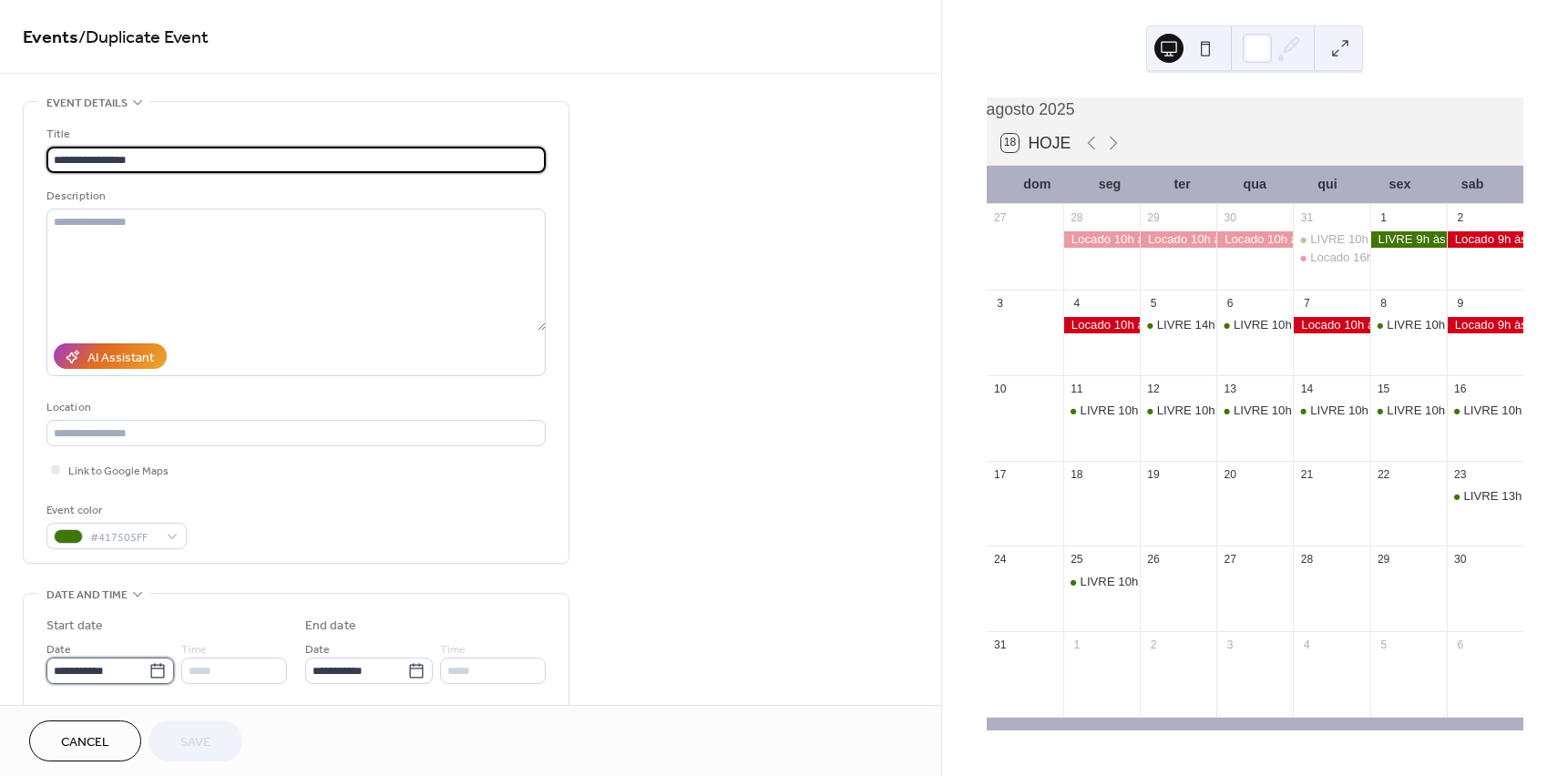 click on "**********" at bounding box center [97, 670] 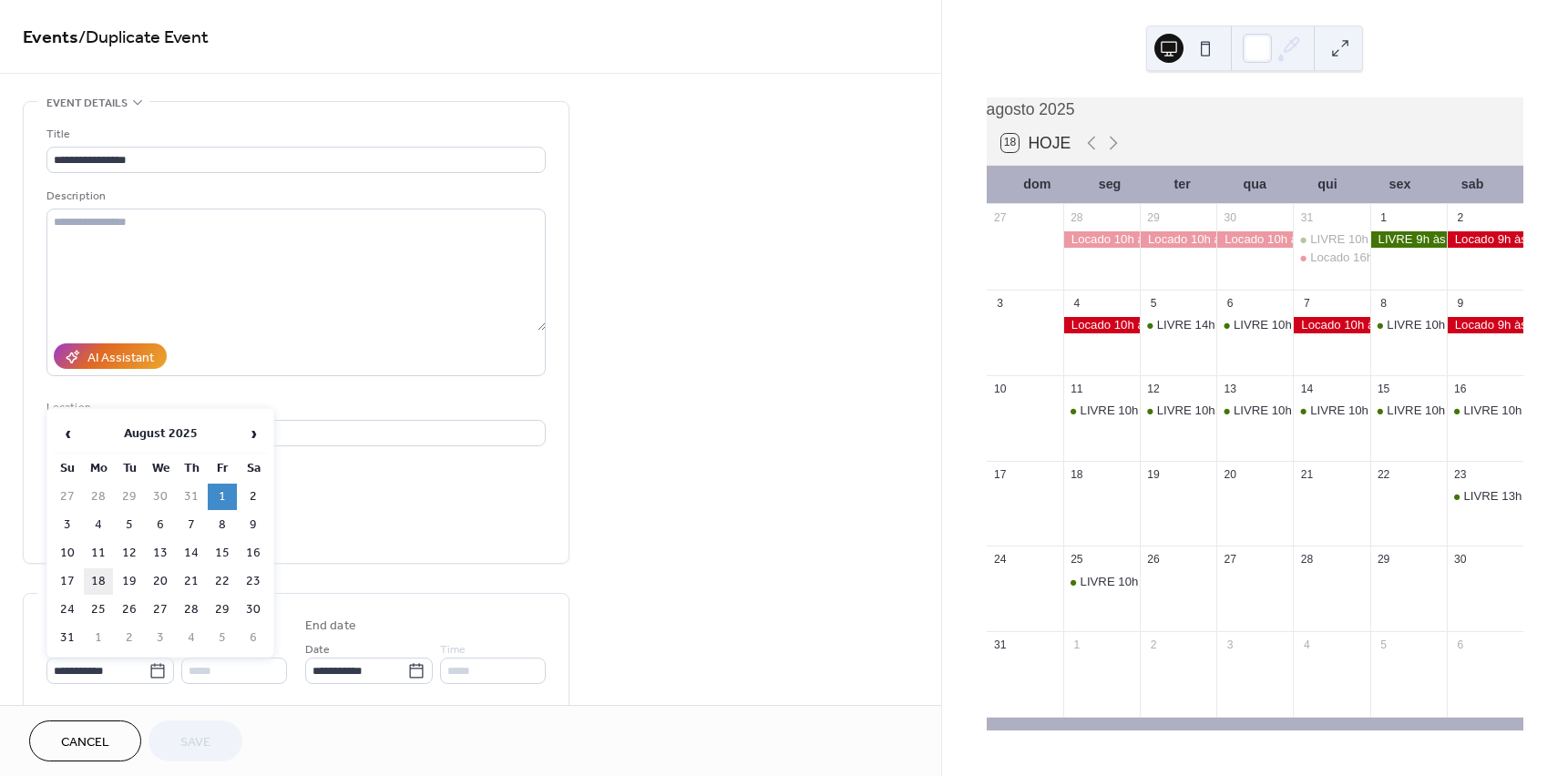 click on "18" at bounding box center [98, 581] 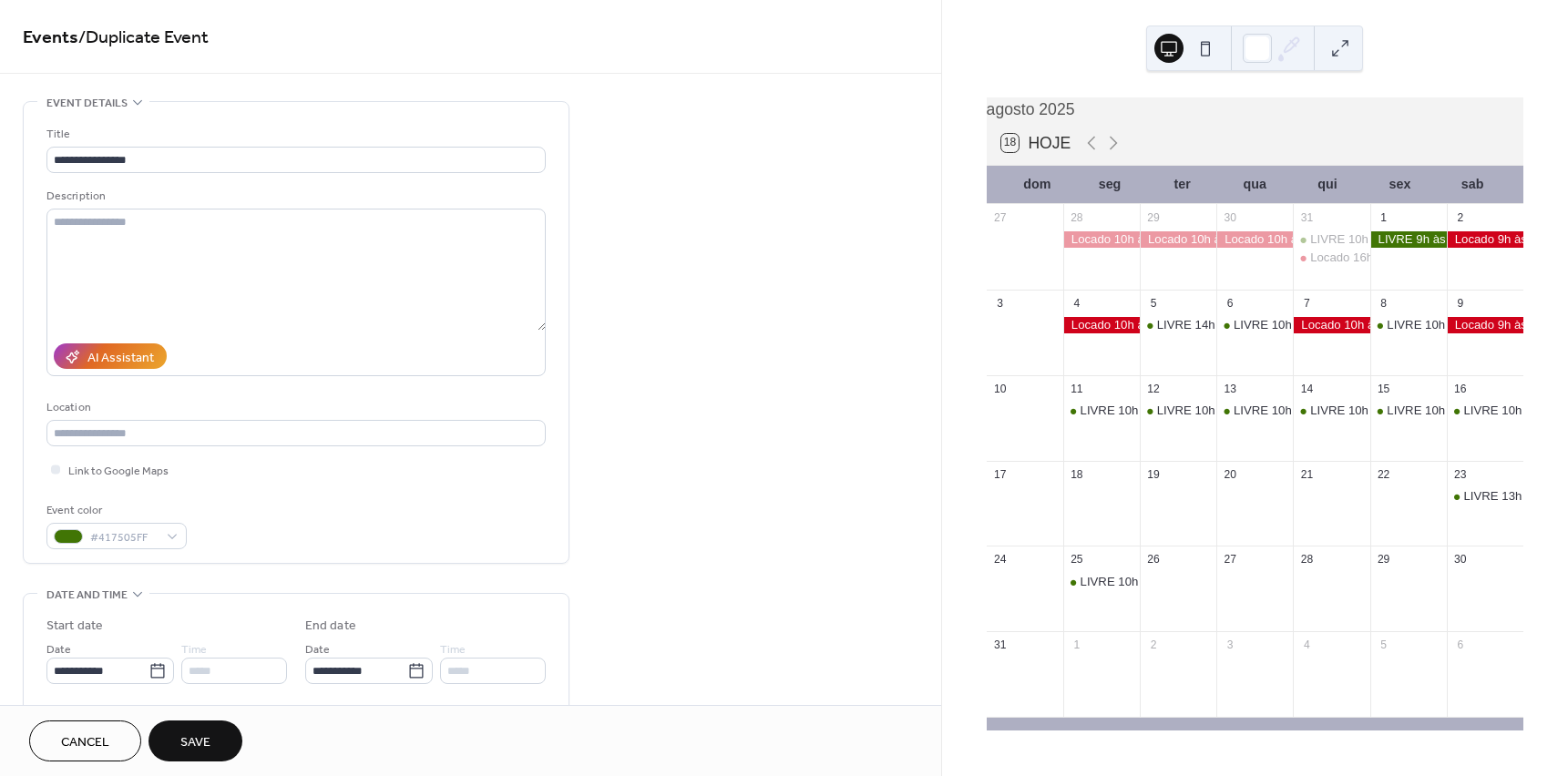 click on "Save" at bounding box center (195, 742) 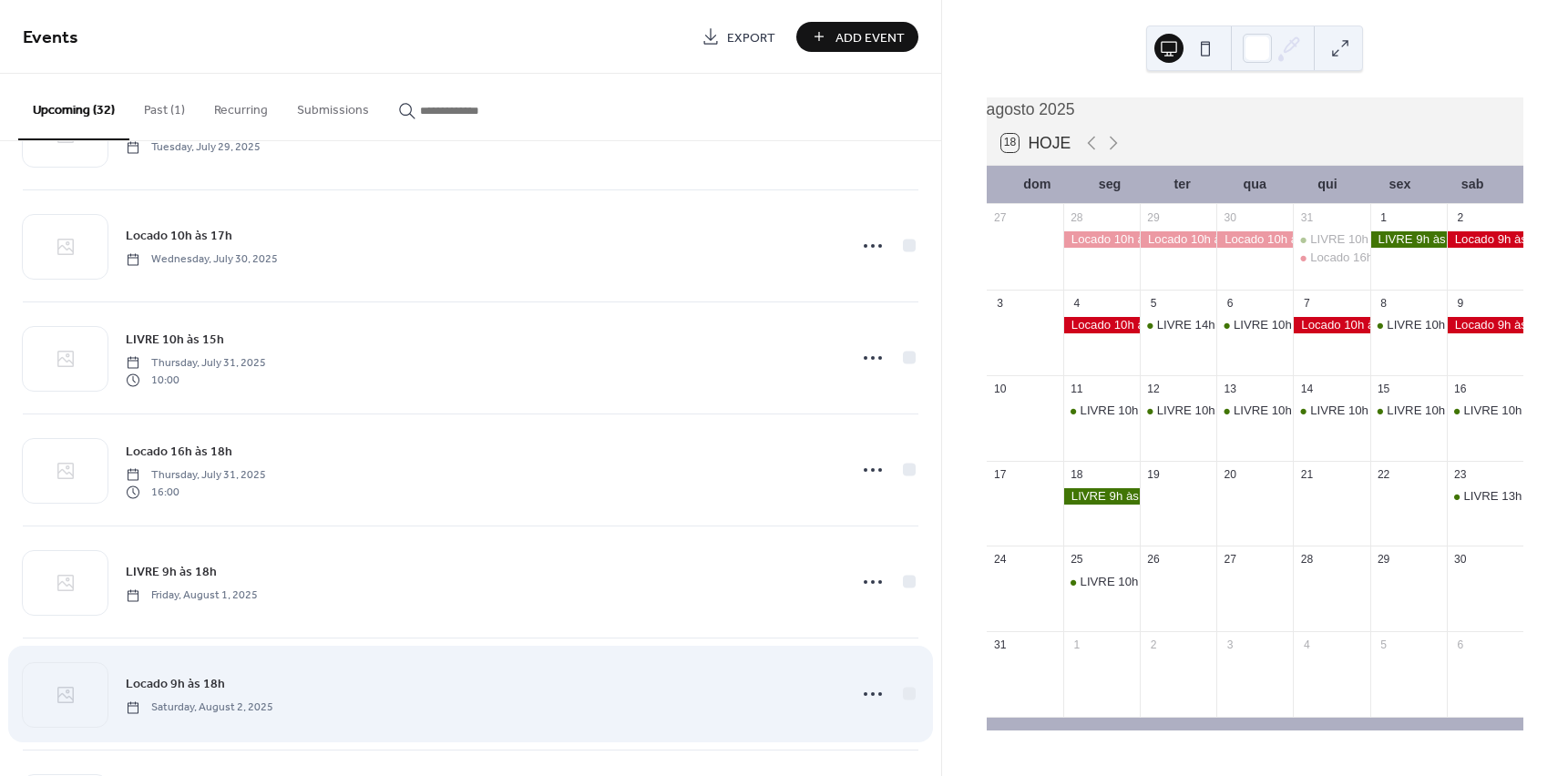 scroll, scrollTop: 1366, scrollLeft: 0, axis: vertical 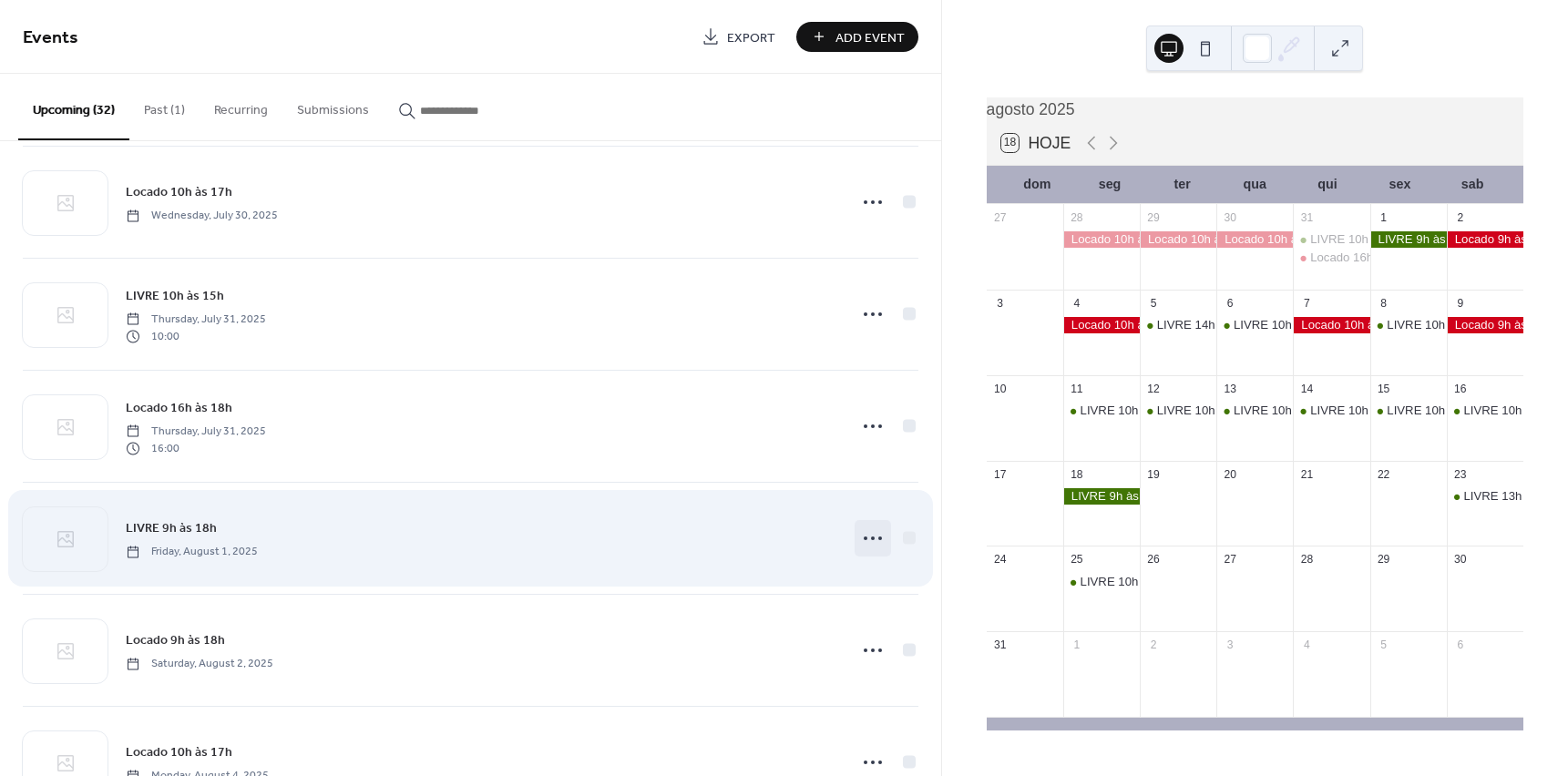 click 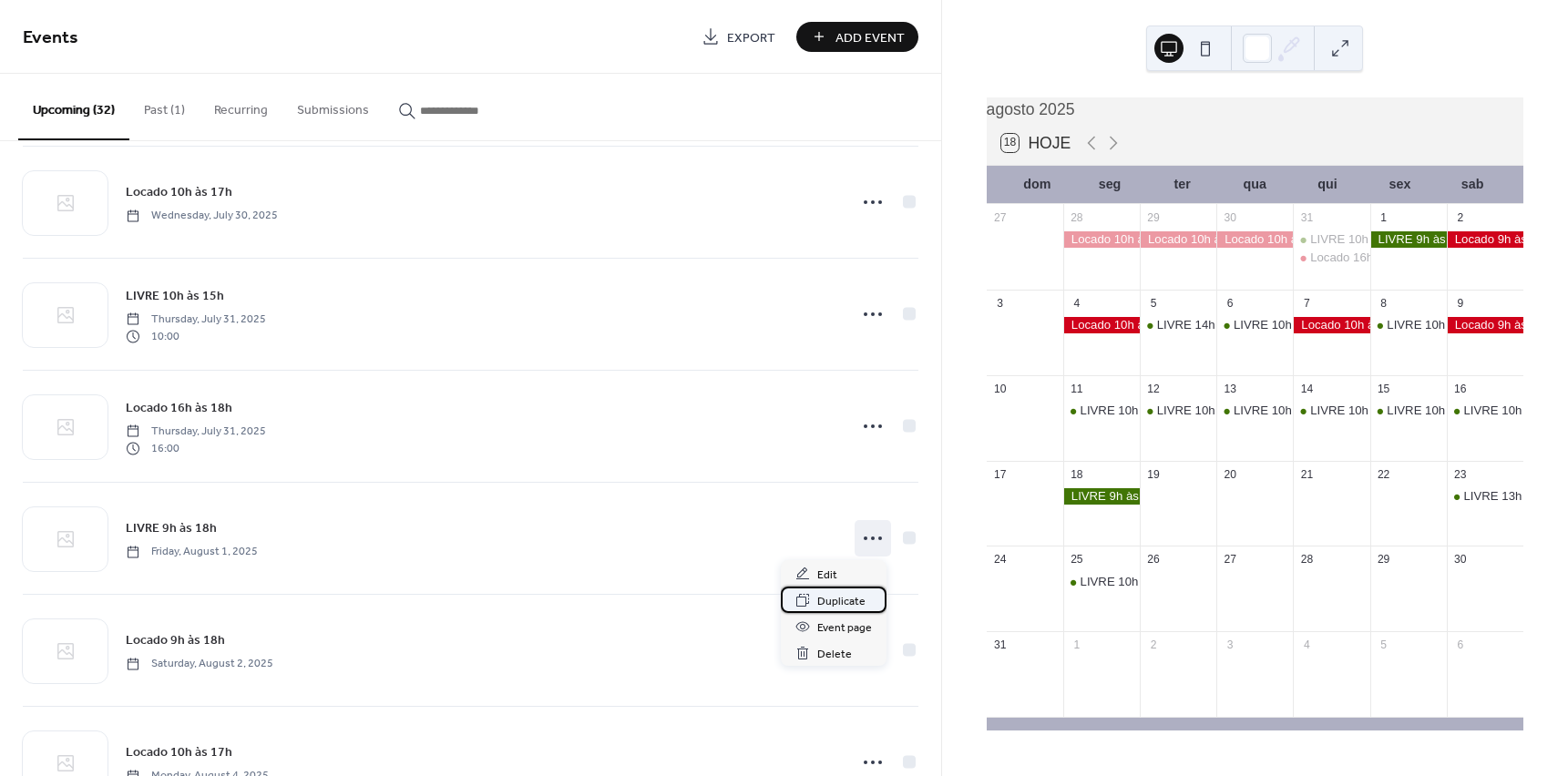 click on "Duplicate" at bounding box center [841, 601] 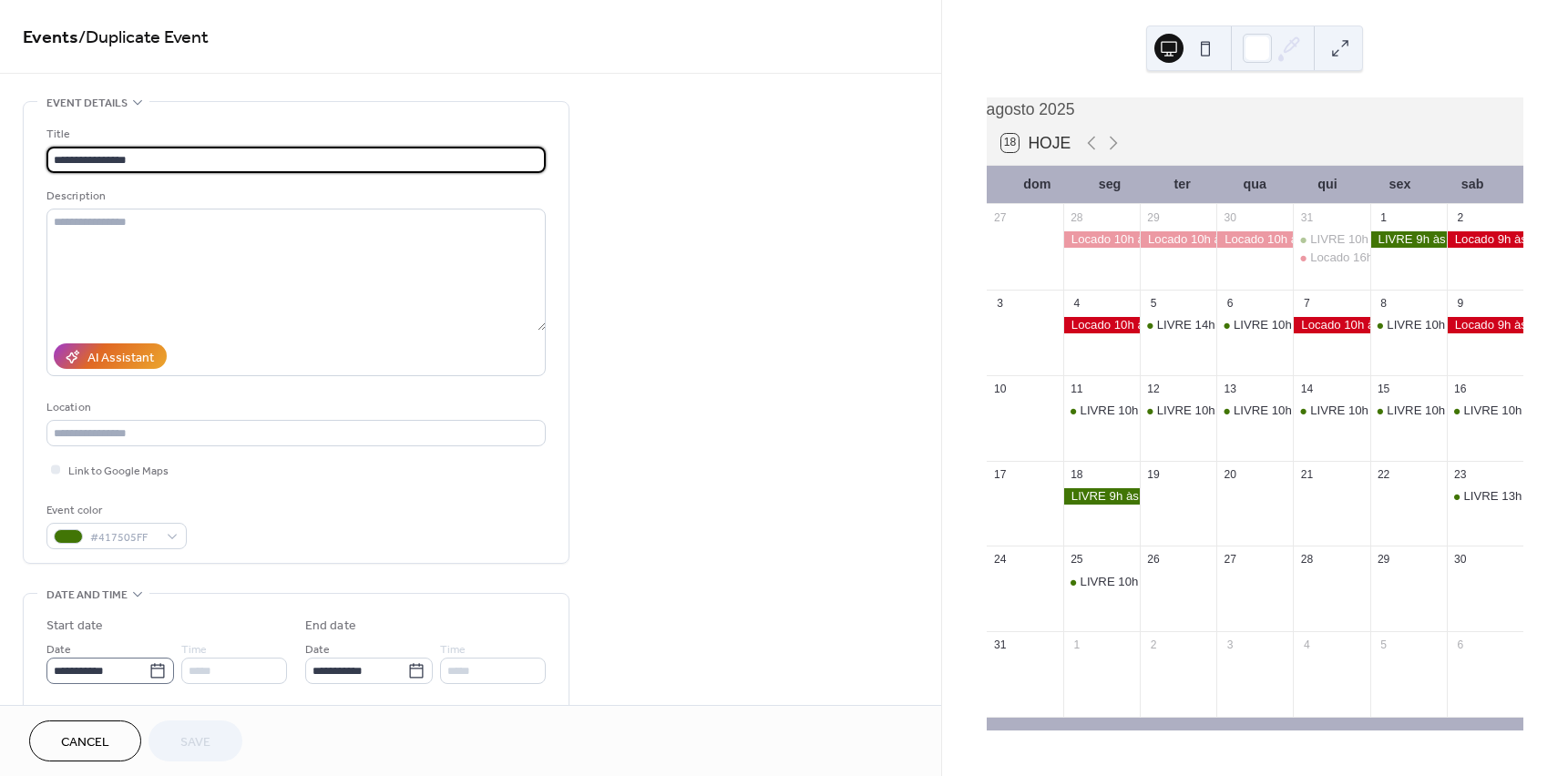 click 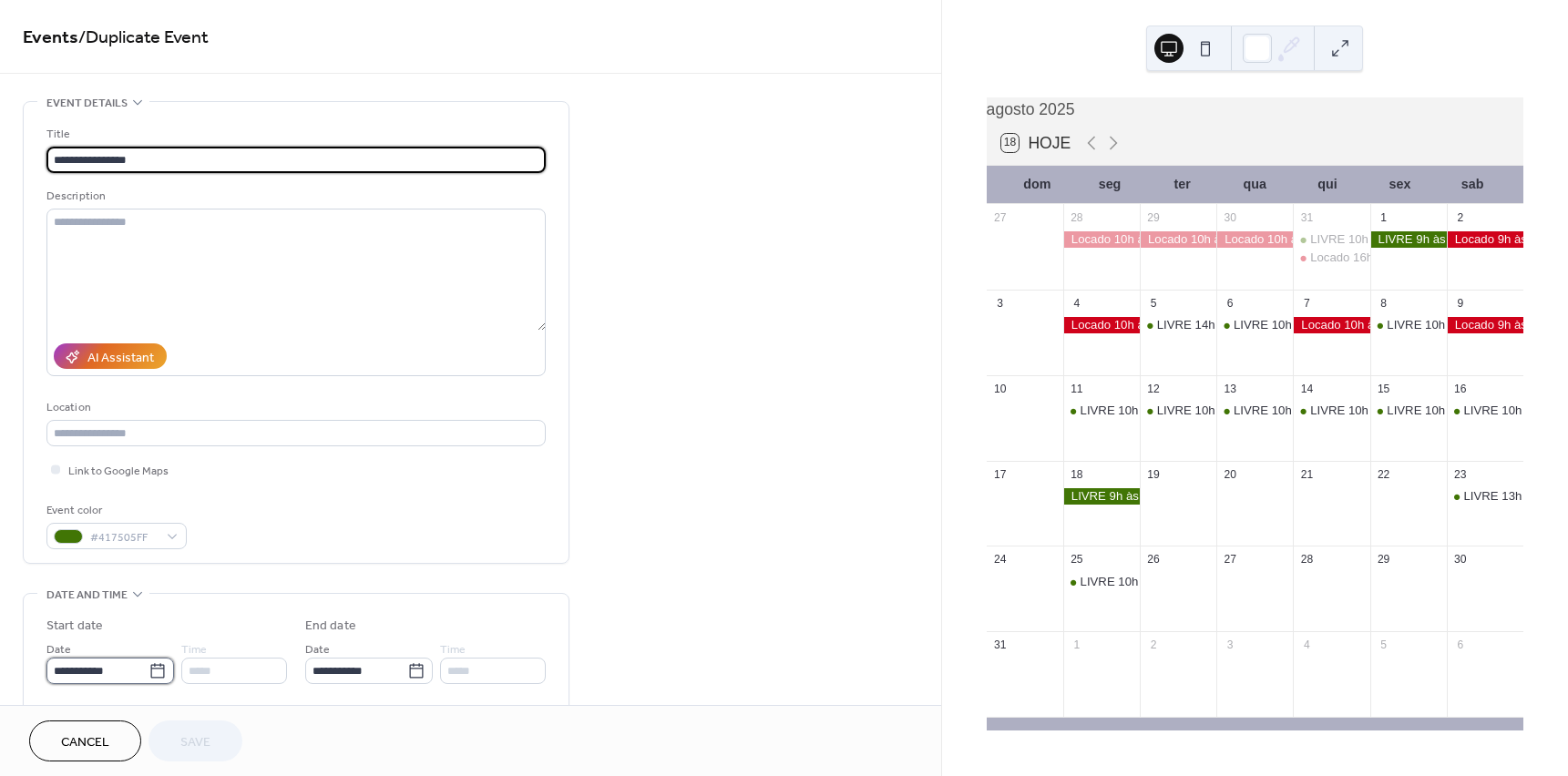 click on "**********" at bounding box center (97, 670) 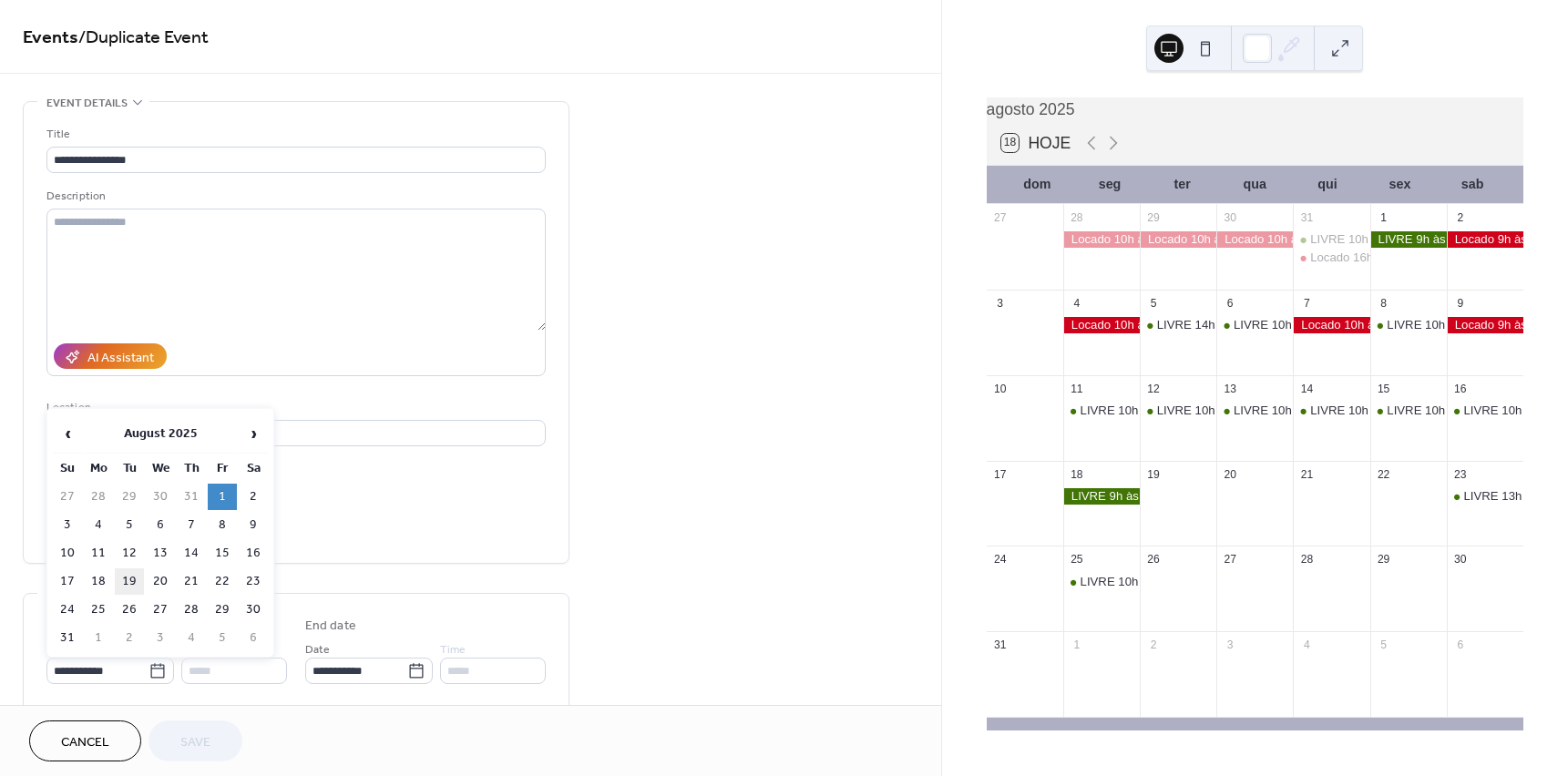 click on "19" at bounding box center (129, 581) 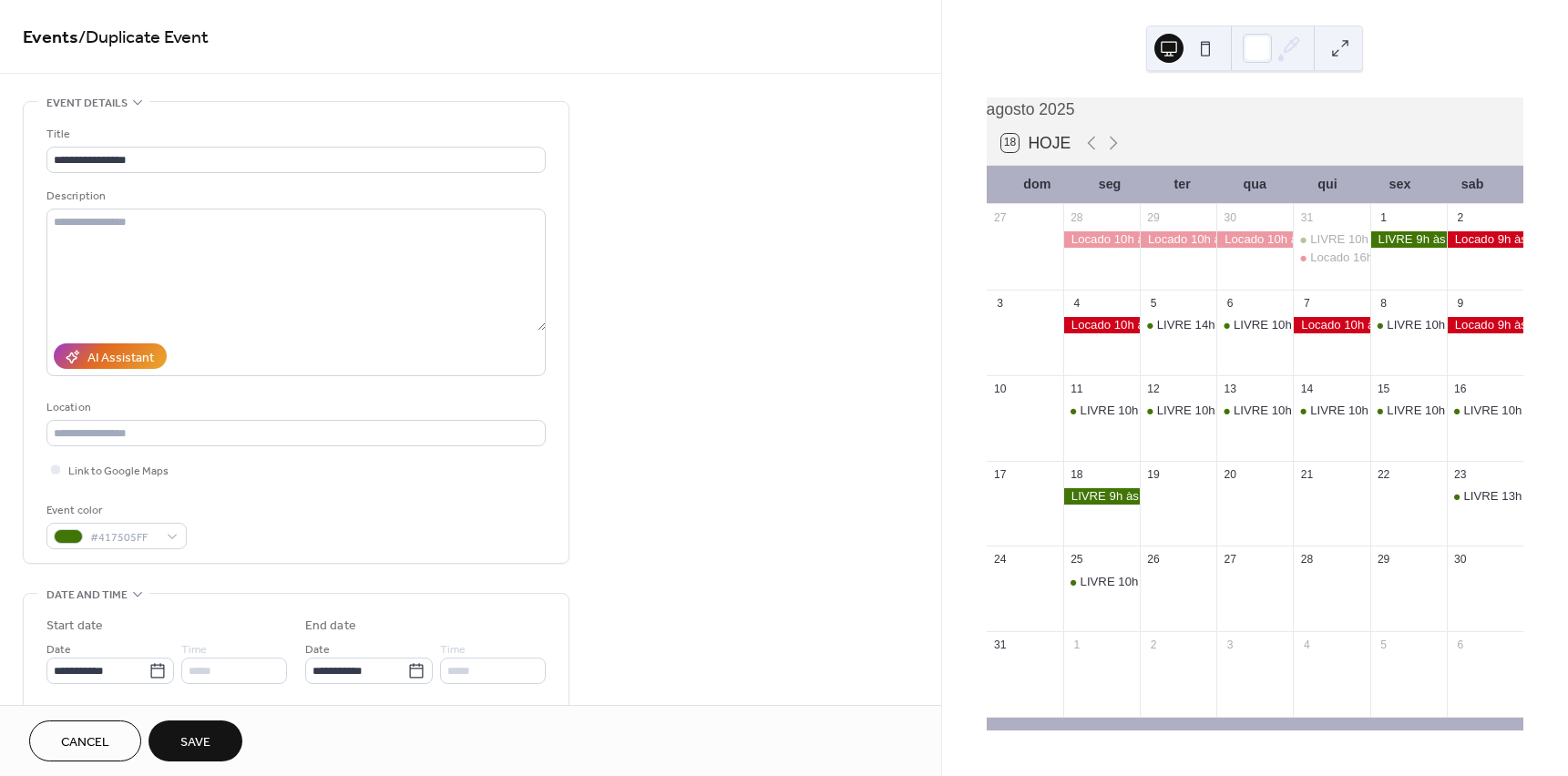 click on "Save" at bounding box center (195, 742) 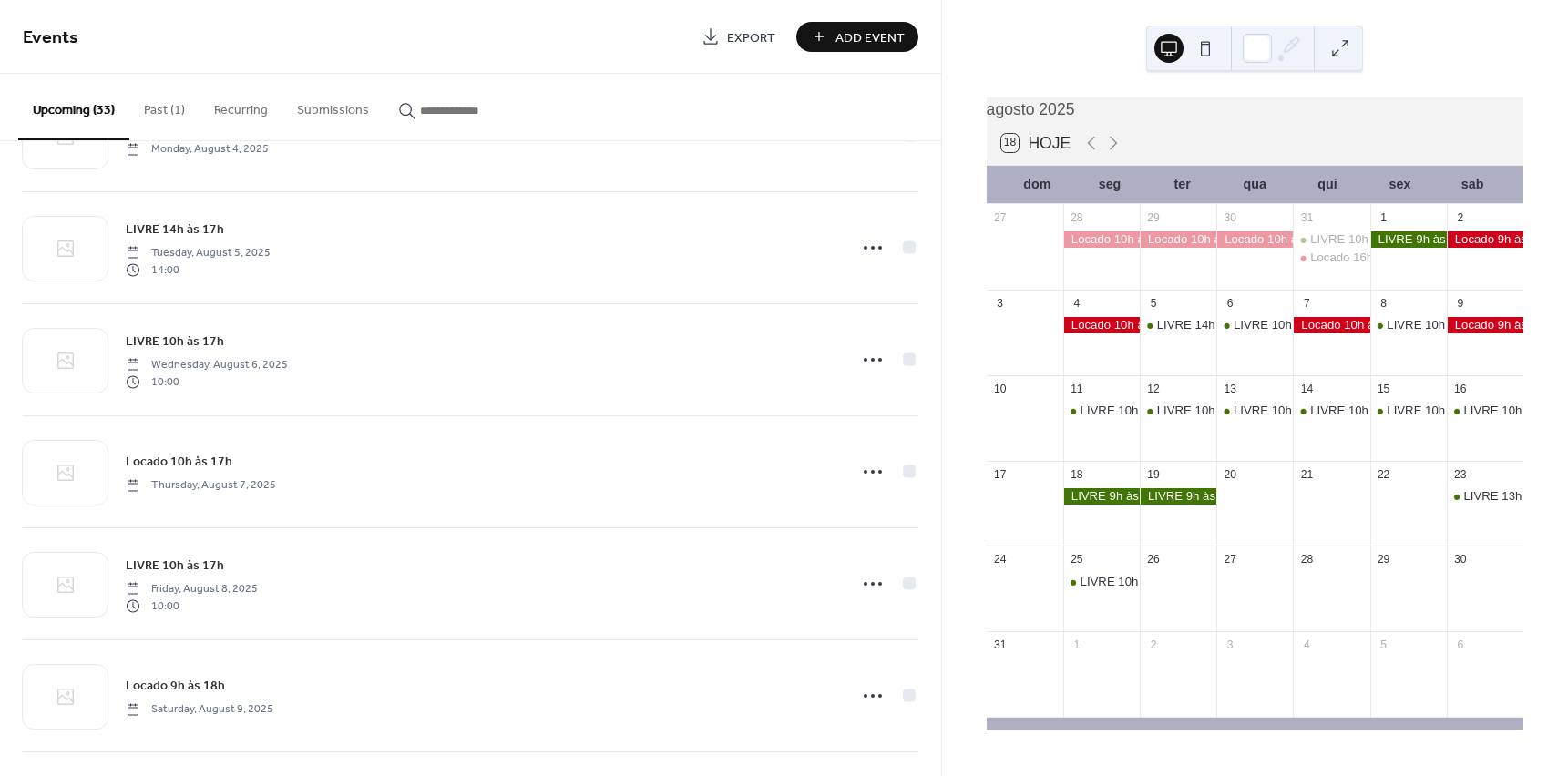 scroll, scrollTop: 2004, scrollLeft: 0, axis: vertical 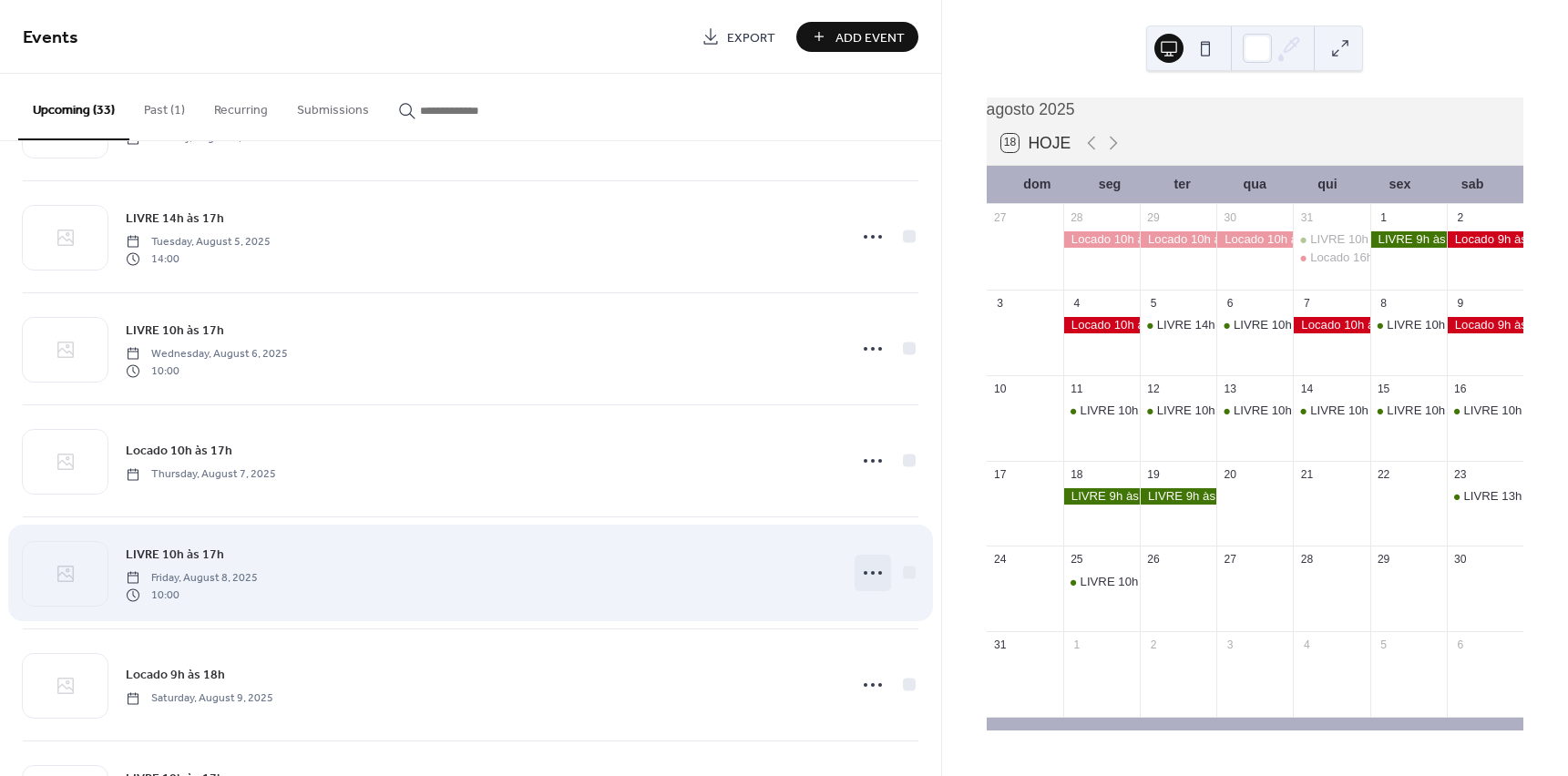 click 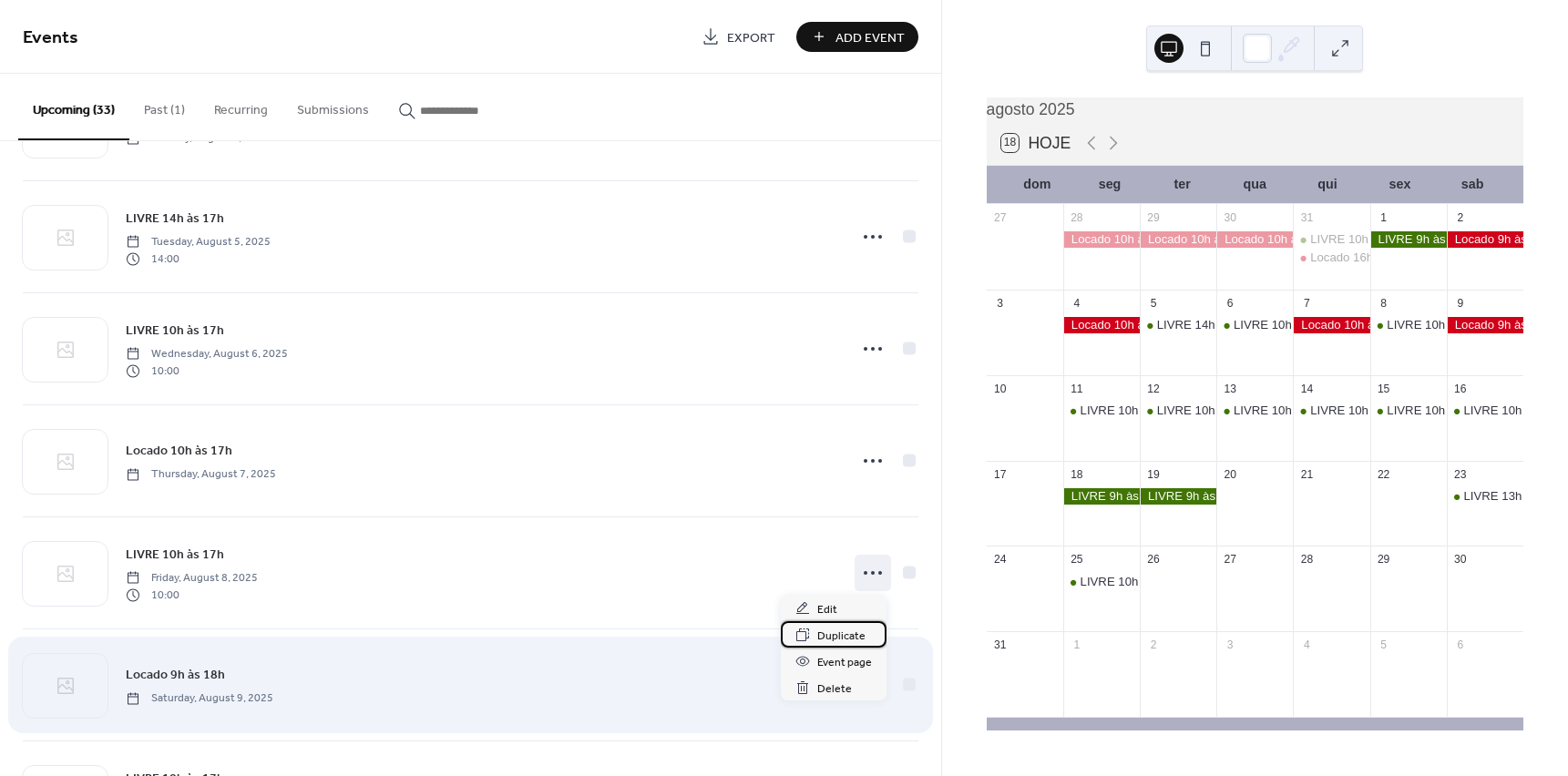 click on "Duplicate" at bounding box center [841, 636] 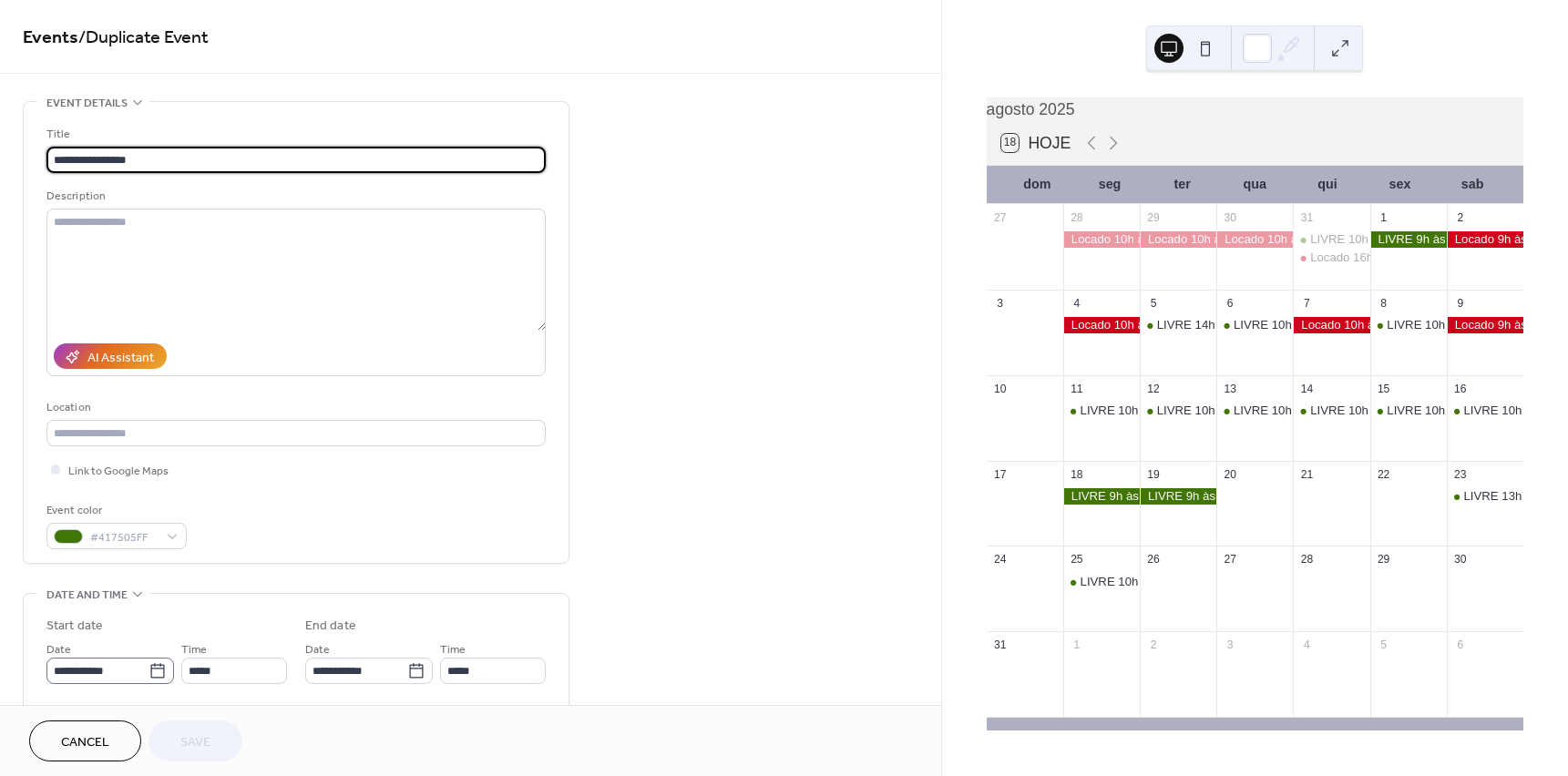 click 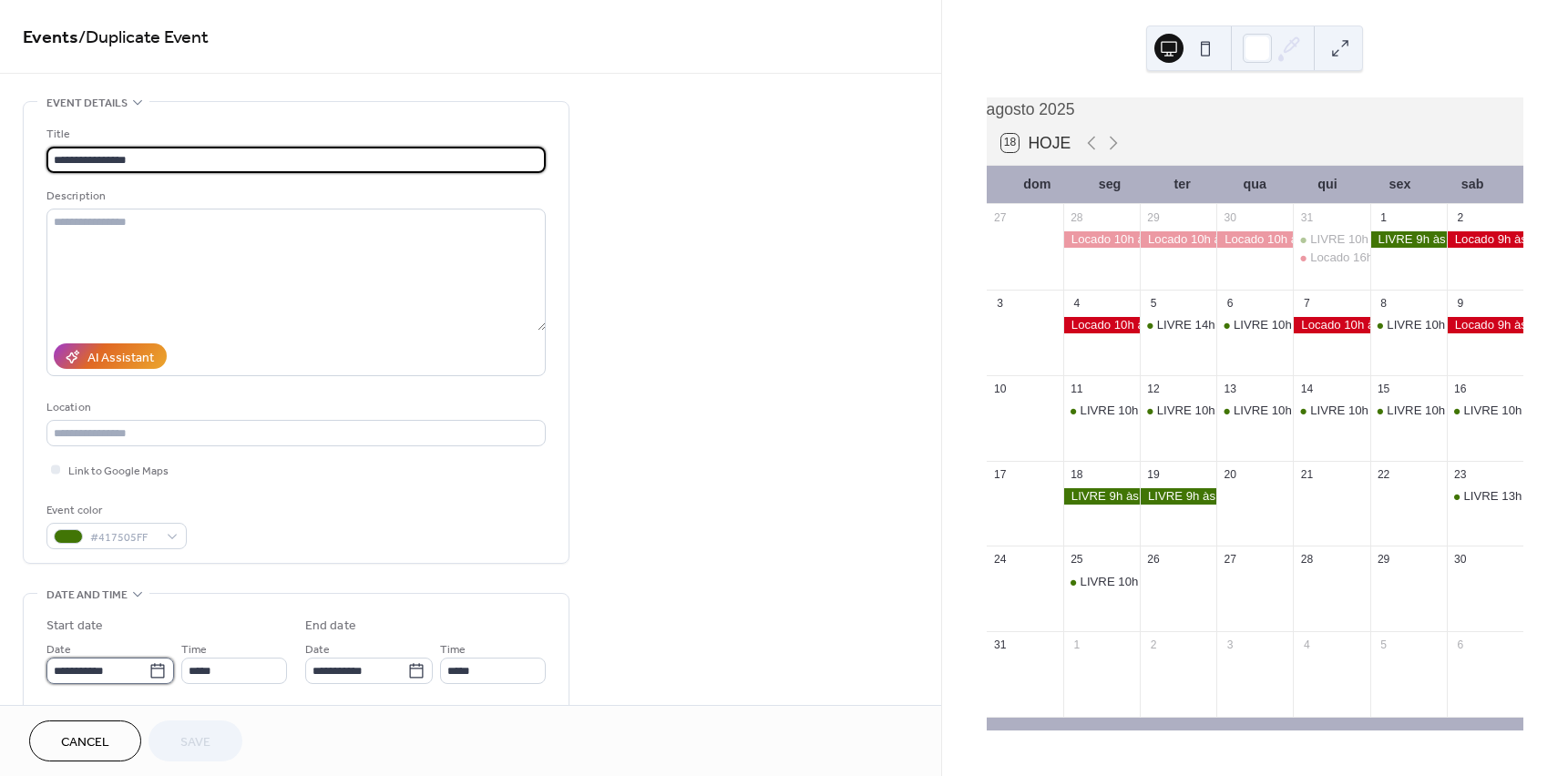 click on "**********" at bounding box center [97, 670] 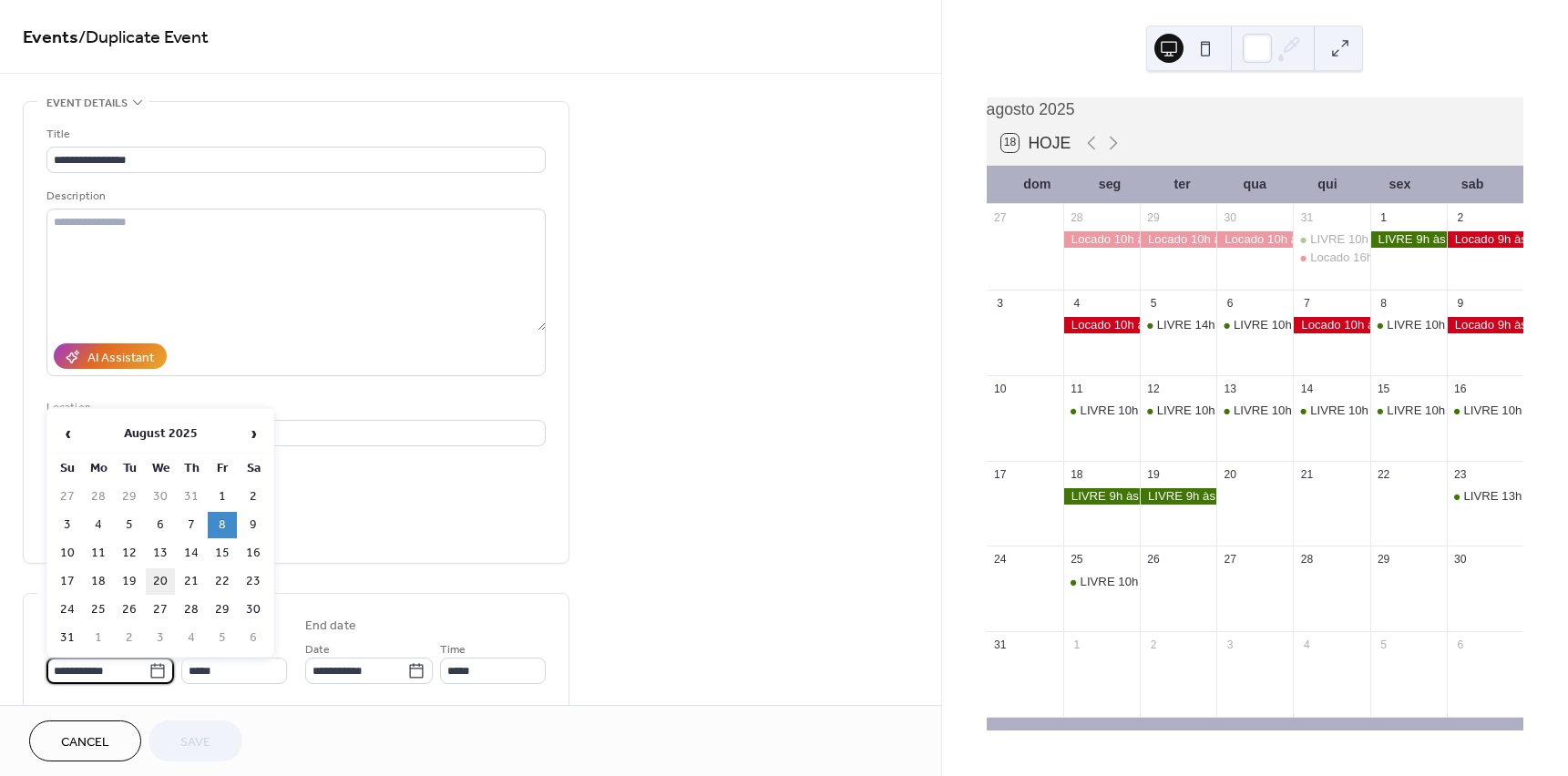 click on "20" at bounding box center [160, 581] 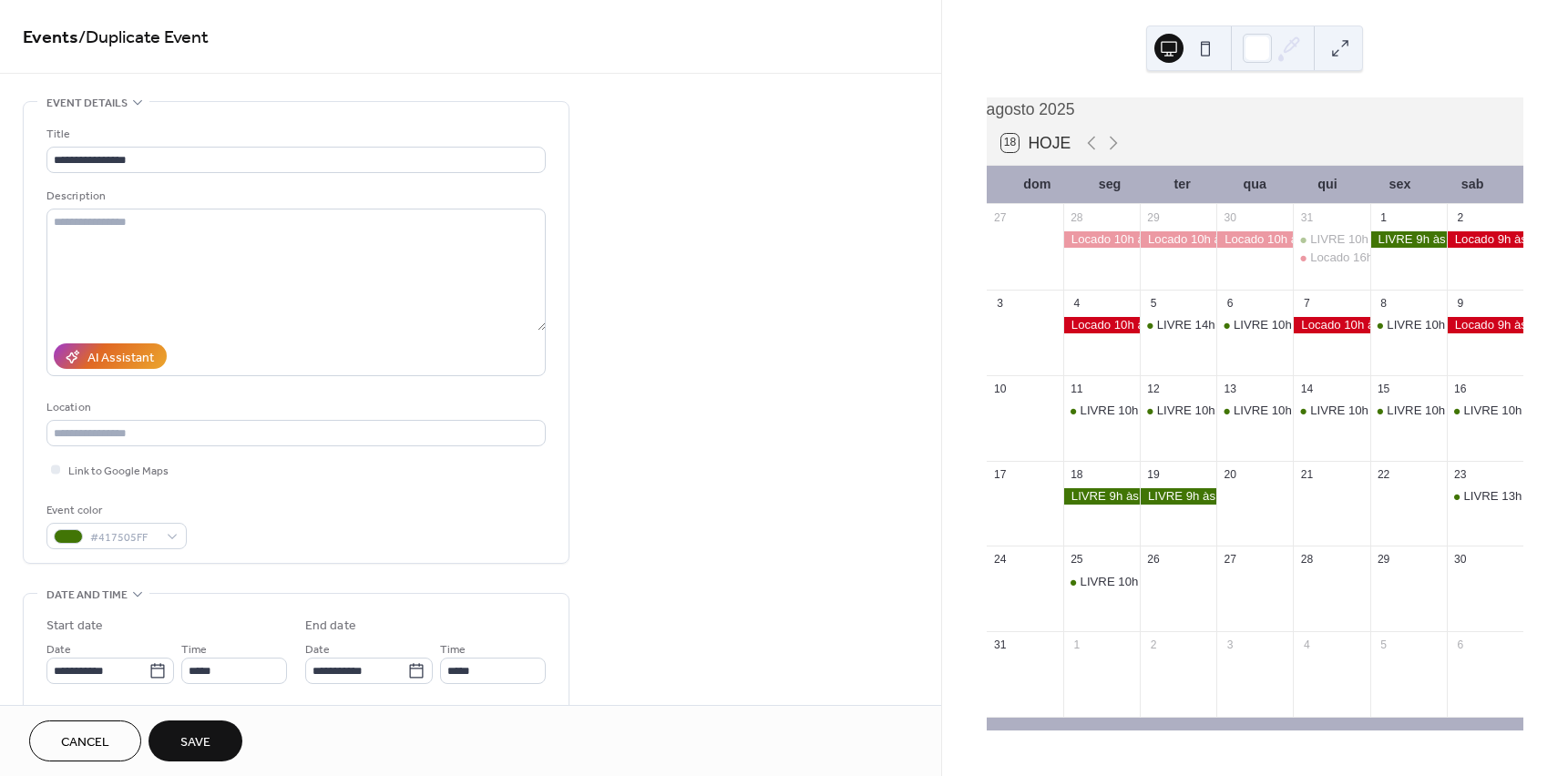 click on "Save" at bounding box center [195, 742] 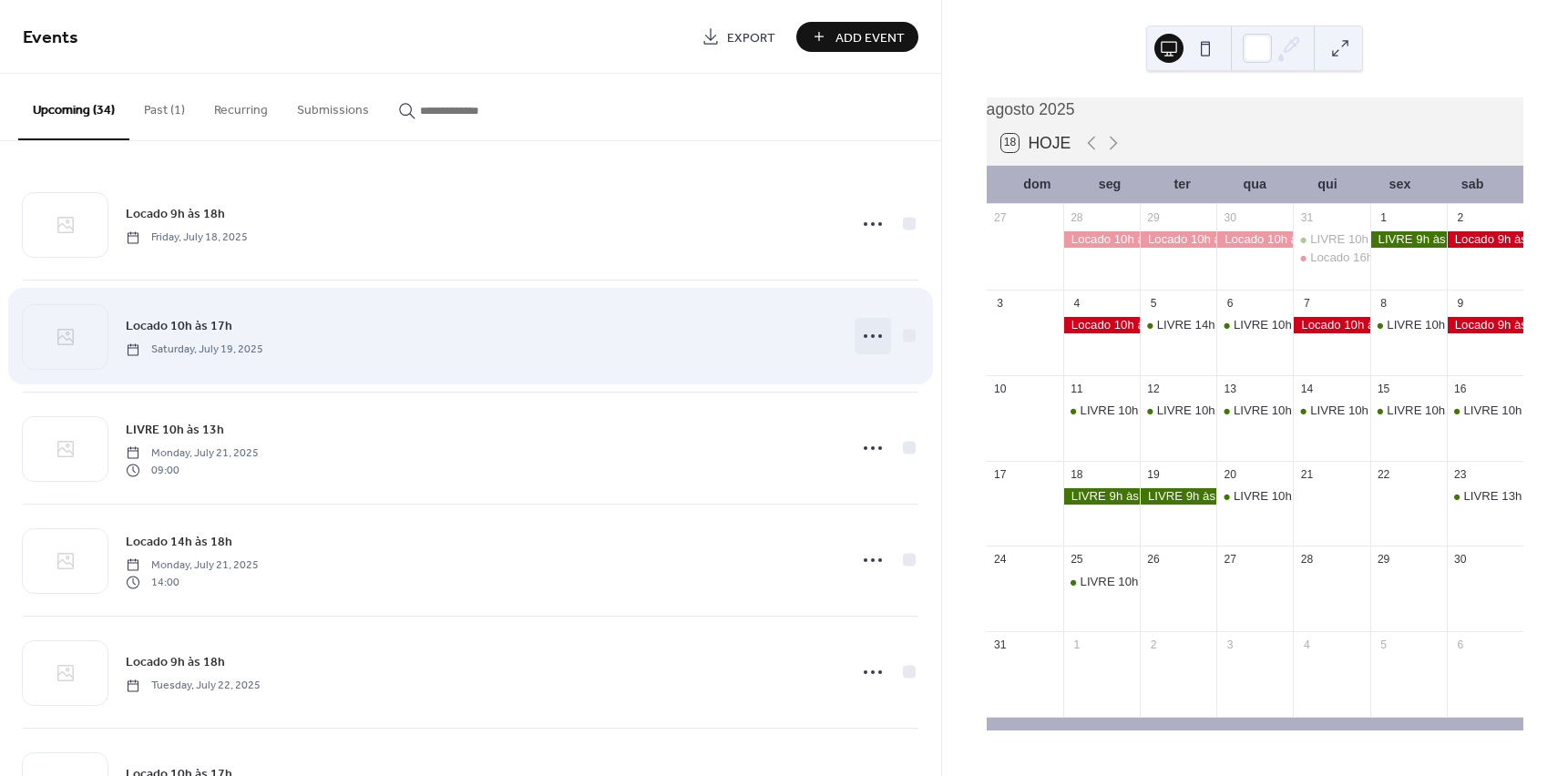 click 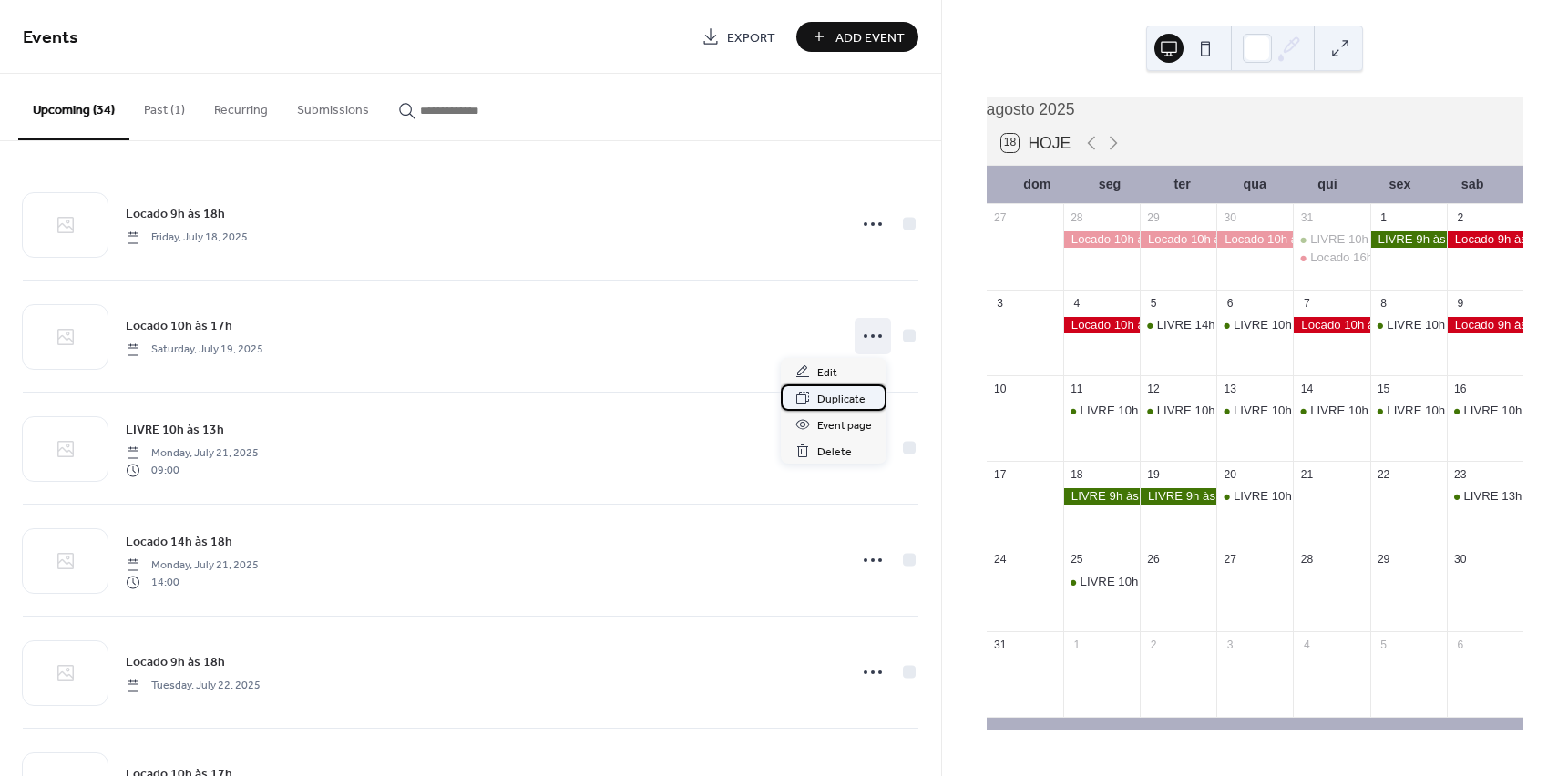 click on "Duplicate" at bounding box center [841, 399] 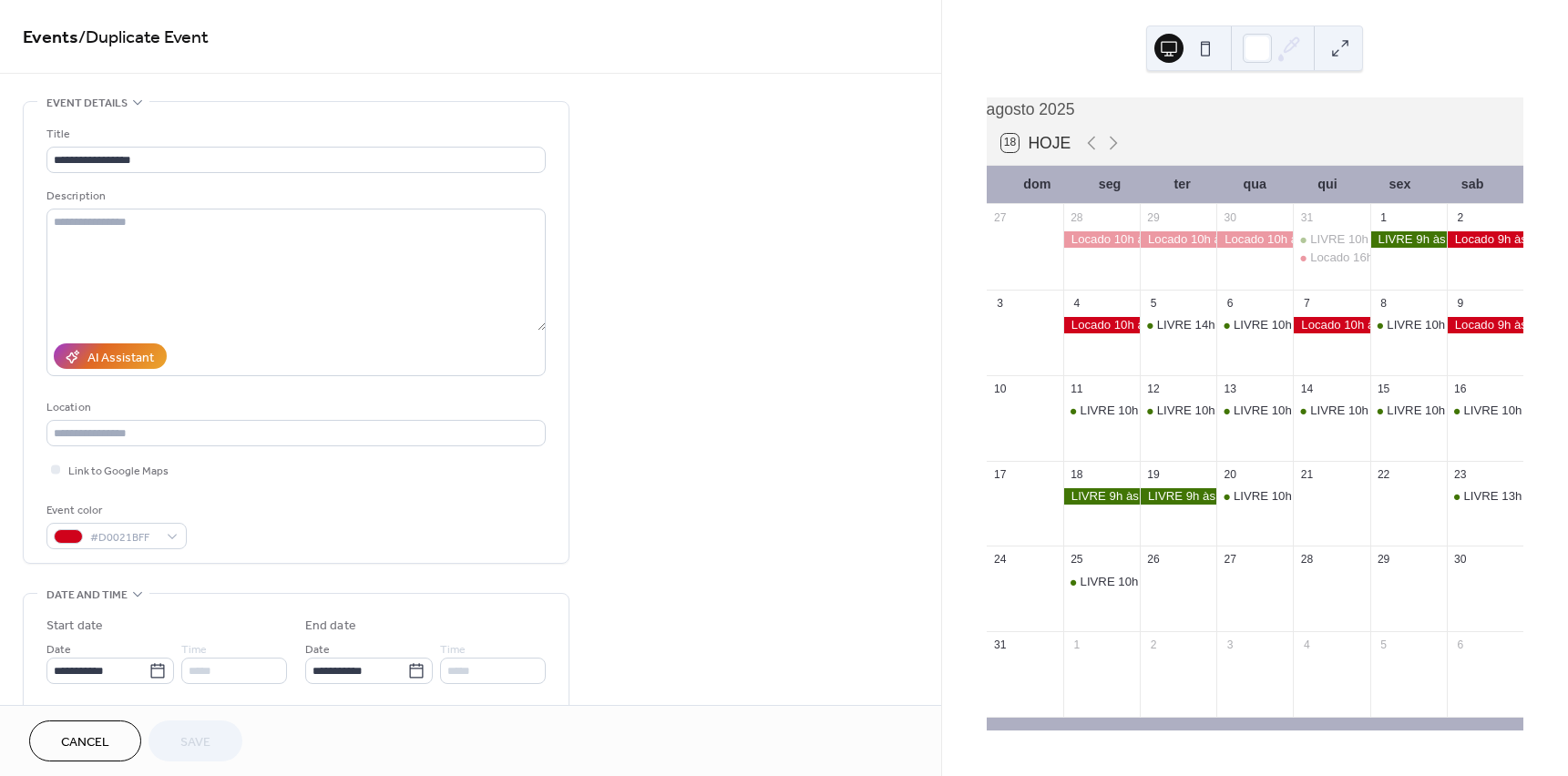 click on "Cancel" at bounding box center (85, 742) 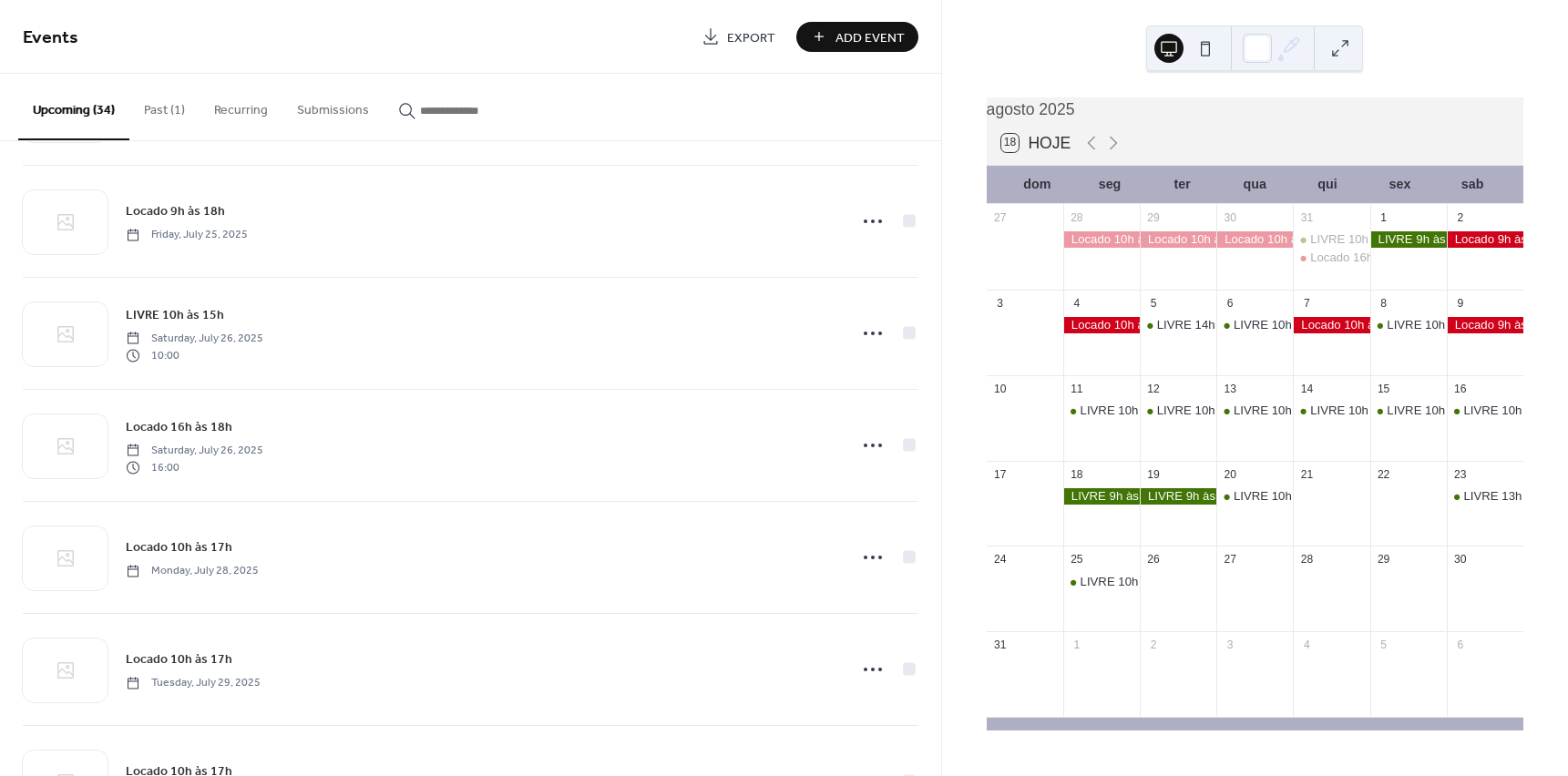 scroll, scrollTop: 911, scrollLeft: 0, axis: vertical 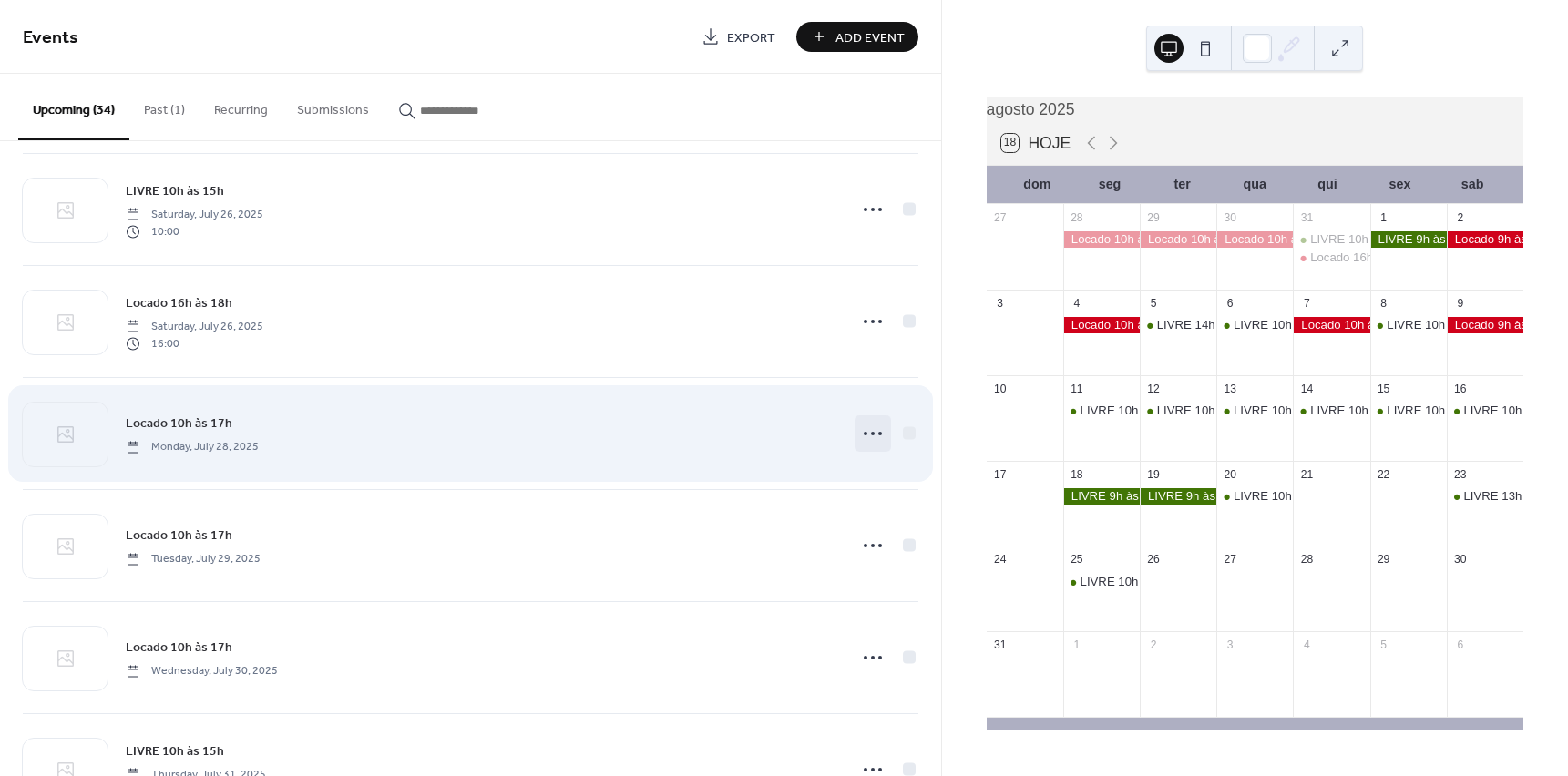 click 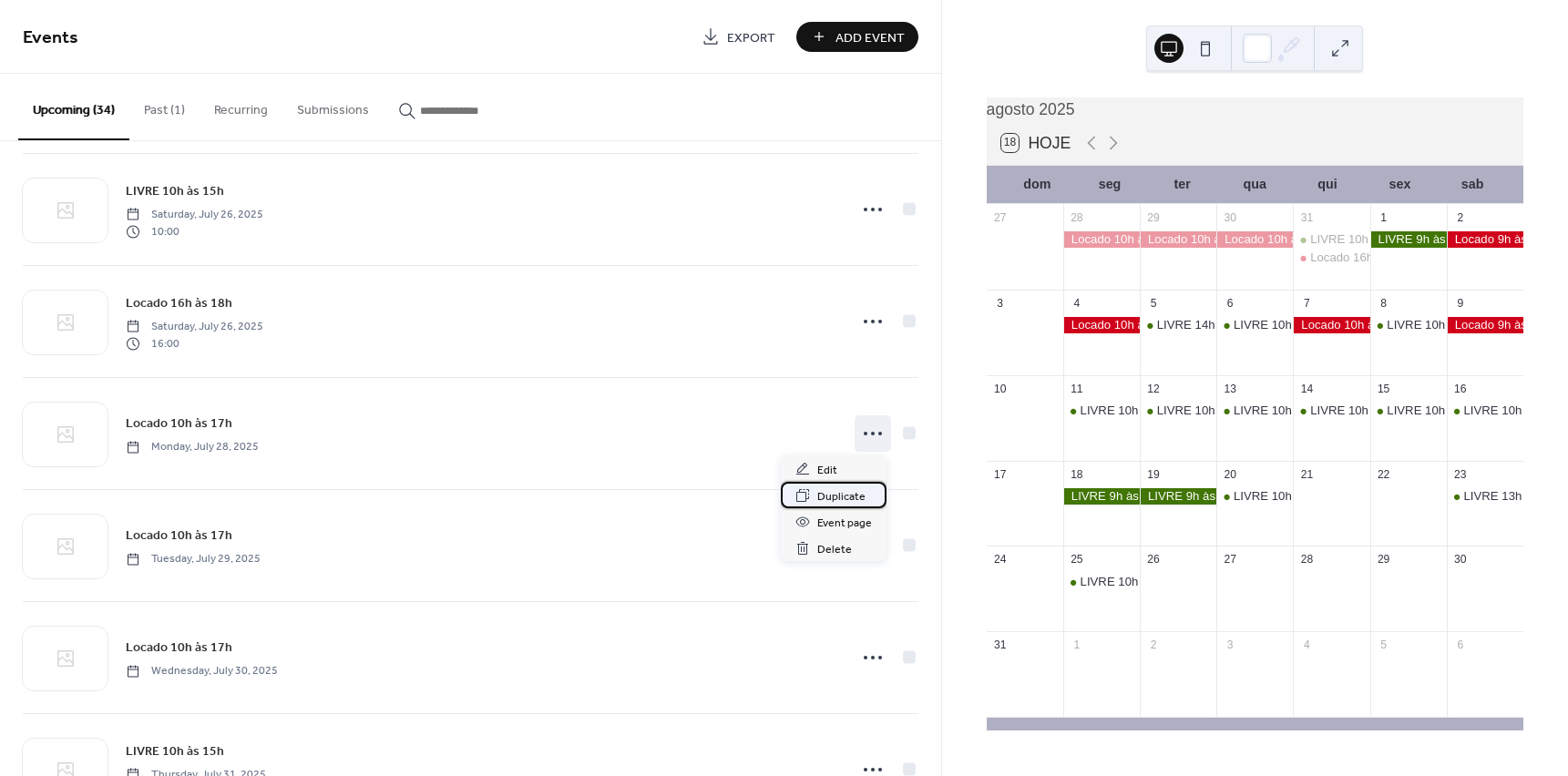 click on "Duplicate" at bounding box center [841, 496] 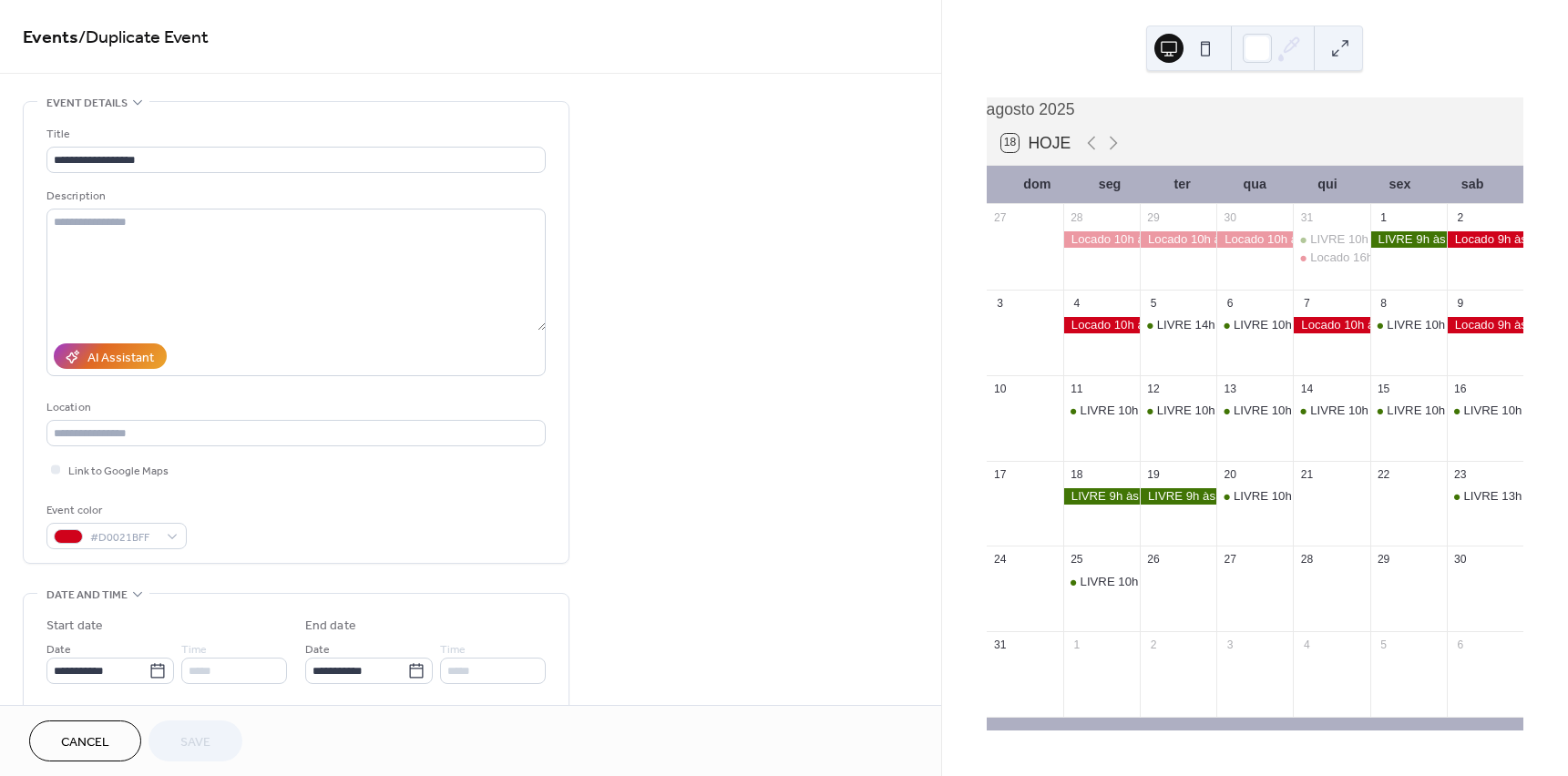 click on "Cancel" at bounding box center [85, 742] 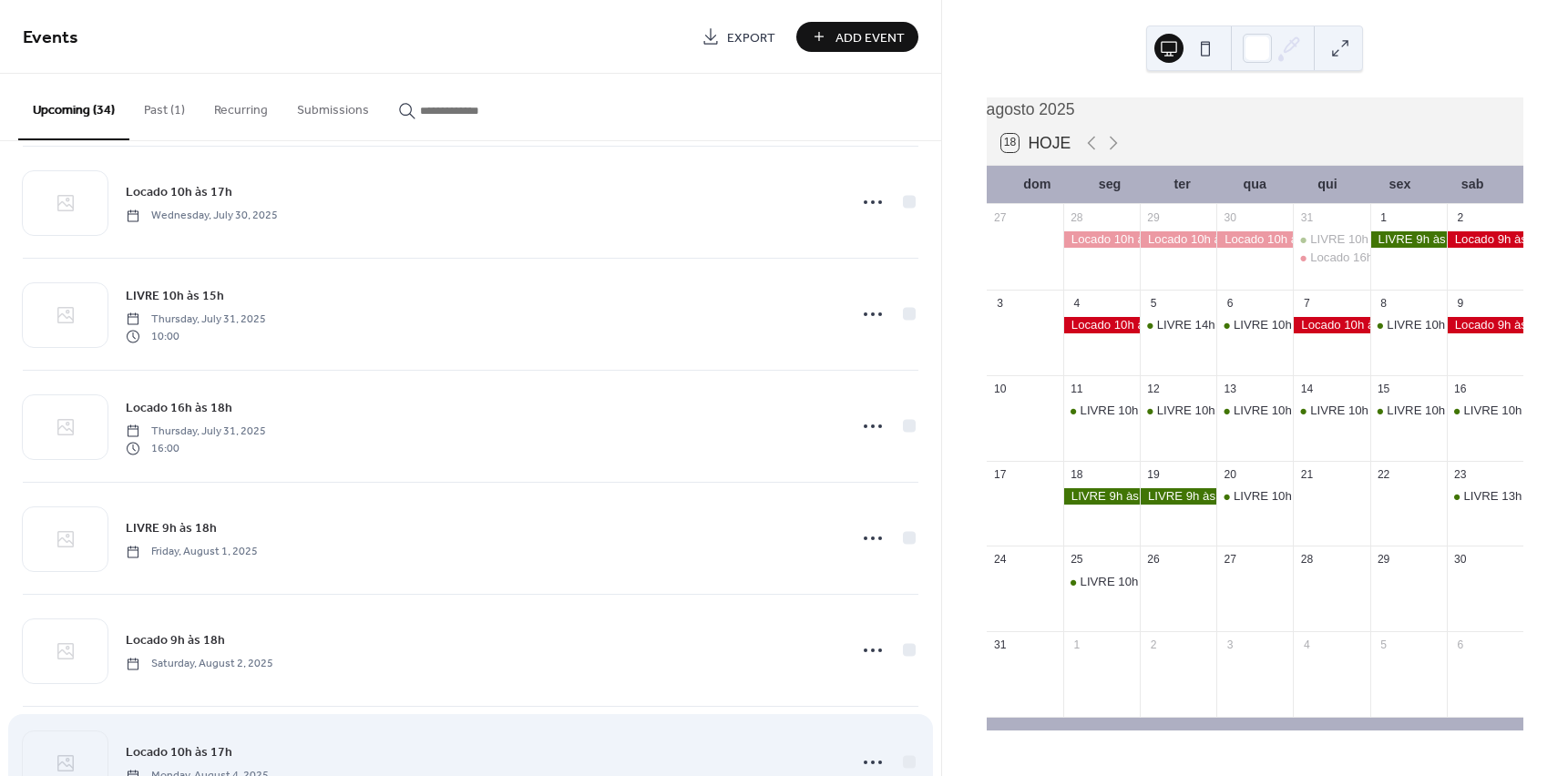 scroll, scrollTop: 1457, scrollLeft: 0, axis: vertical 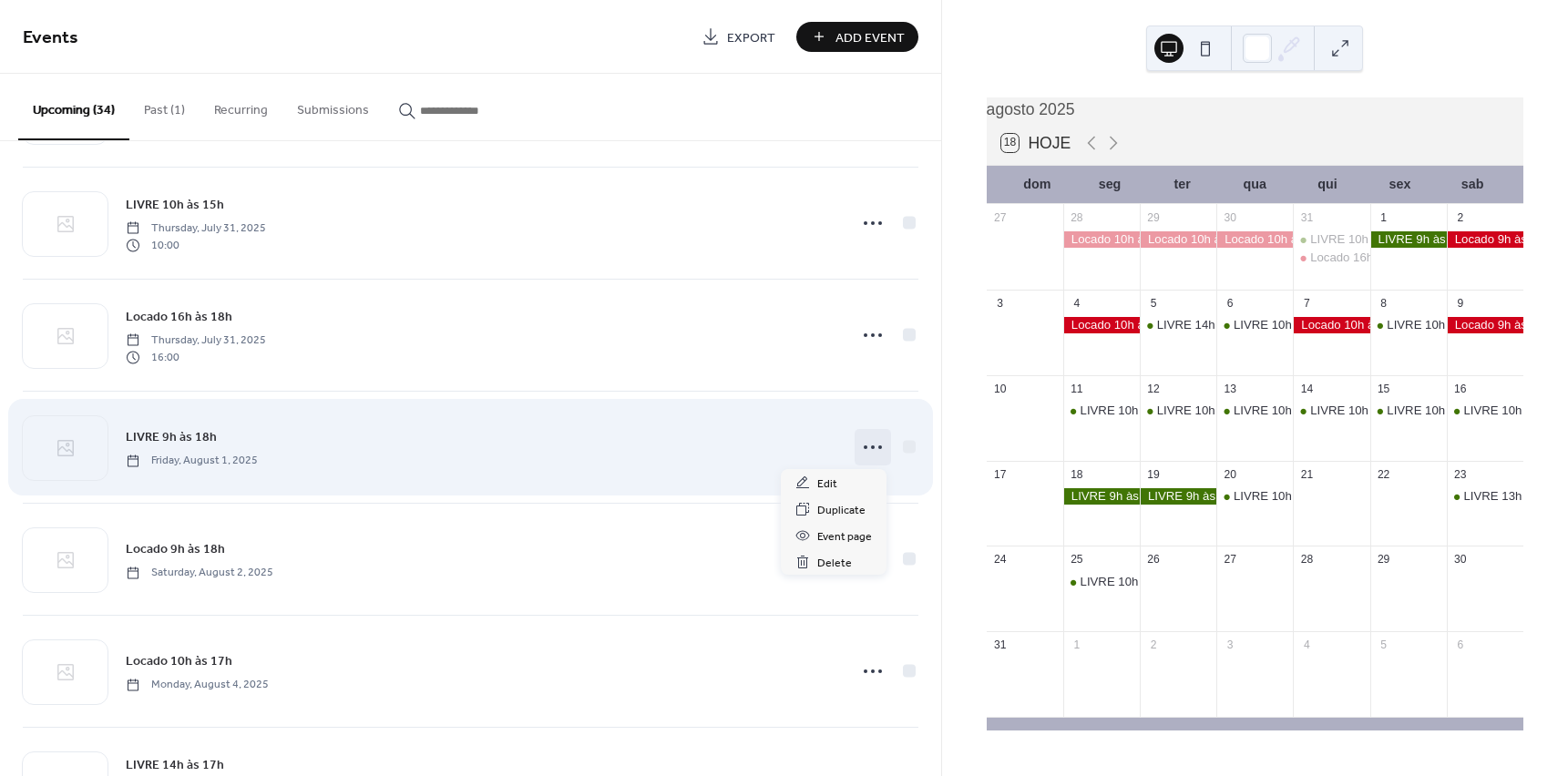 click 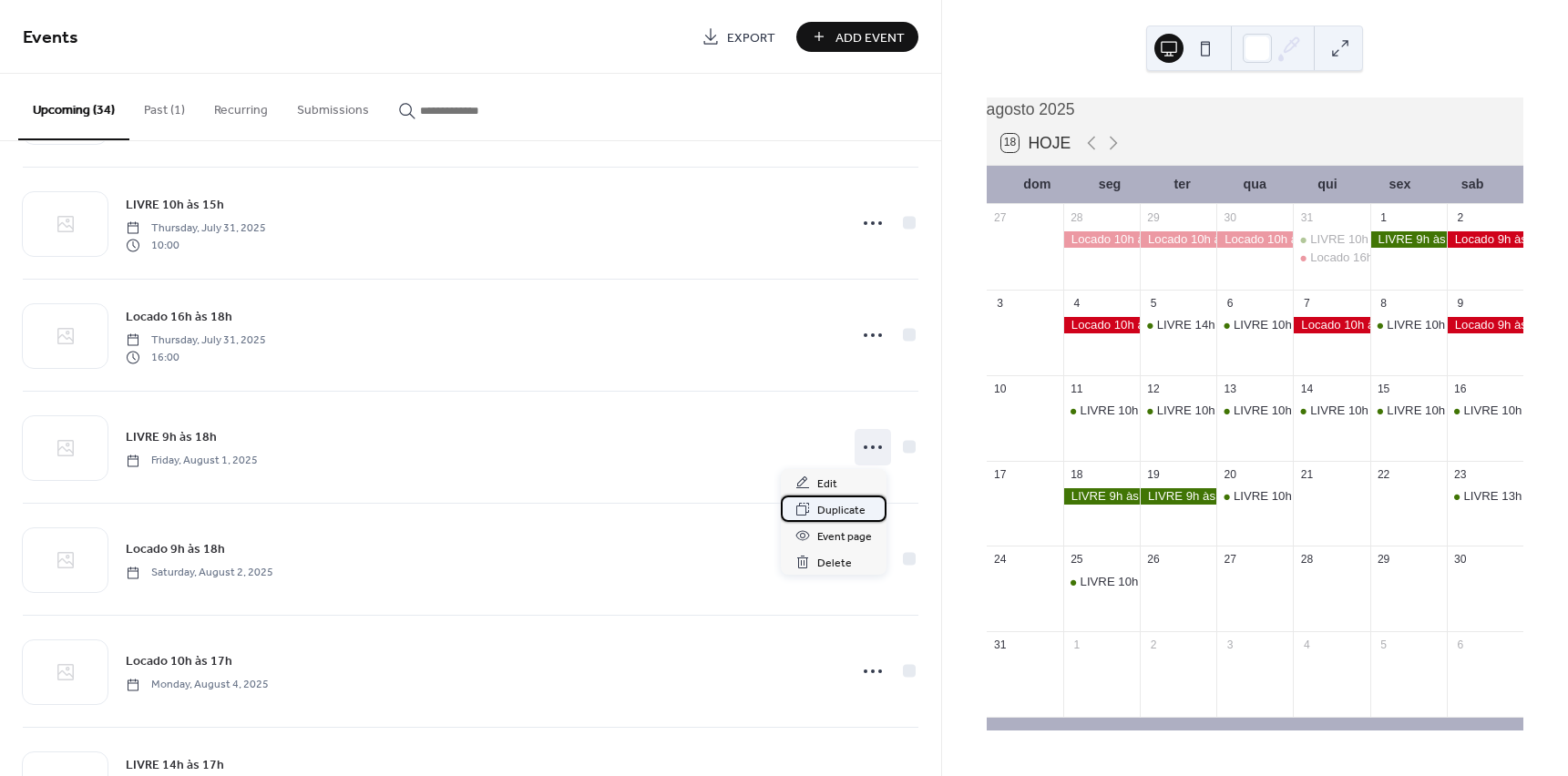 click on "Duplicate" at bounding box center [841, 510] 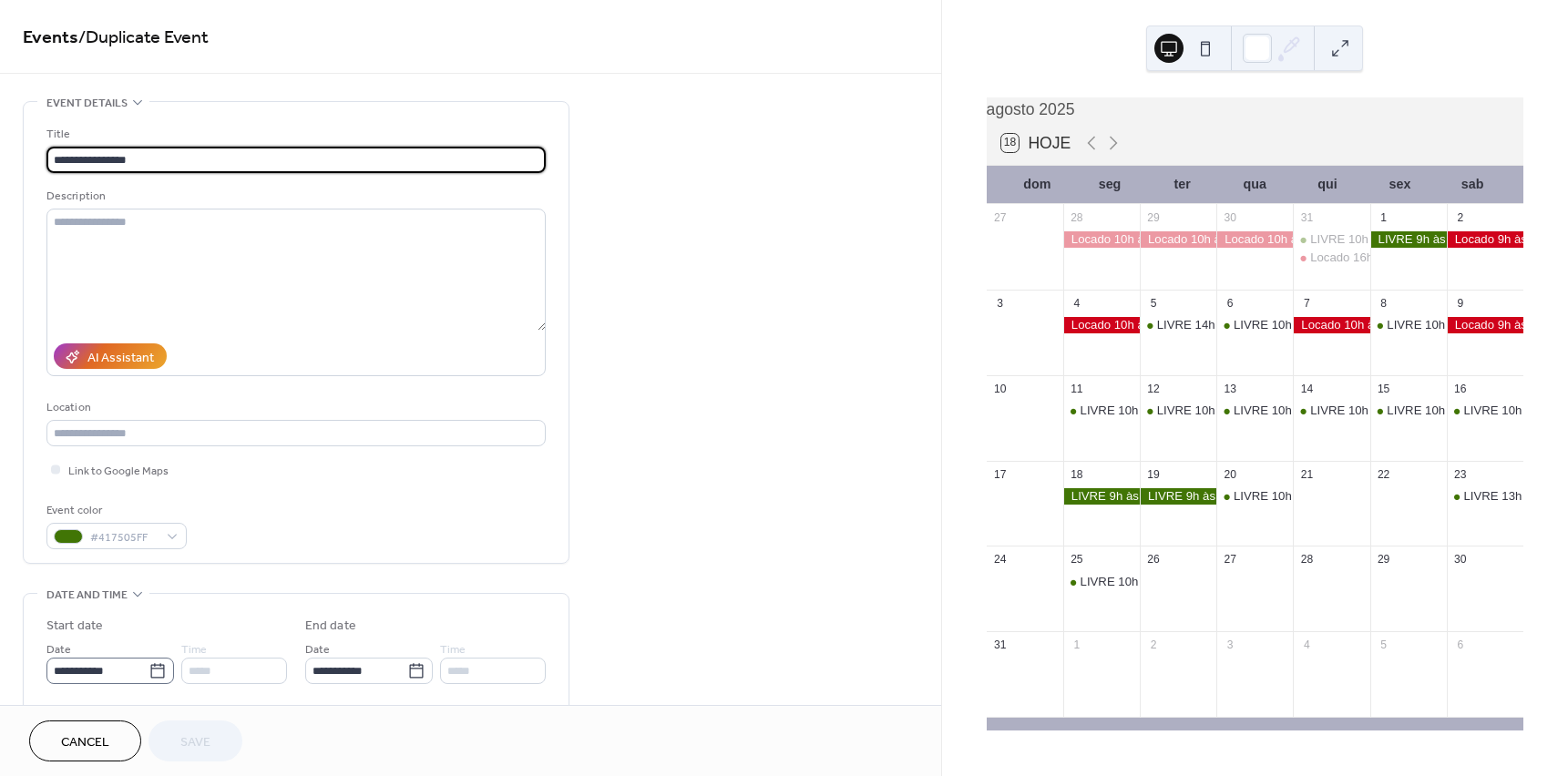 click 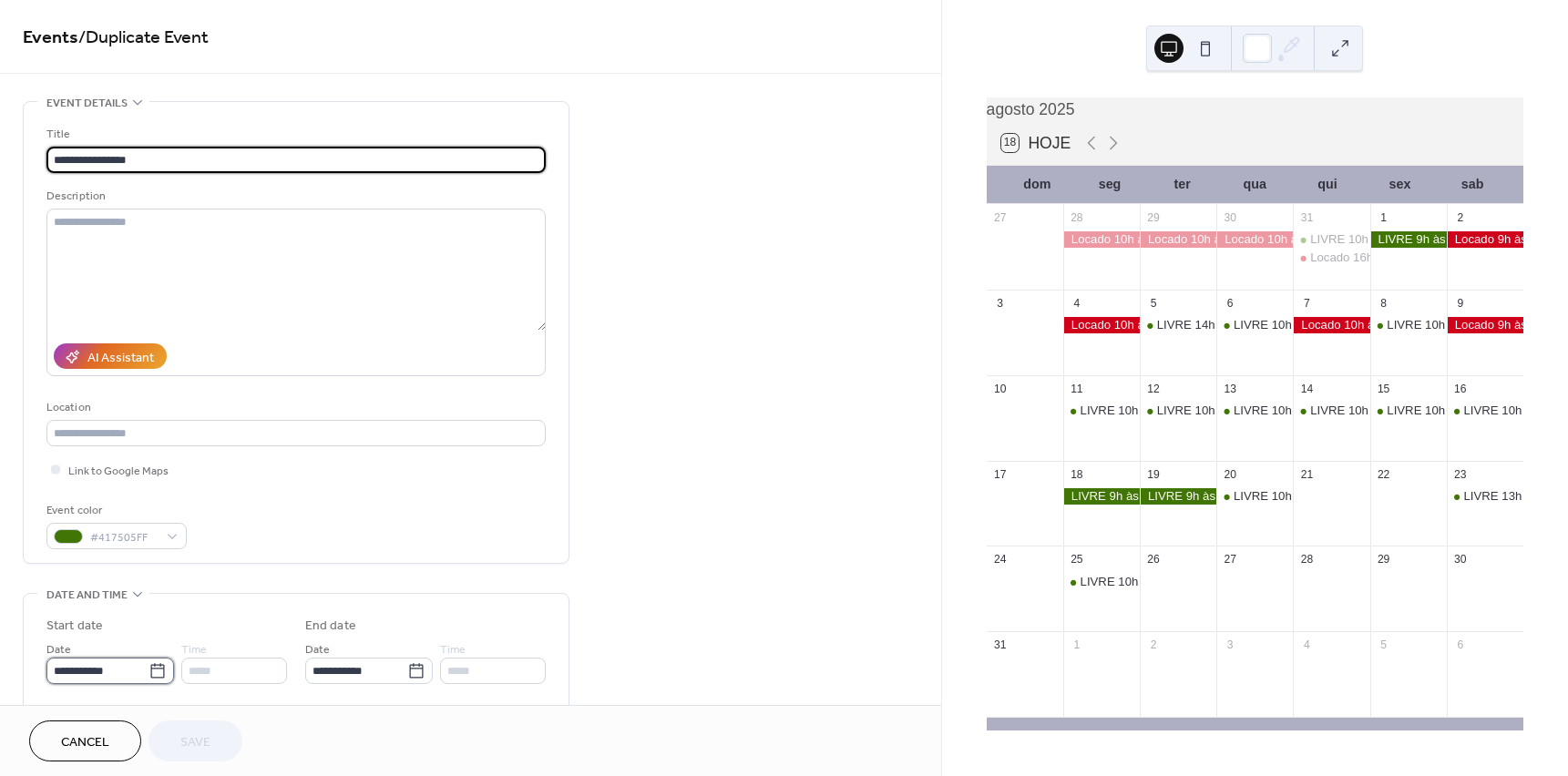 click on "**********" at bounding box center [97, 670] 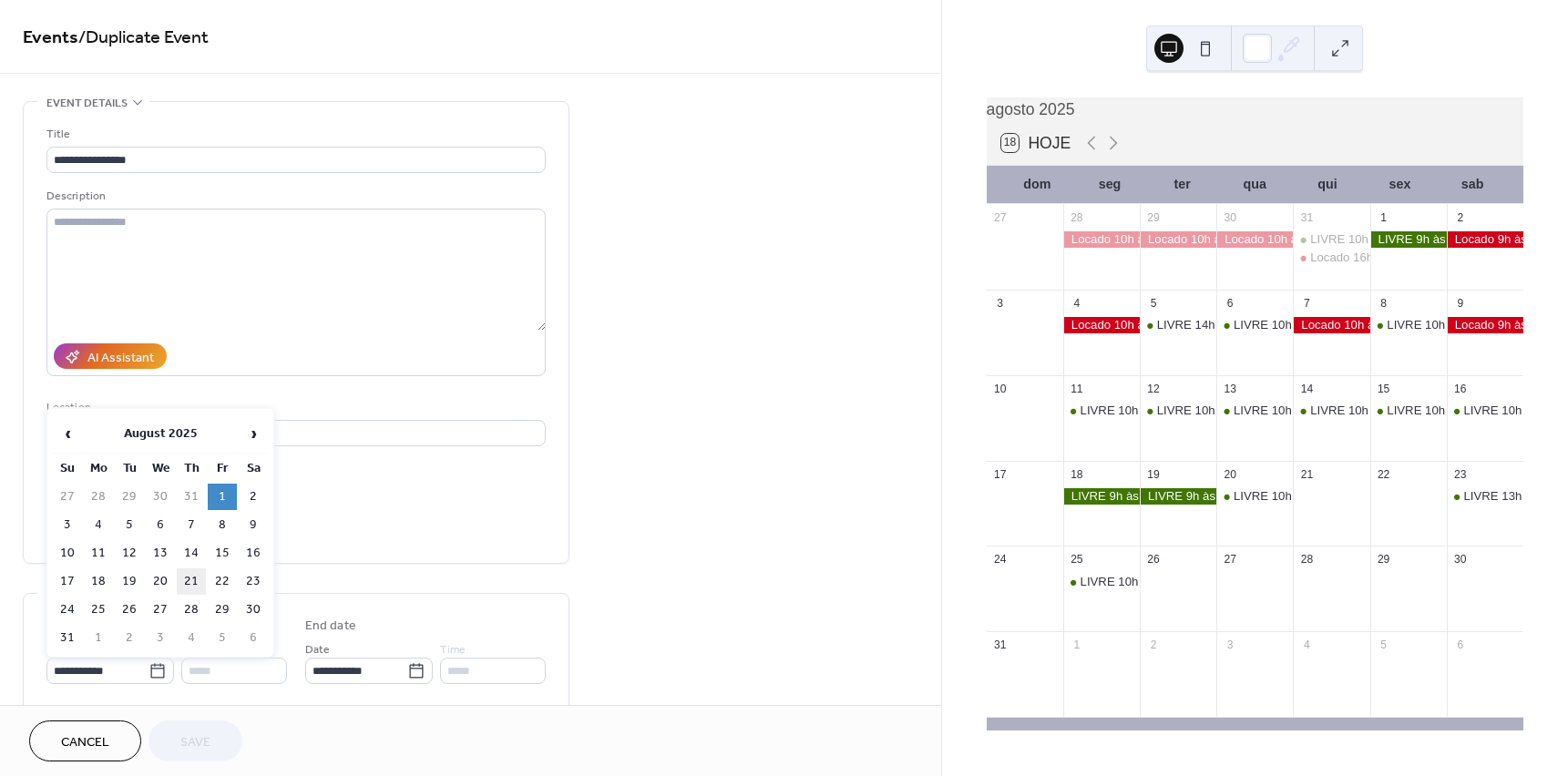 click on "21" at bounding box center [191, 581] 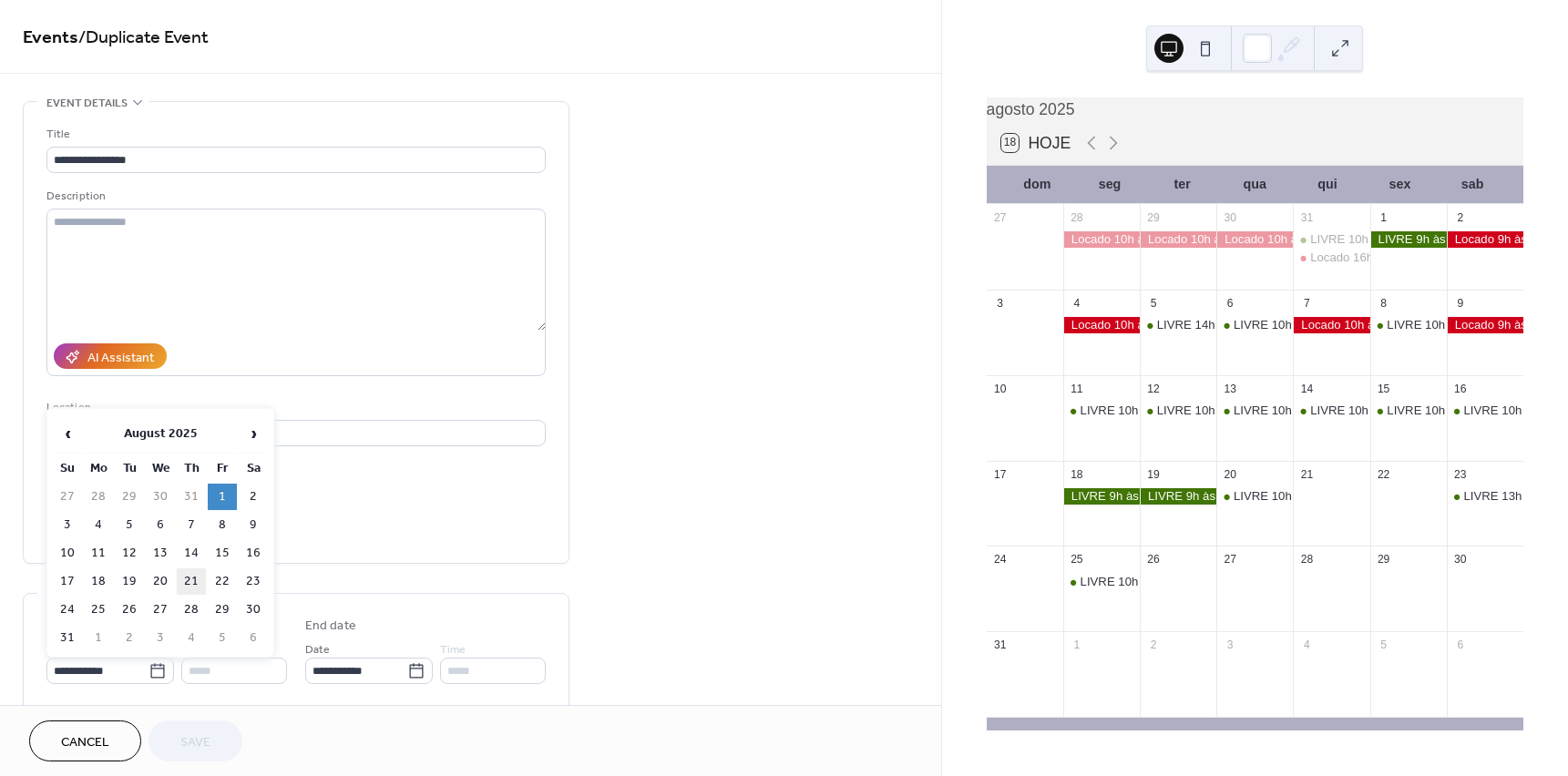 type on "**********" 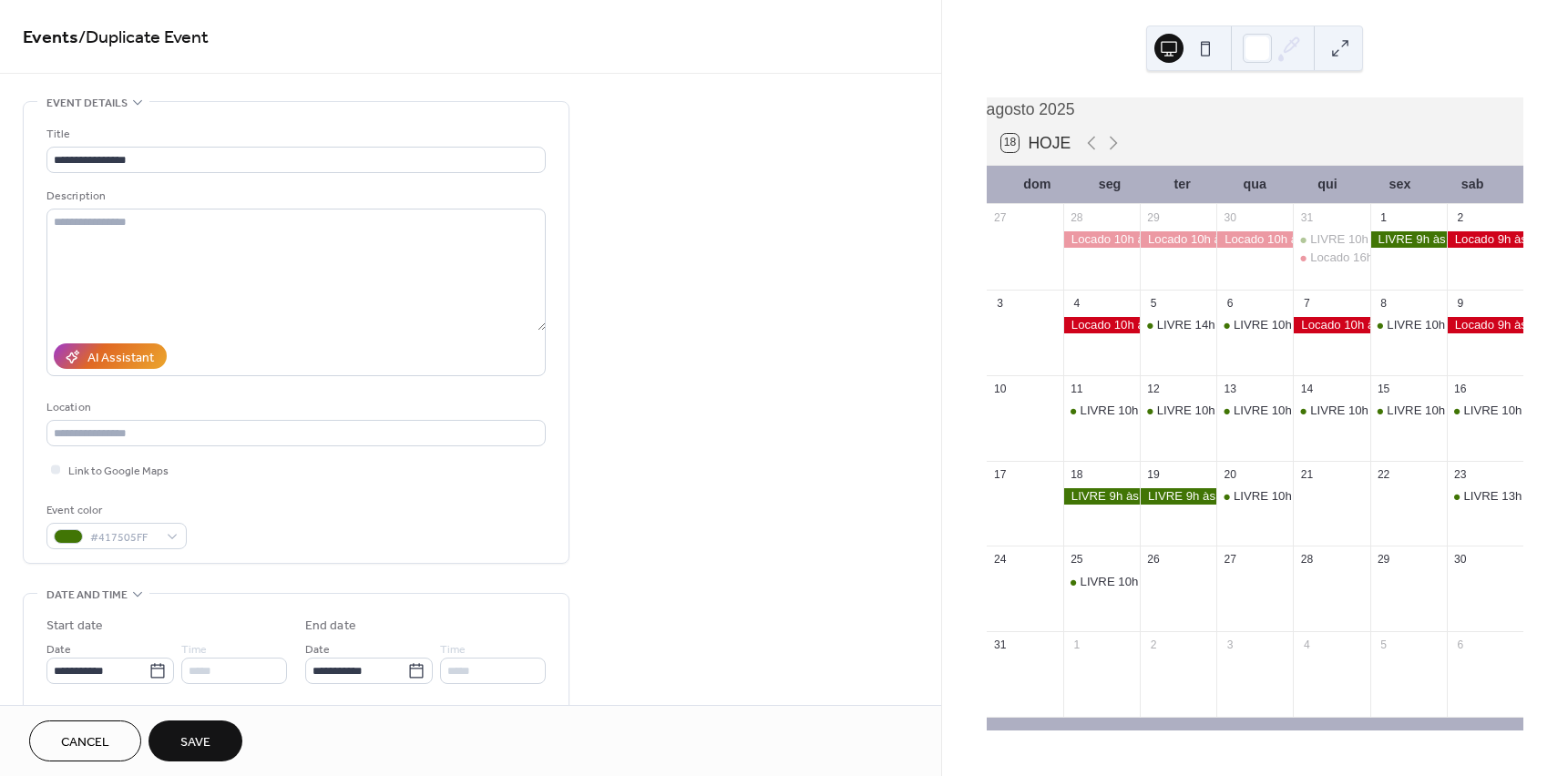 click on "Save" at bounding box center [195, 742] 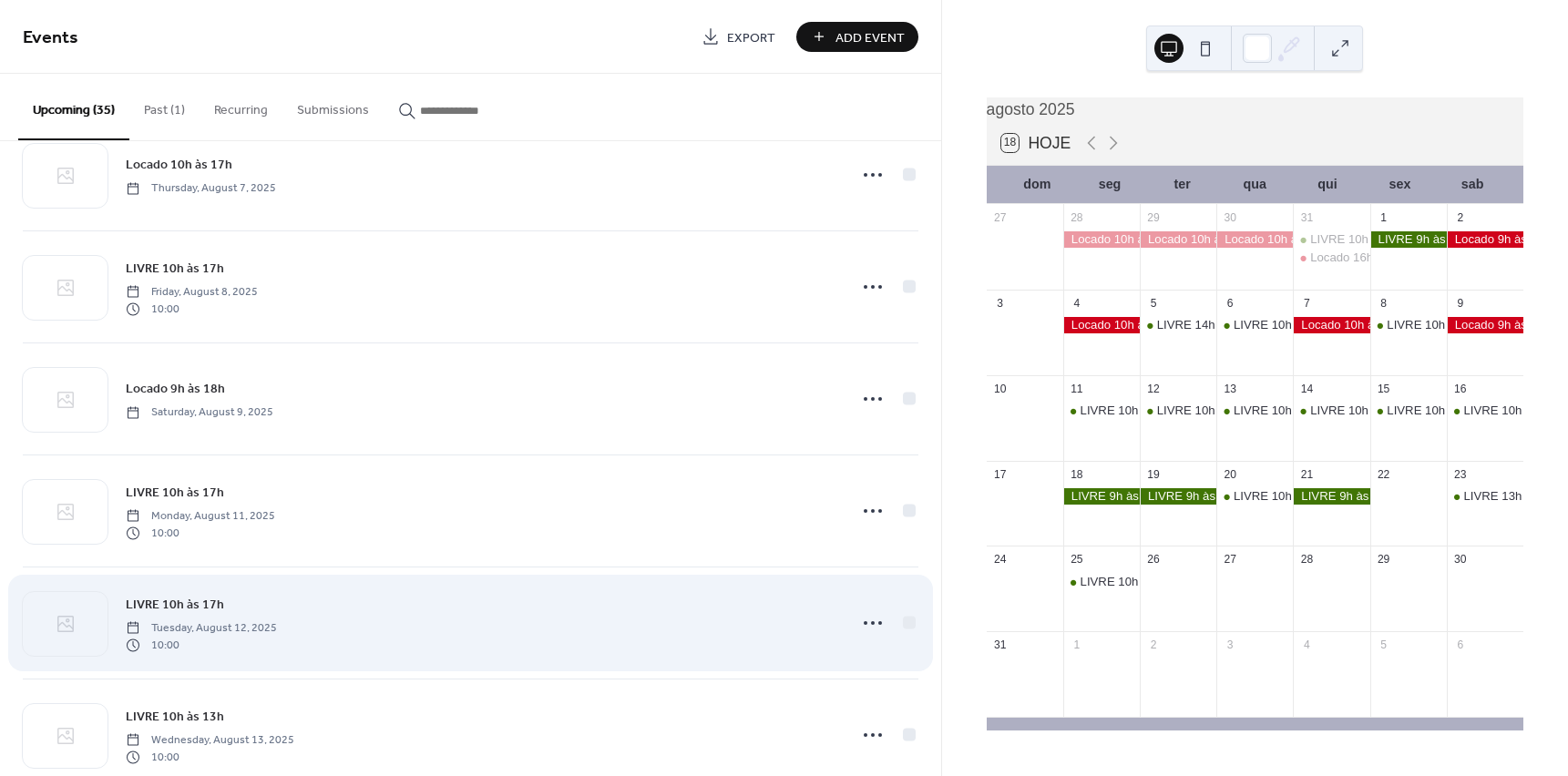 scroll, scrollTop: 2233, scrollLeft: 0, axis: vertical 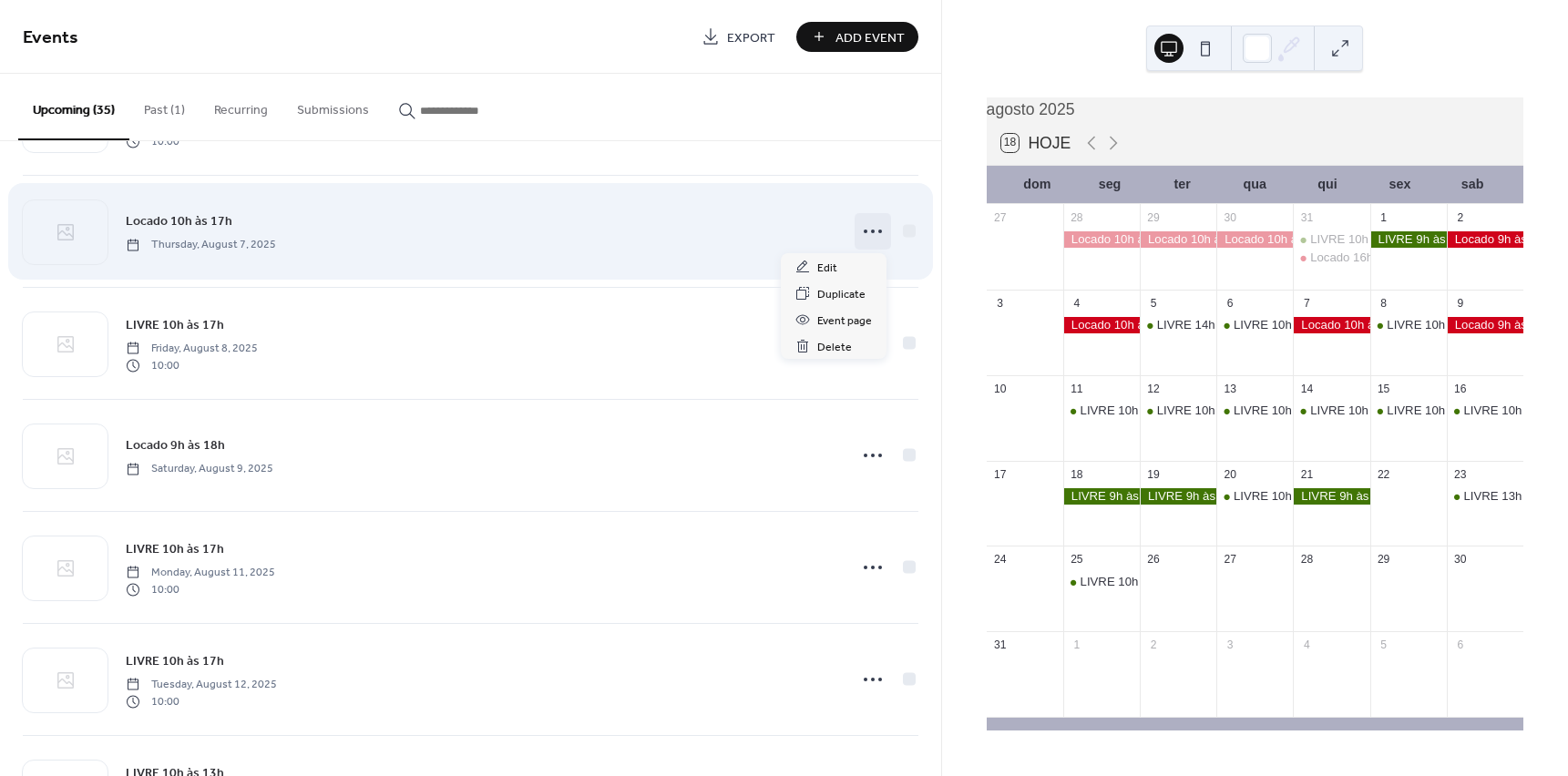 click 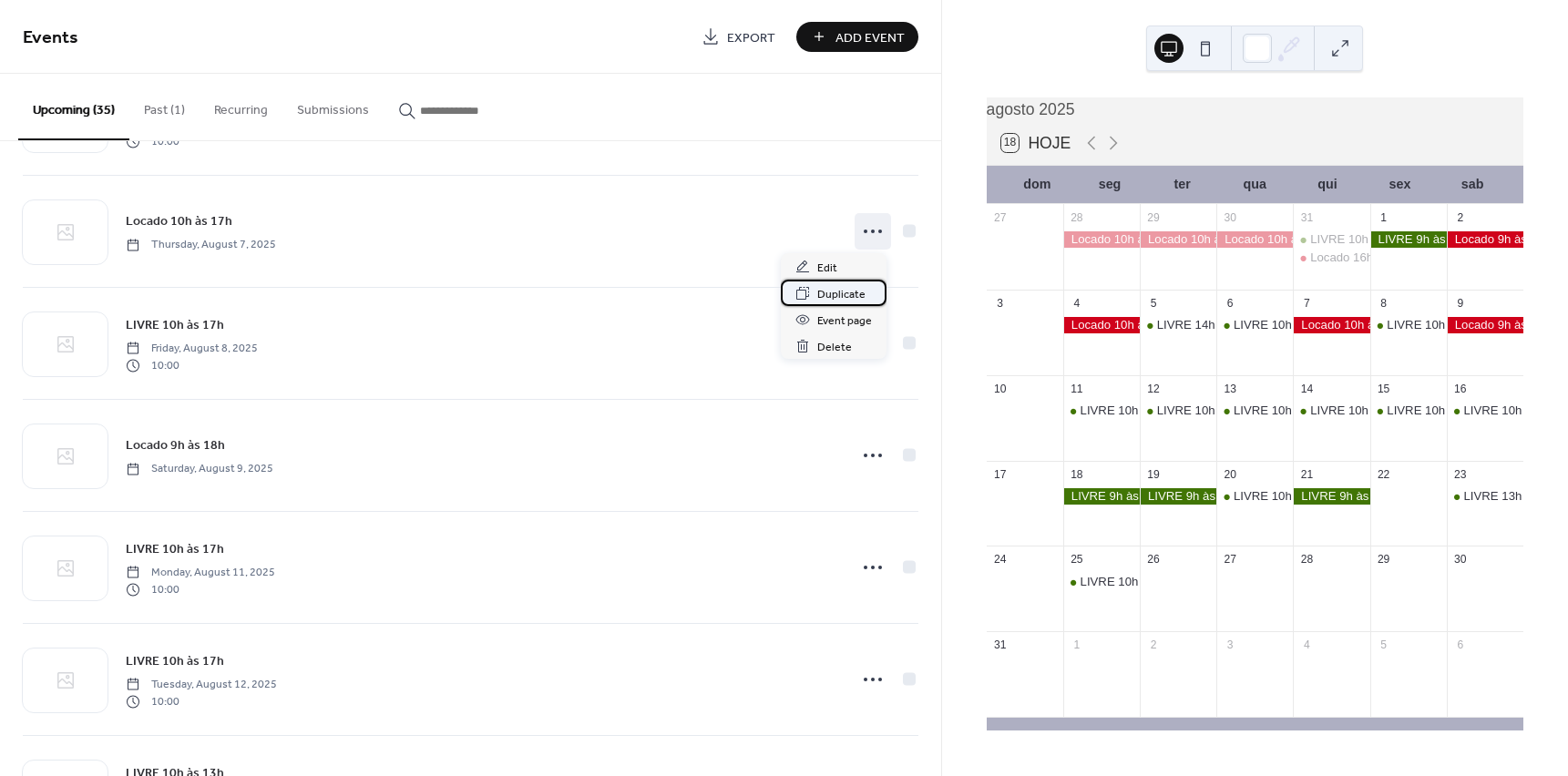 click on "Duplicate" at bounding box center [841, 294] 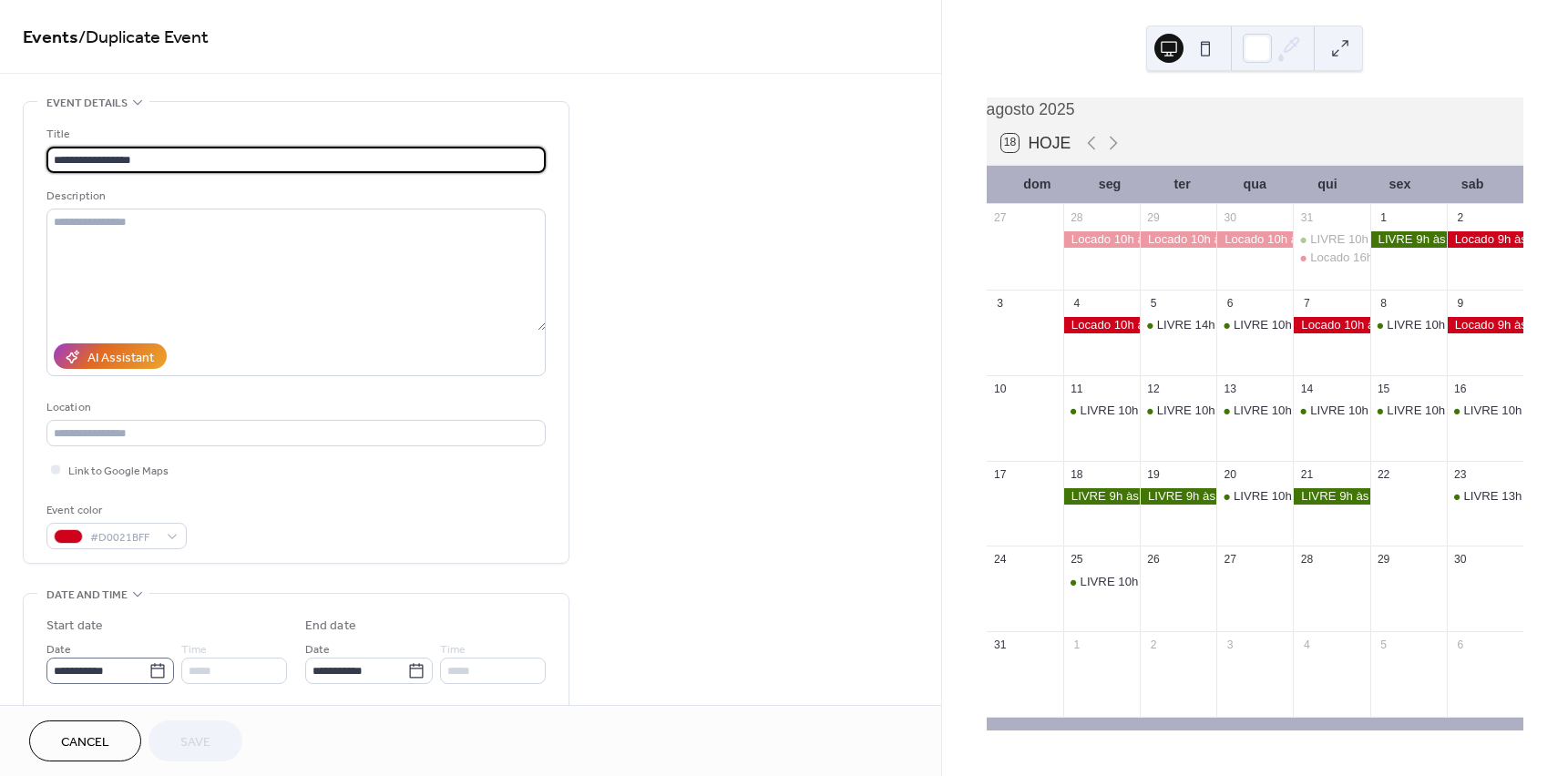 click 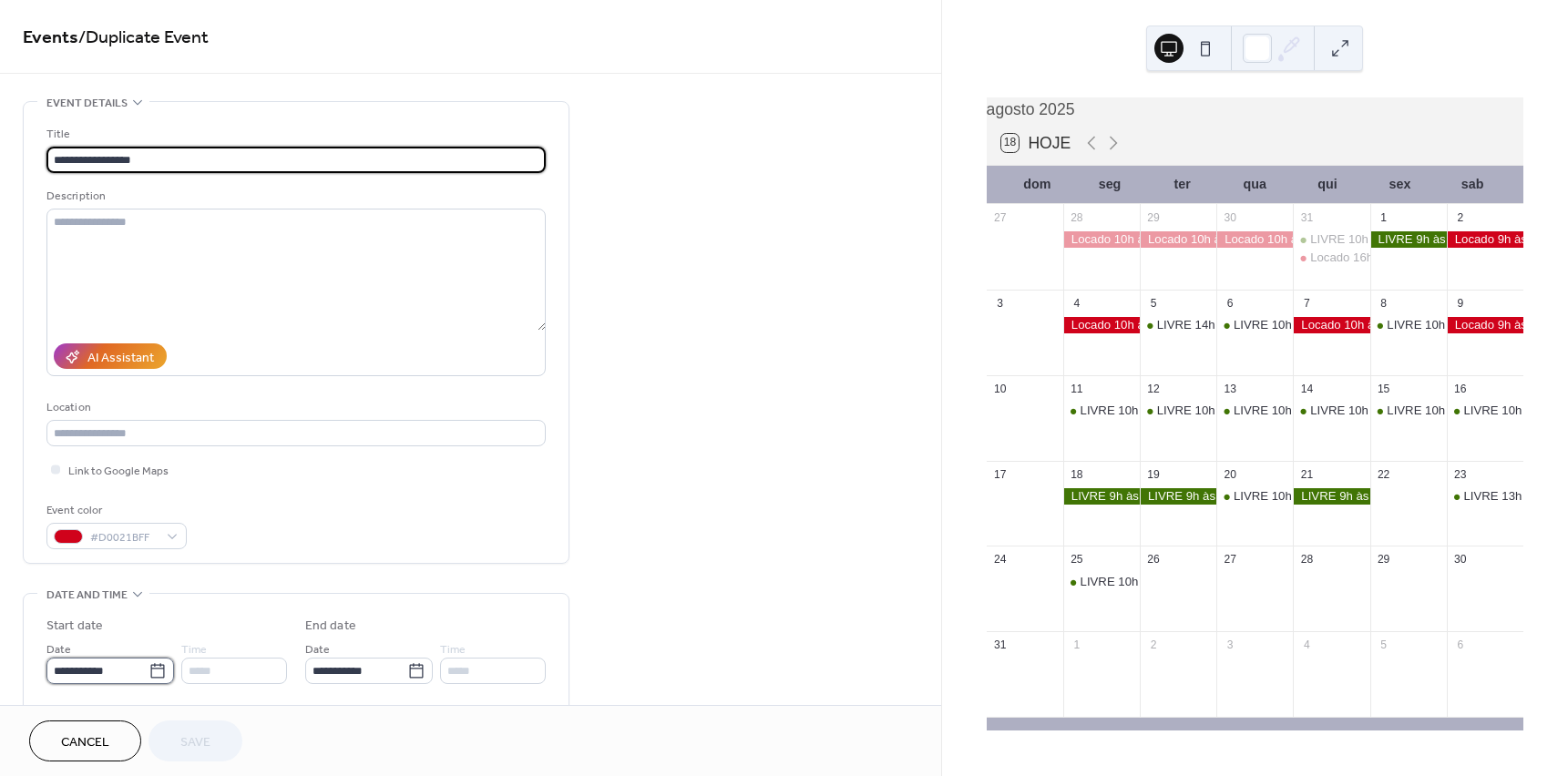 click on "**********" at bounding box center [97, 670] 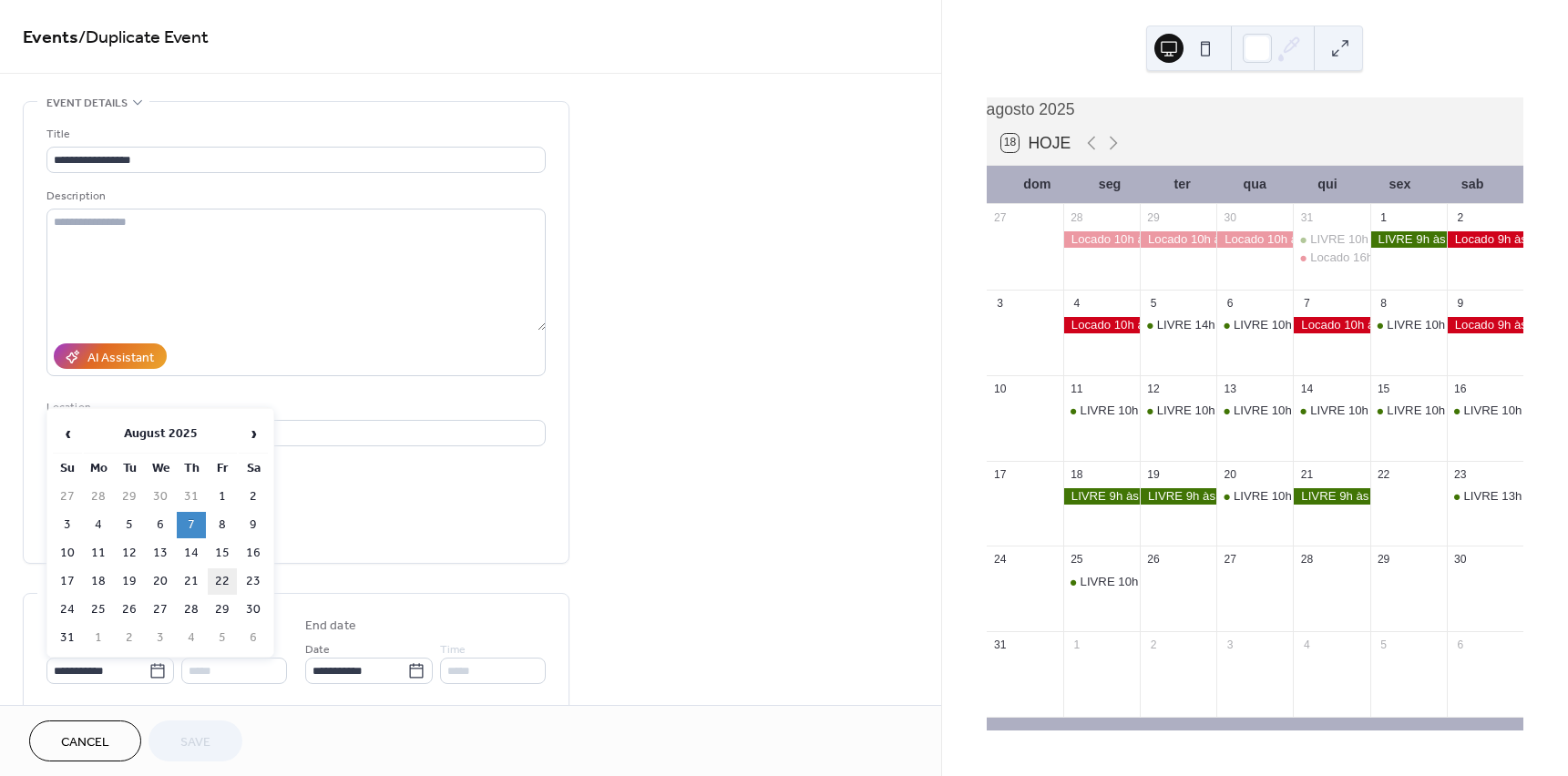 click on "22" at bounding box center (222, 581) 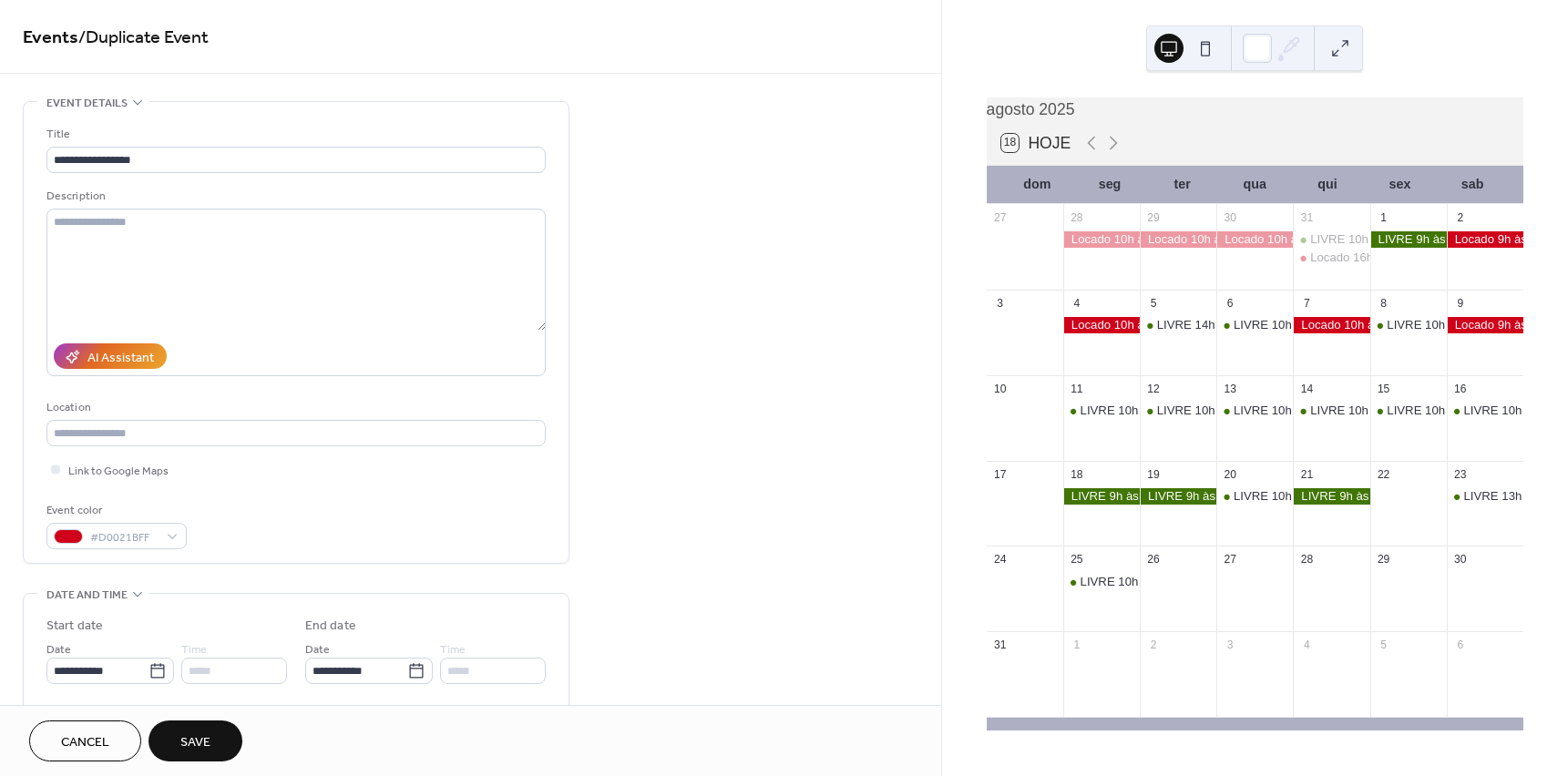 click on "Save" at bounding box center [195, 742] 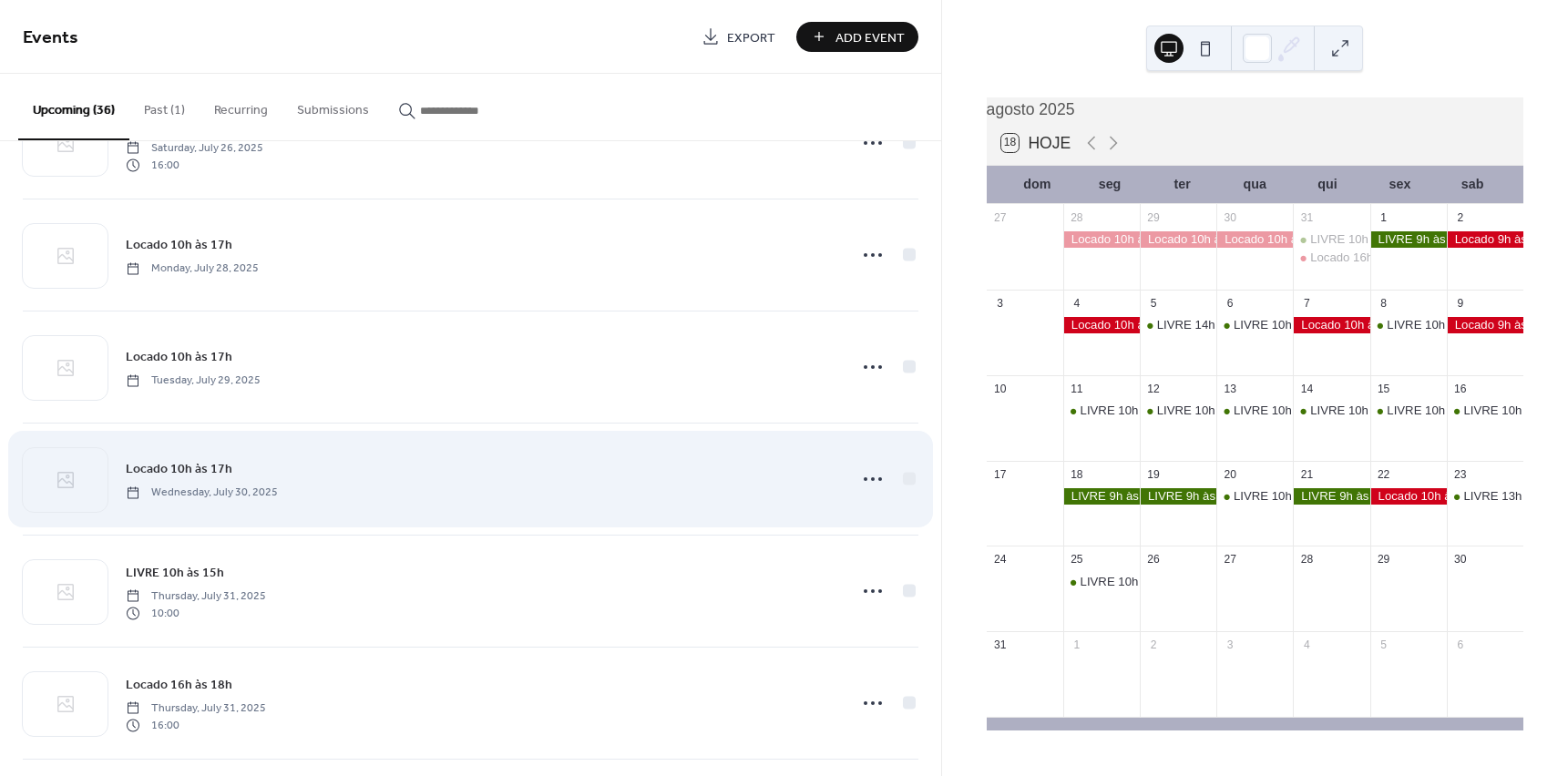 scroll, scrollTop: 1366, scrollLeft: 0, axis: vertical 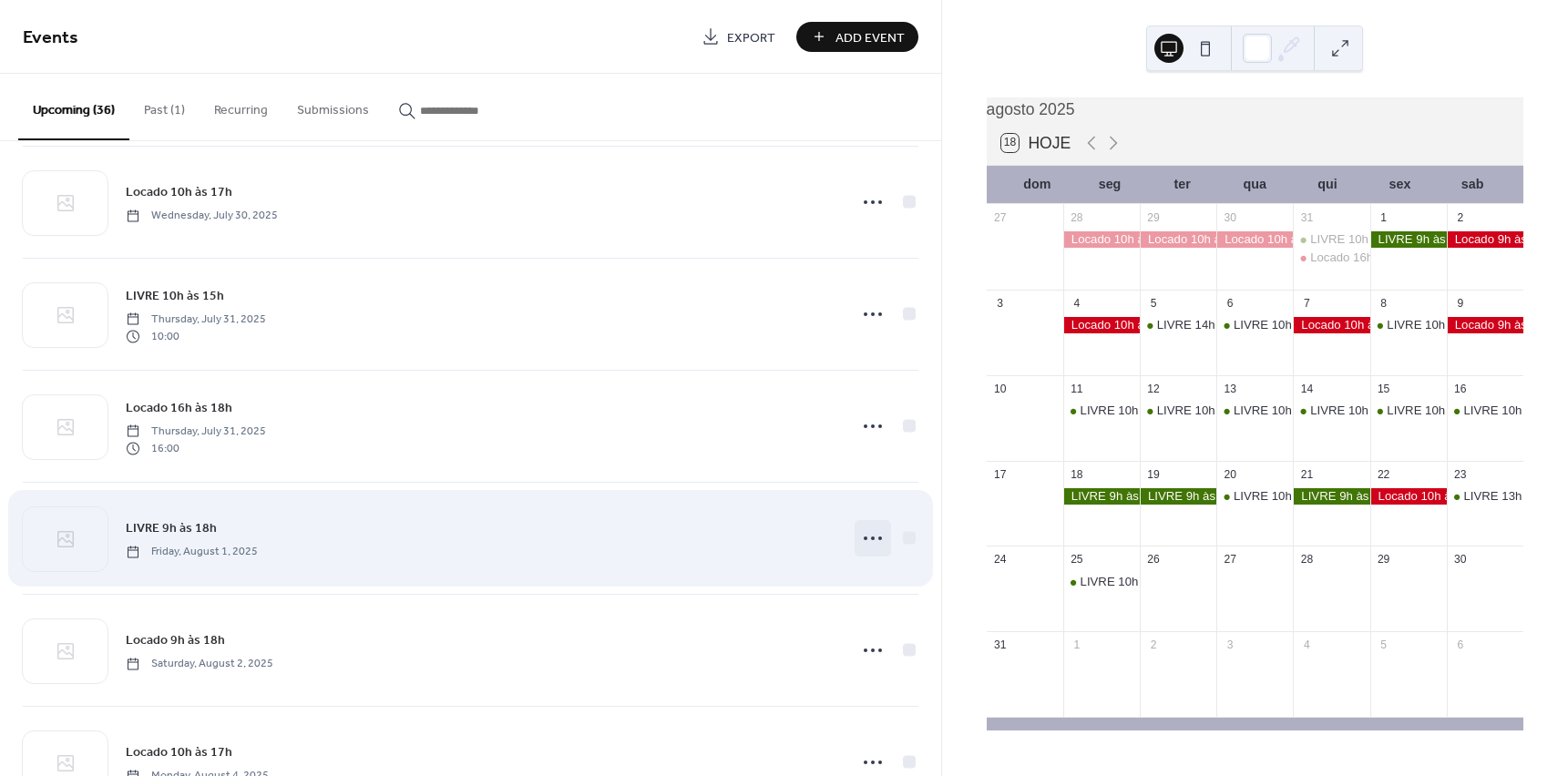 click 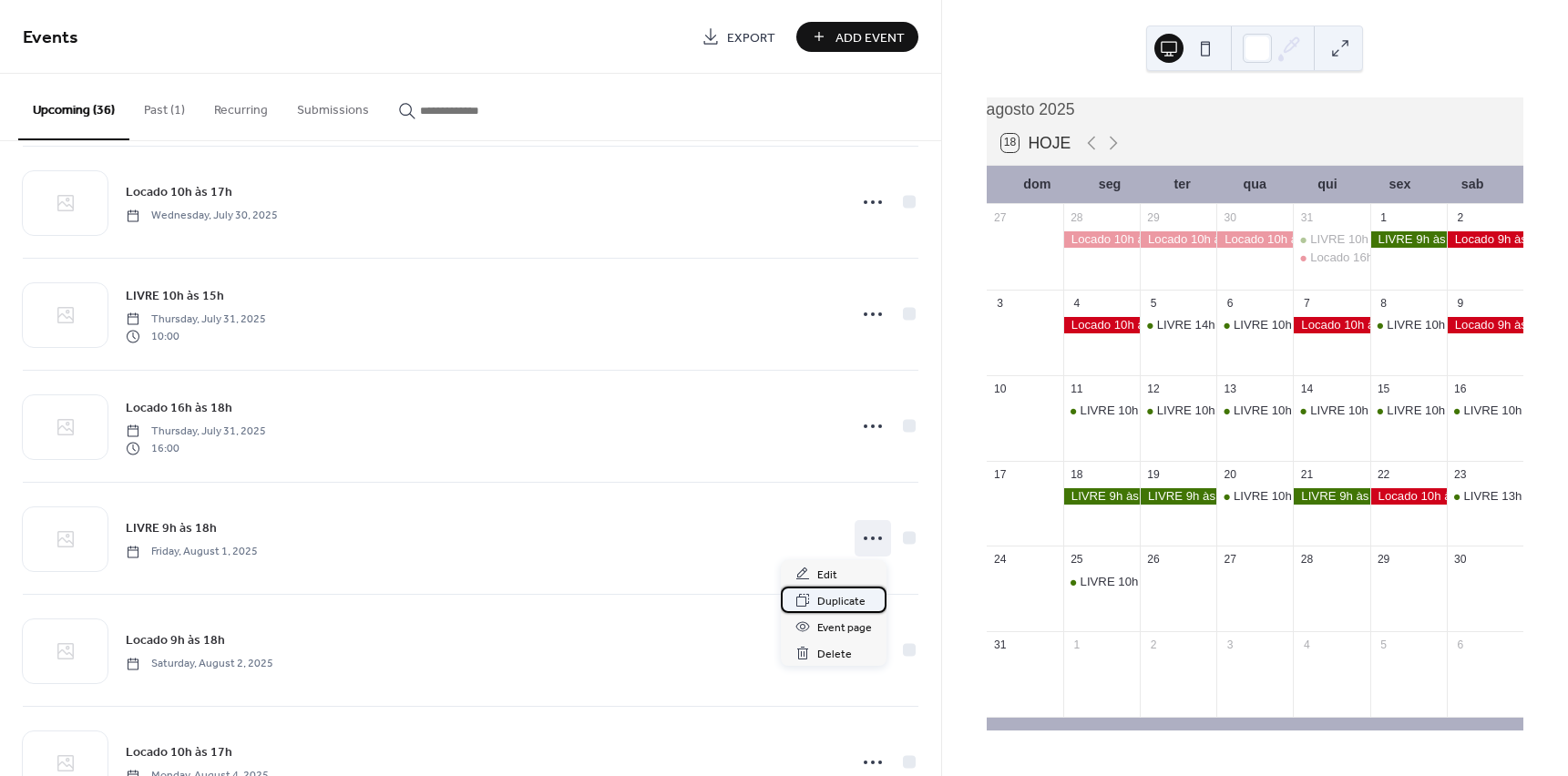 click on "Duplicate" at bounding box center (841, 601) 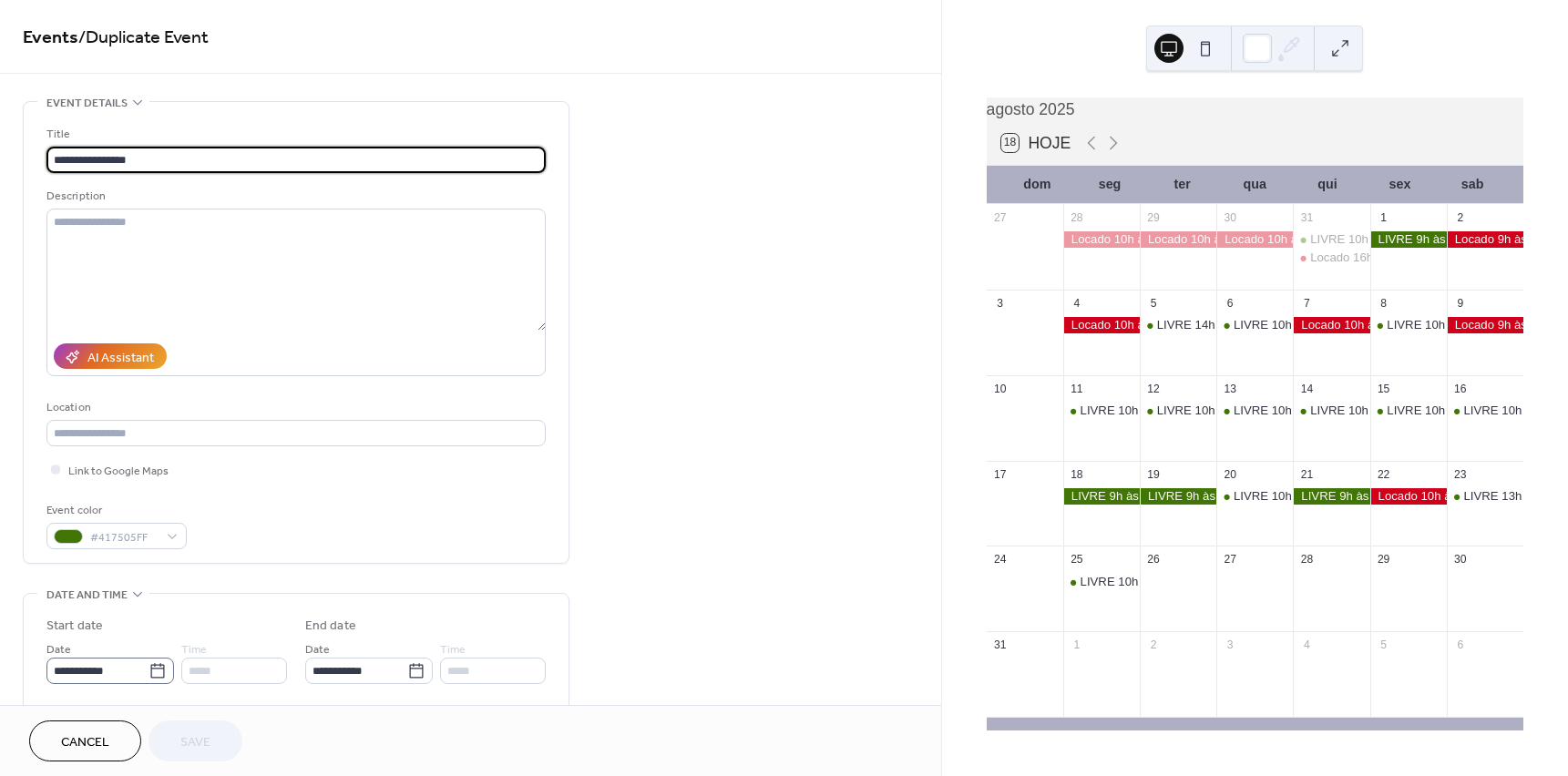 click 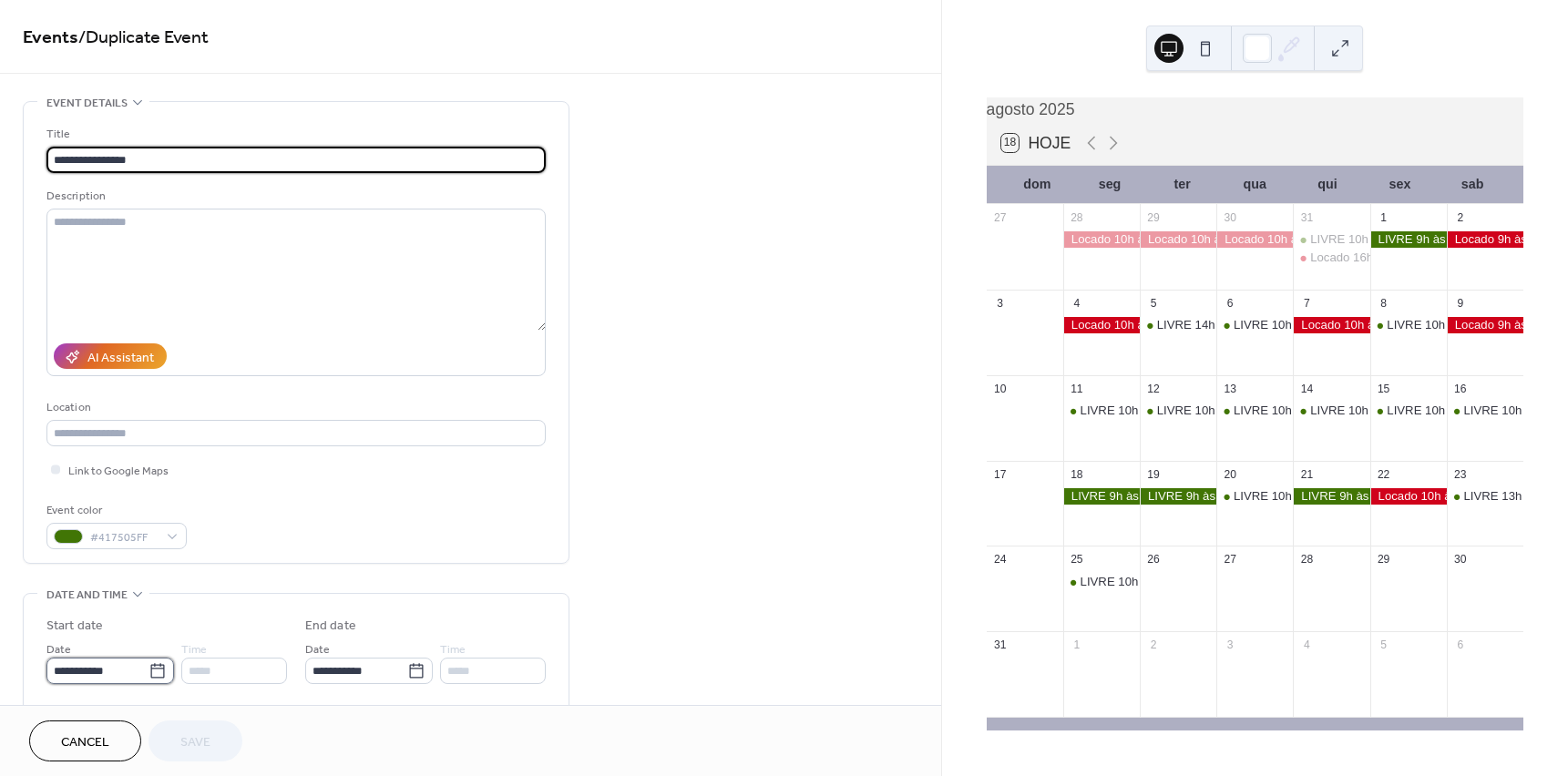 click on "**********" at bounding box center [97, 670] 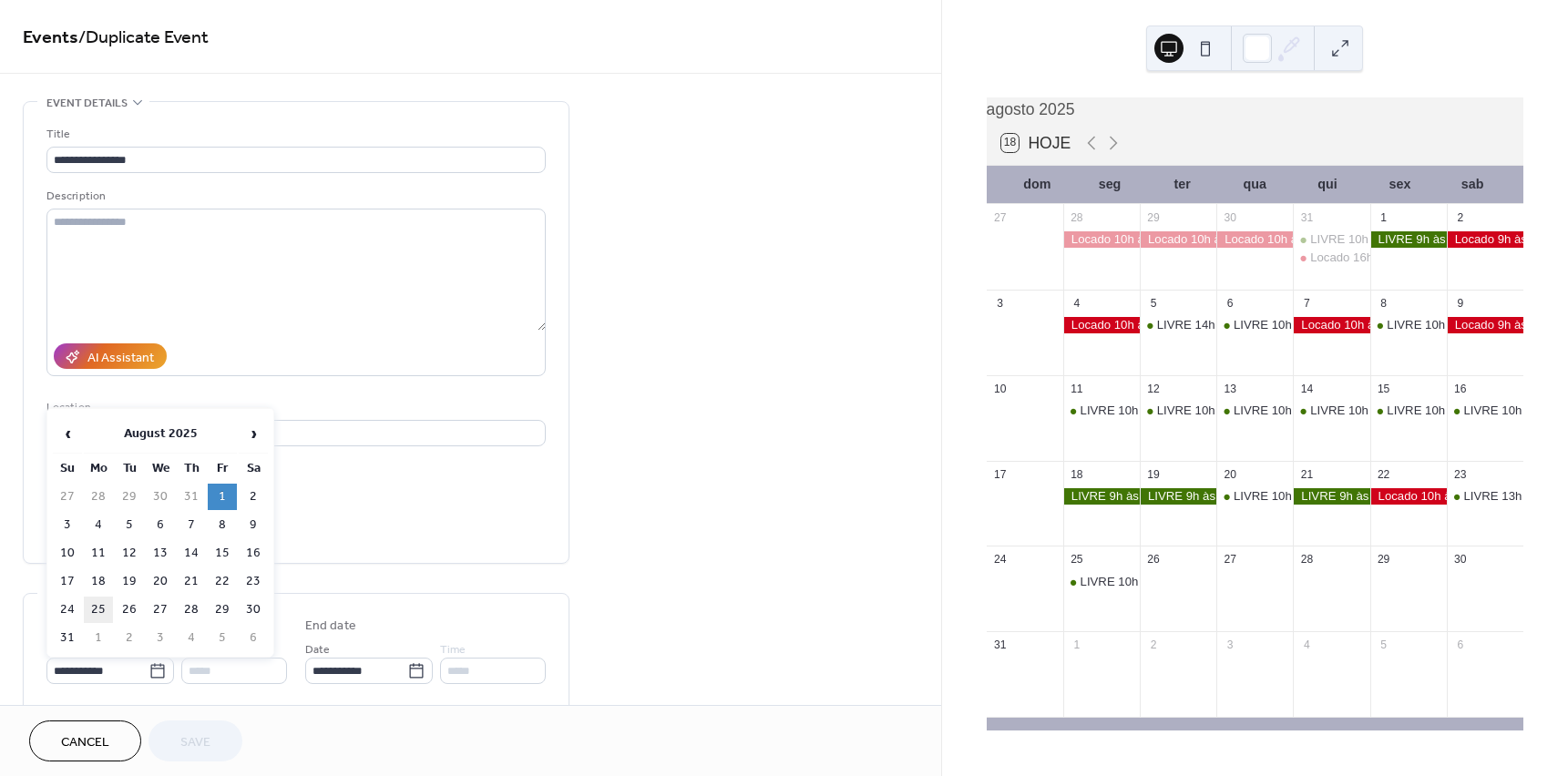 click on "25" at bounding box center [98, 609] 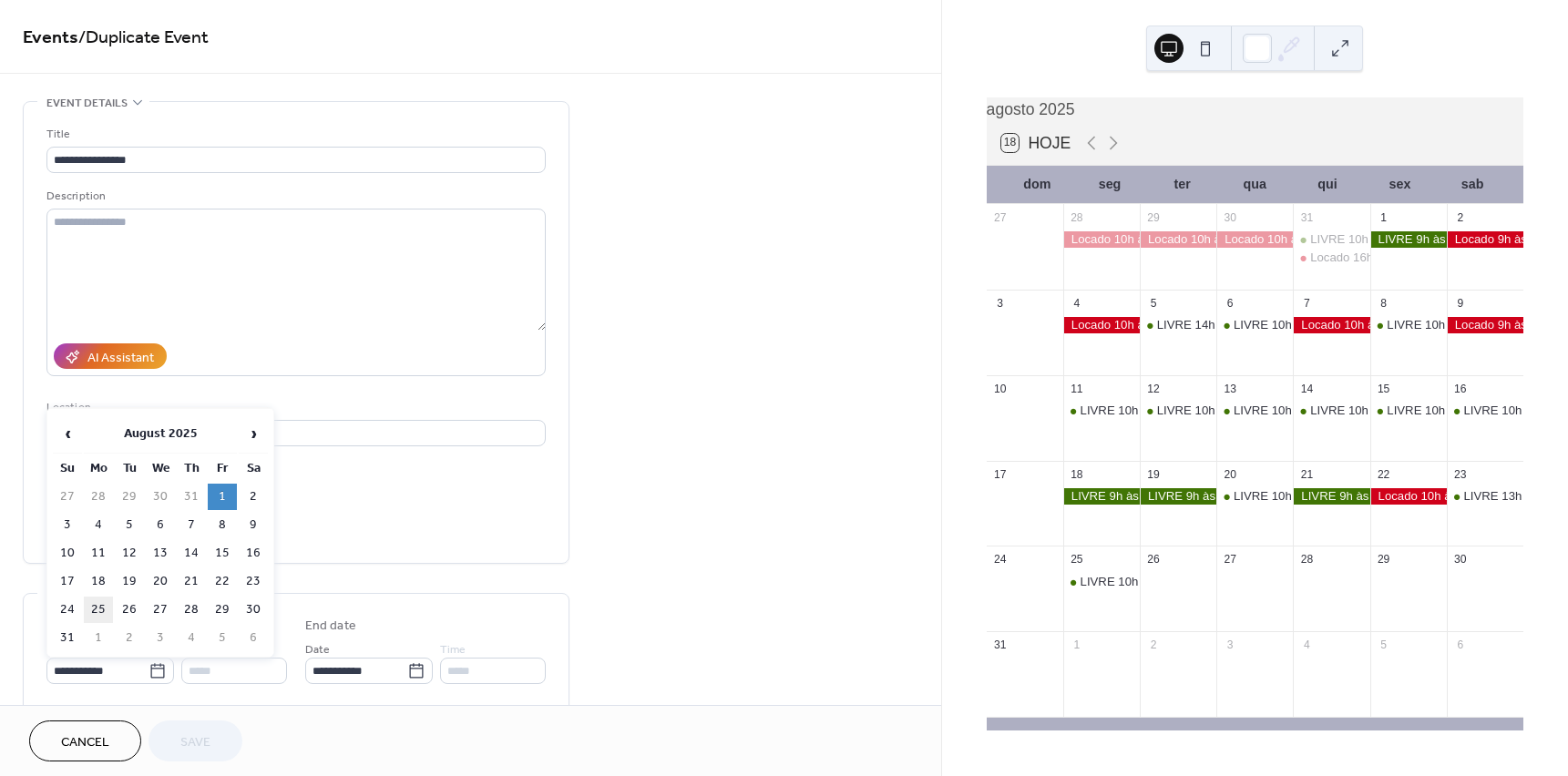 type on "**********" 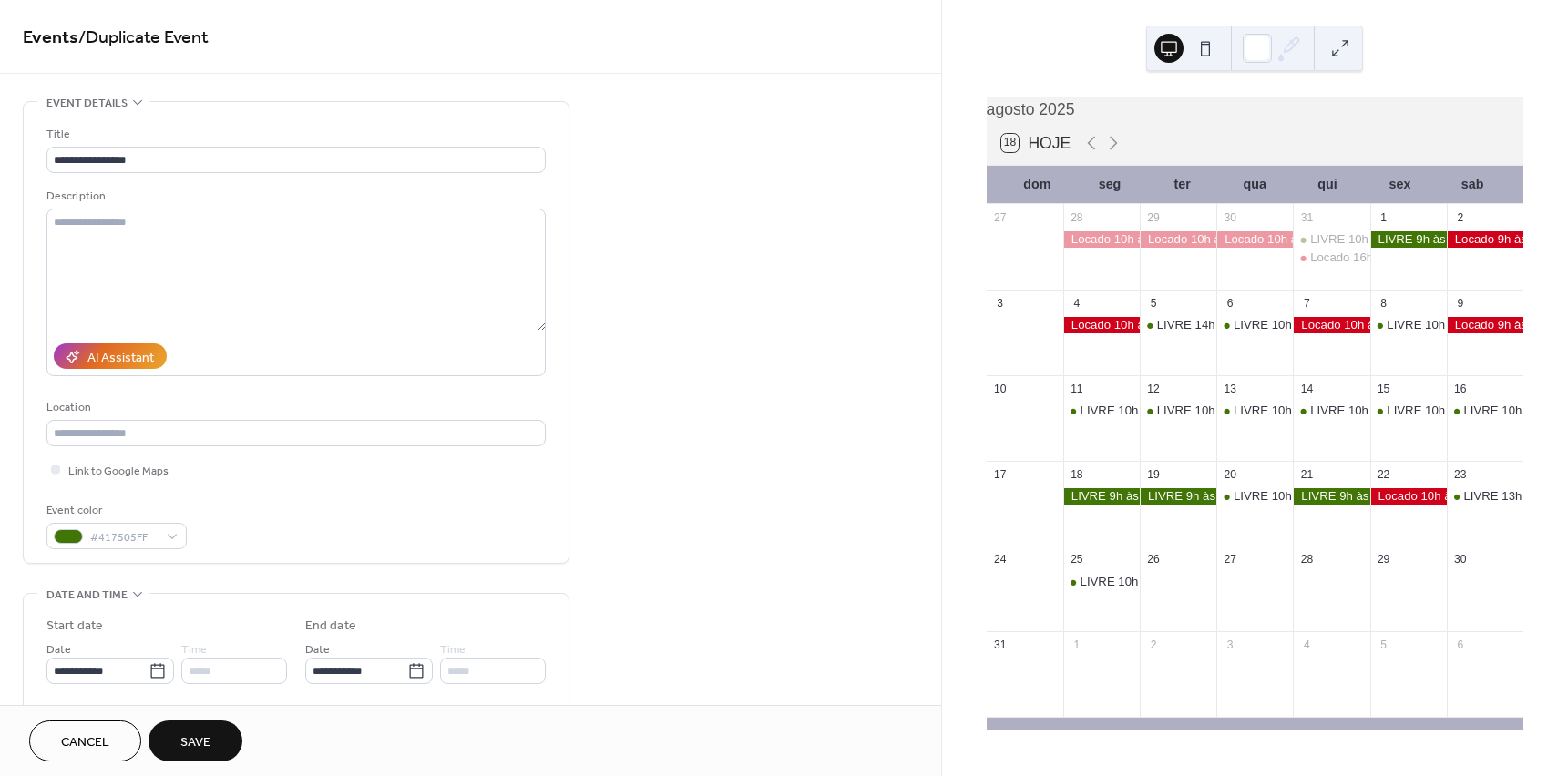 click on "Save" at bounding box center [195, 742] 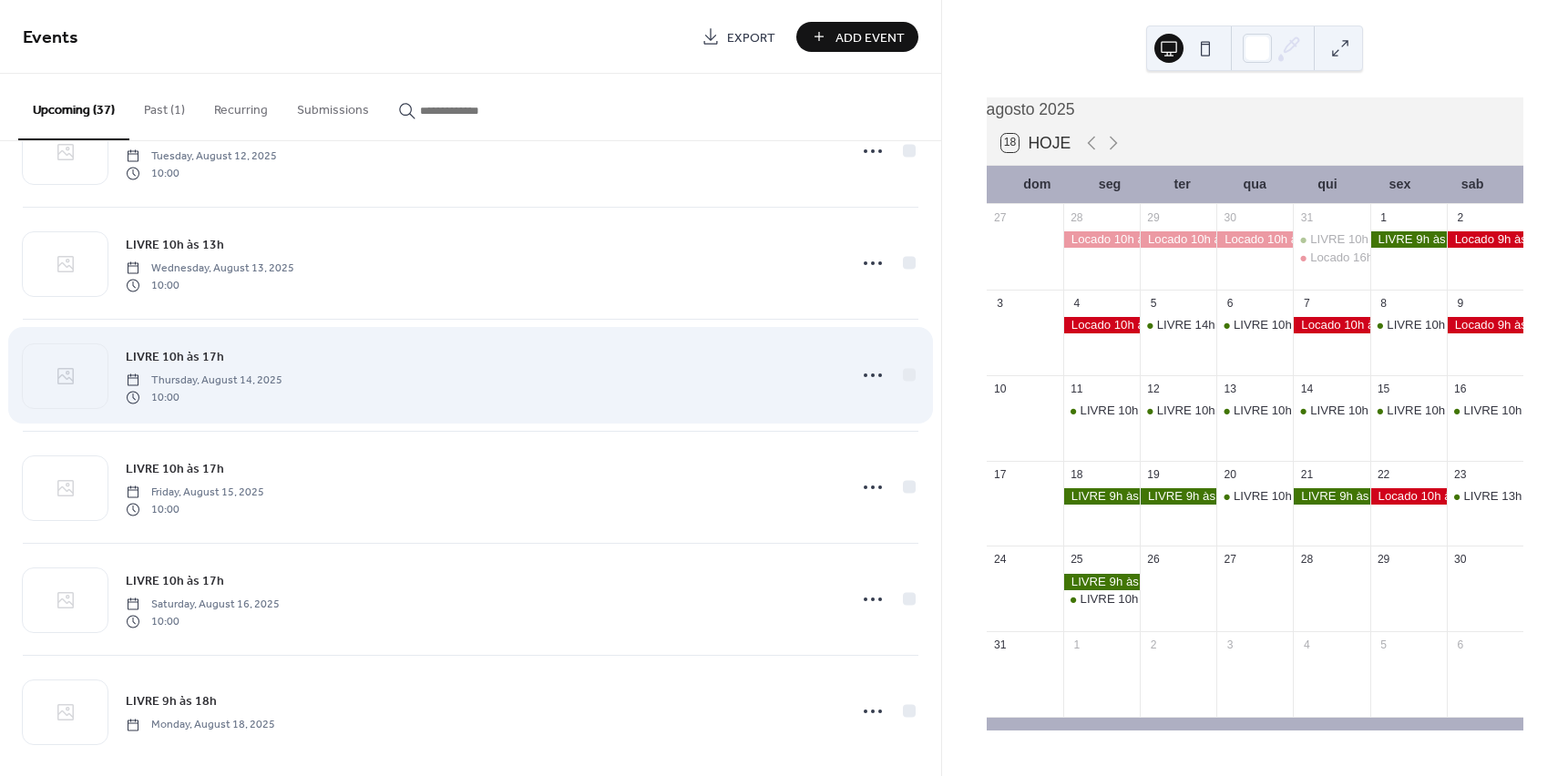 scroll, scrollTop: 2780, scrollLeft: 0, axis: vertical 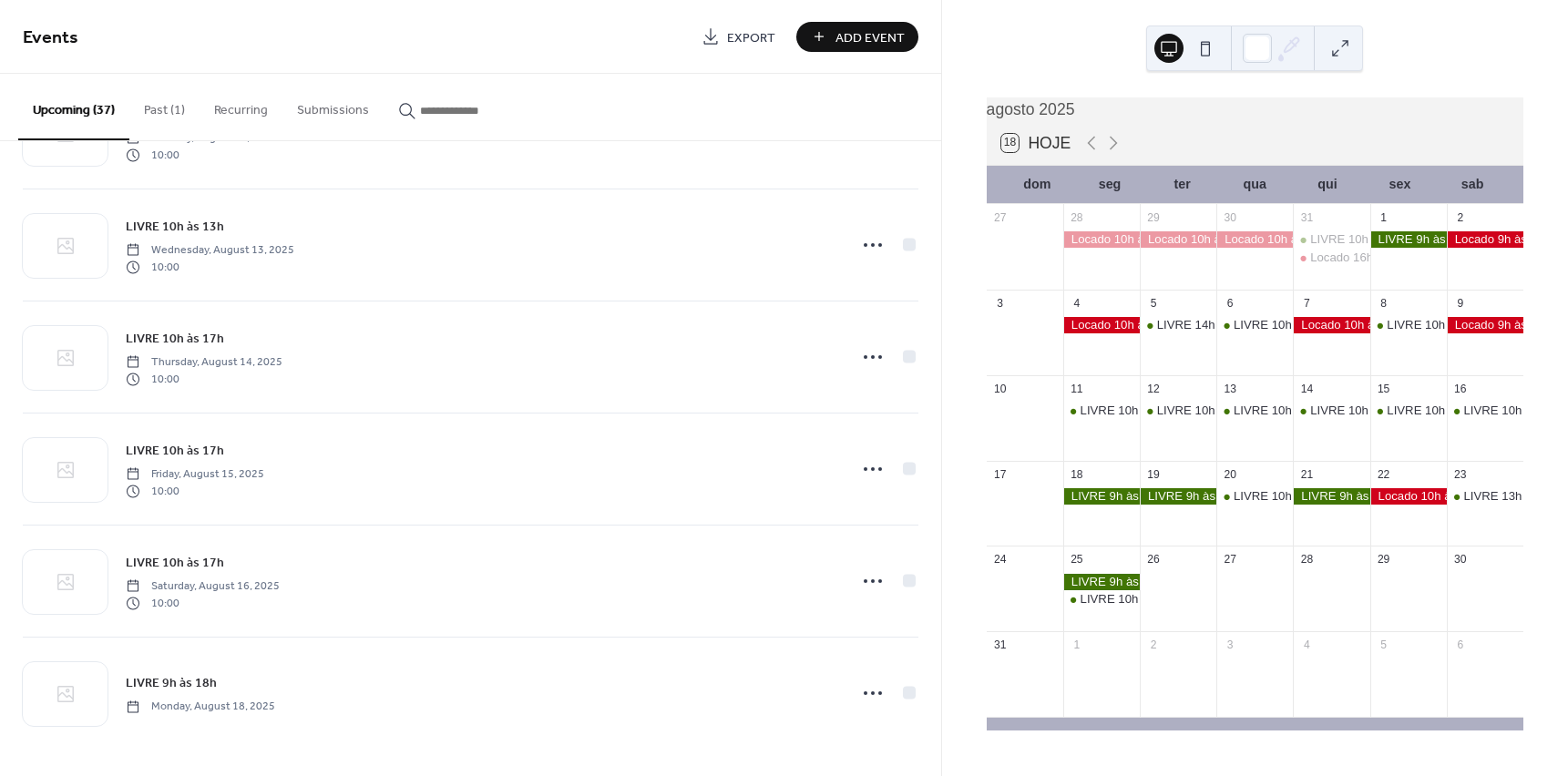click on "Upcoming (37)" at bounding box center [74, 107] 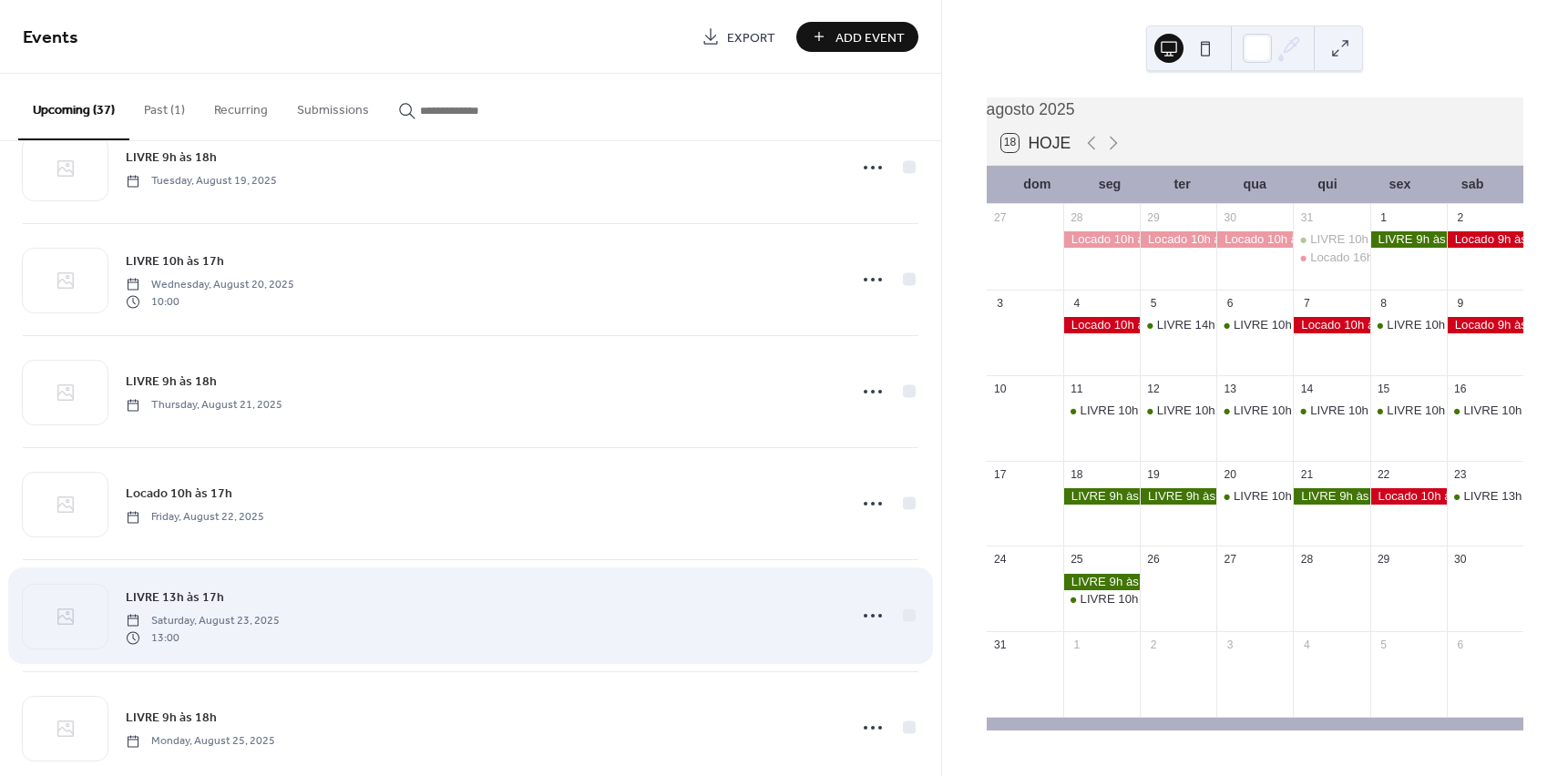 scroll, scrollTop: 3564, scrollLeft: 0, axis: vertical 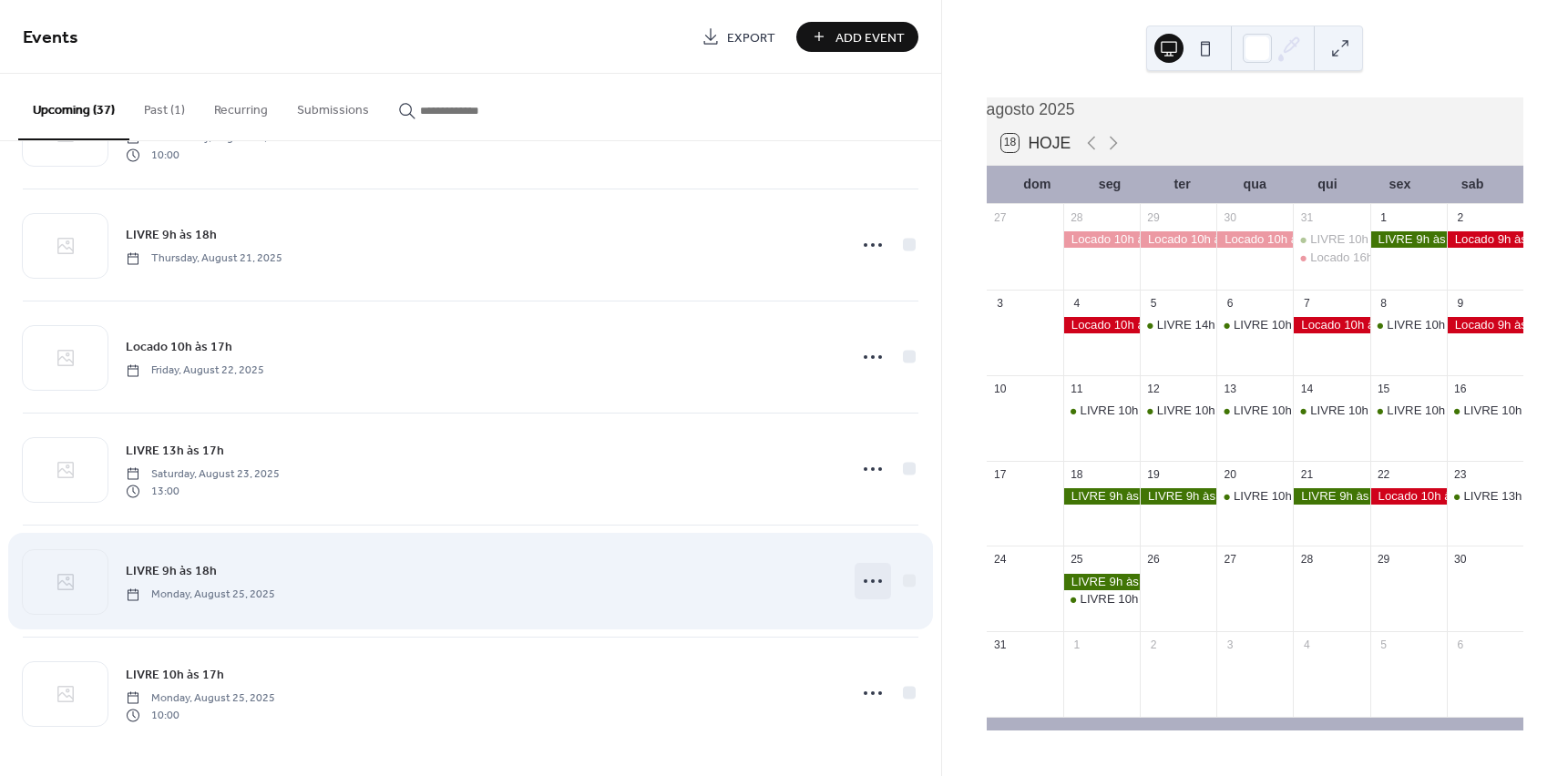 click 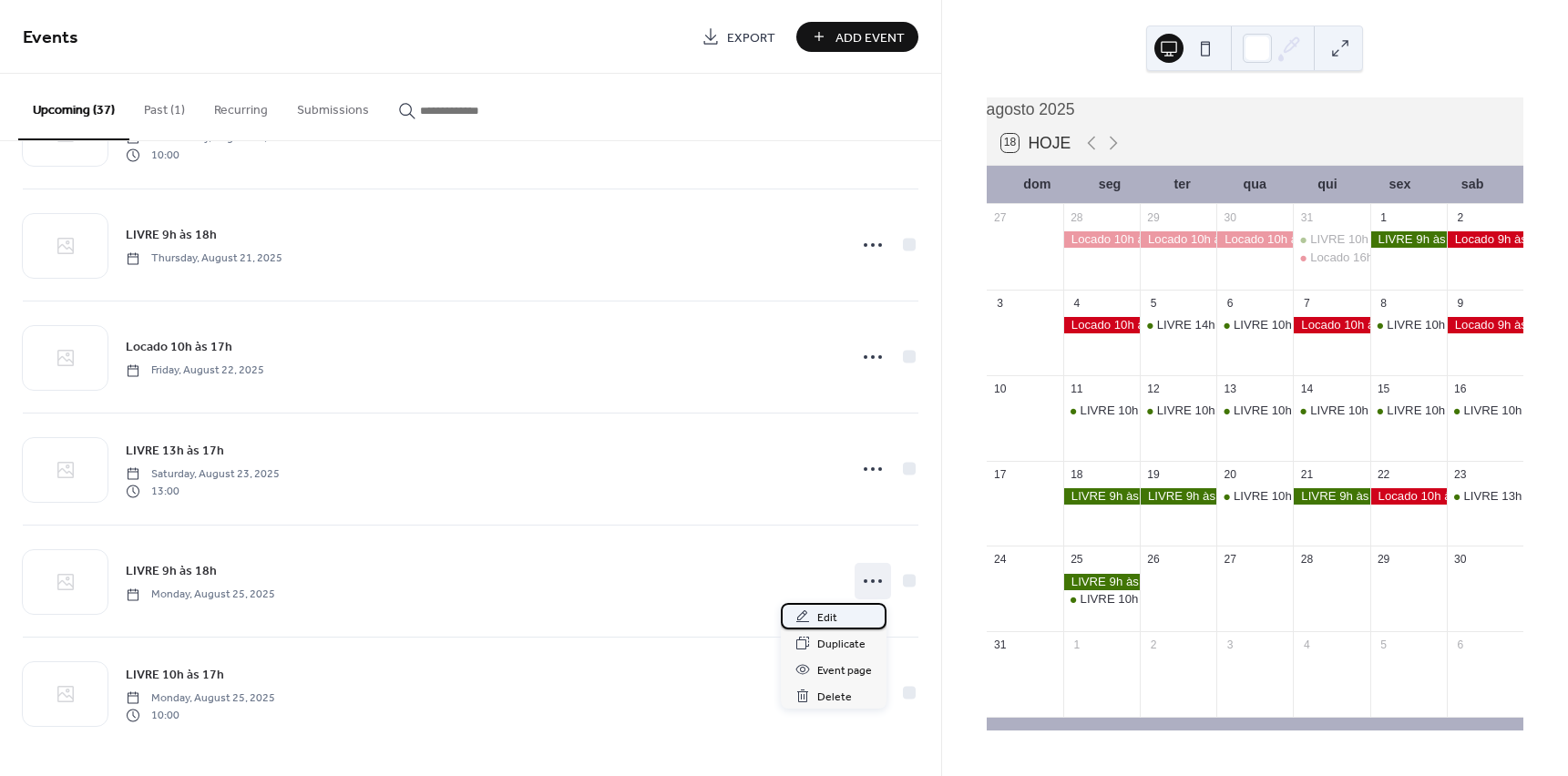 click on "Edit" at bounding box center [834, 616] 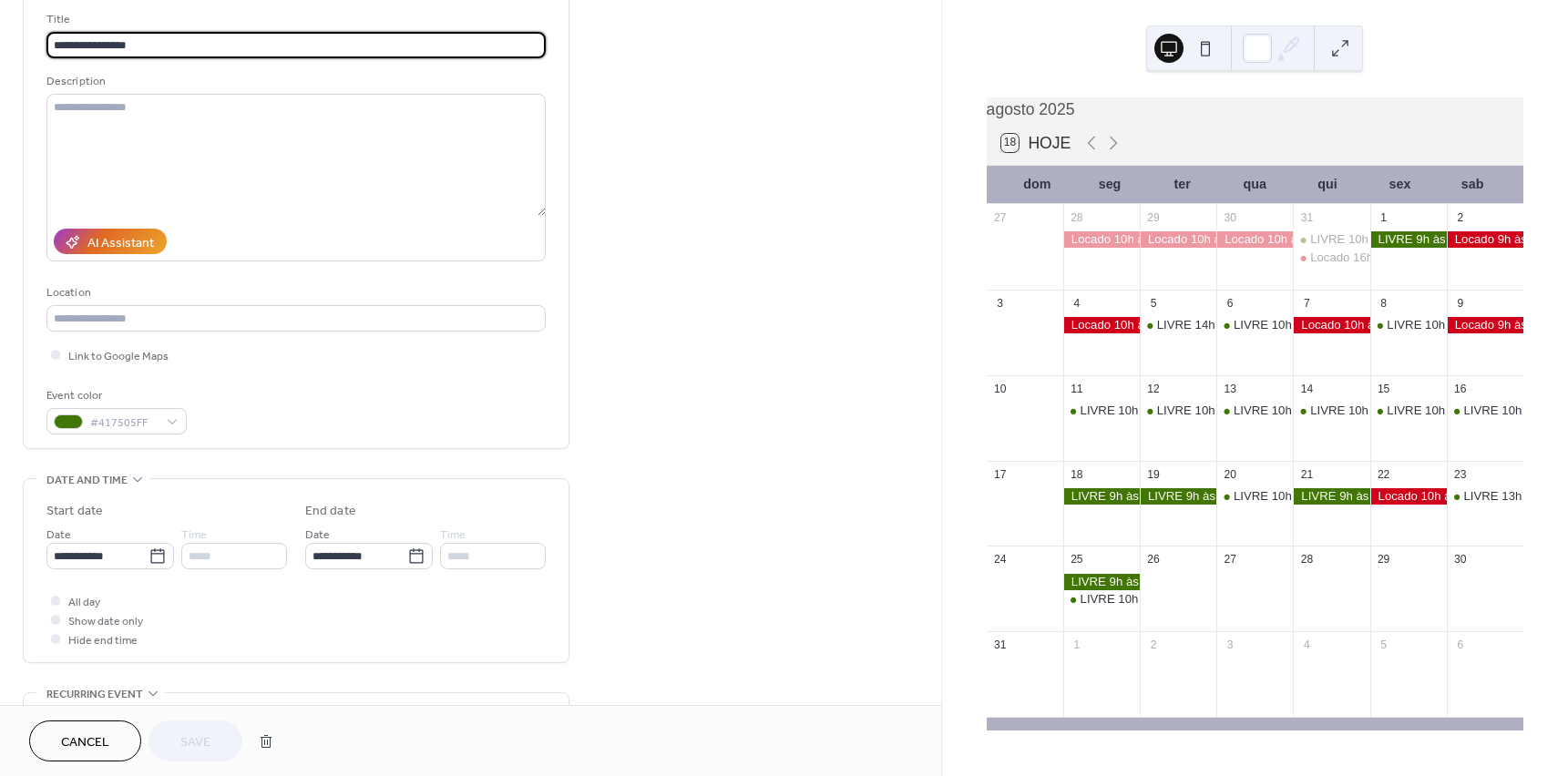 scroll, scrollTop: 273, scrollLeft: 0, axis: vertical 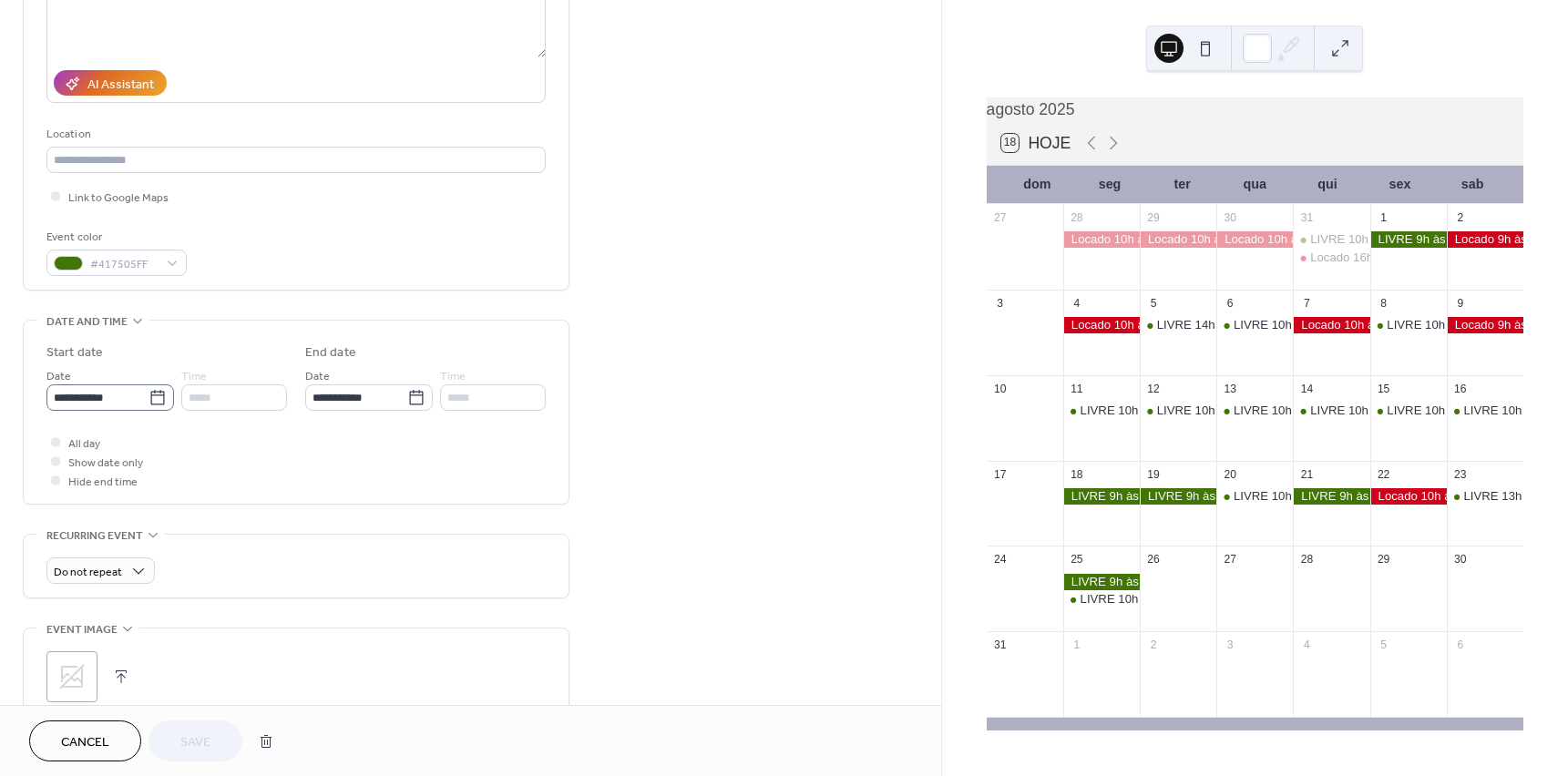 click 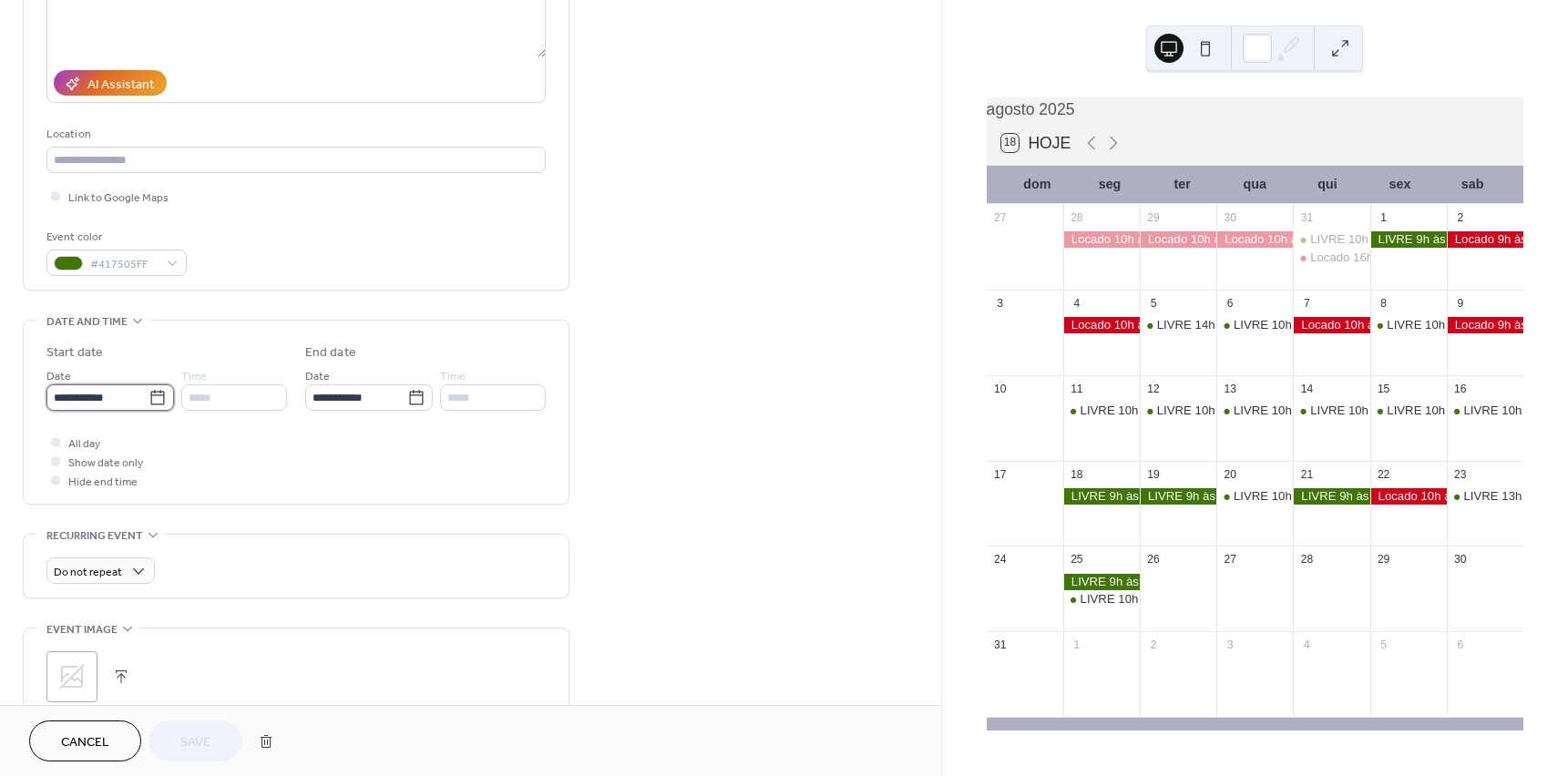 click on "**********" at bounding box center (97, 397) 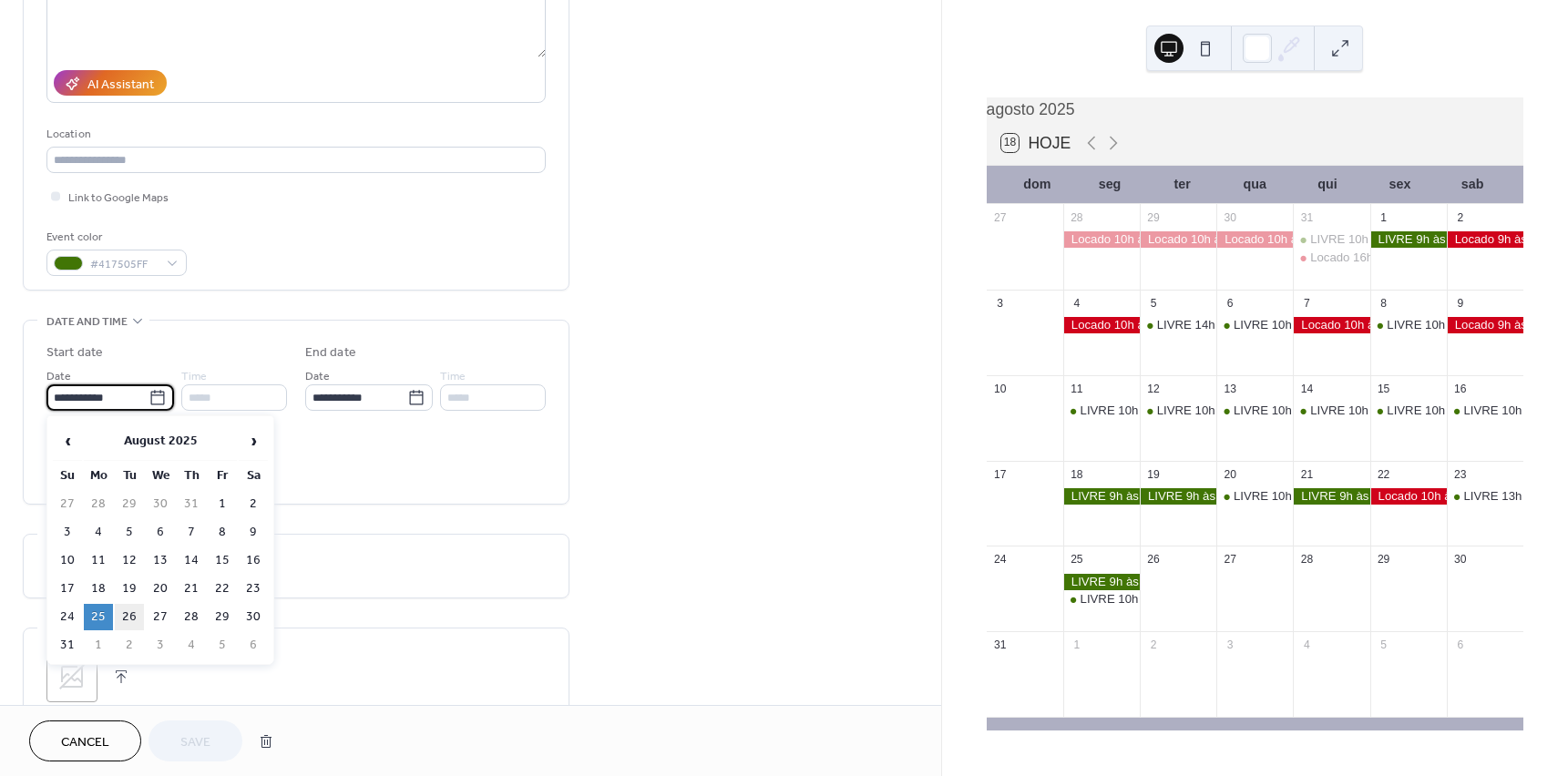 click on "26" at bounding box center [129, 617] 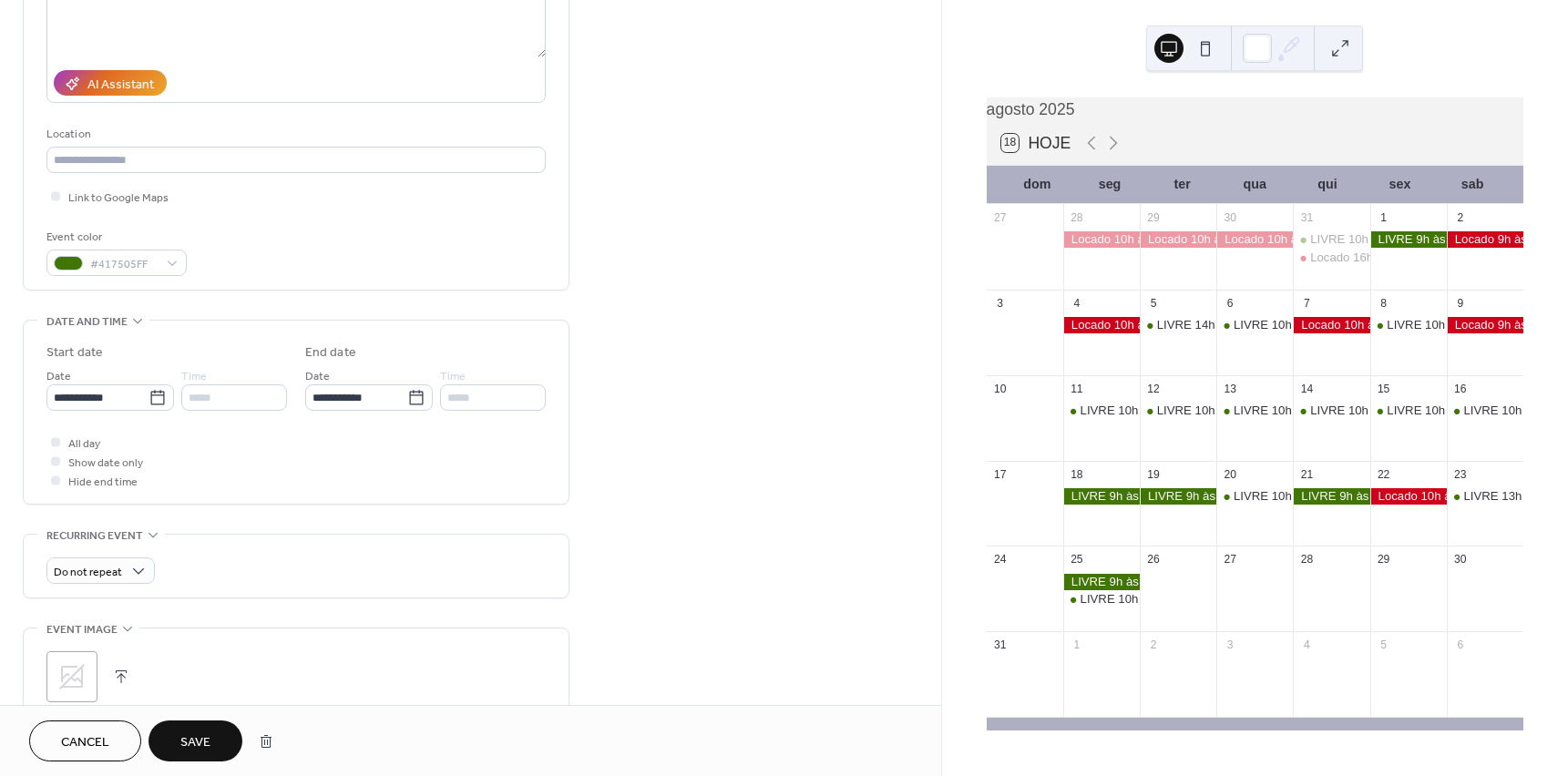 click on "Save" at bounding box center (195, 742) 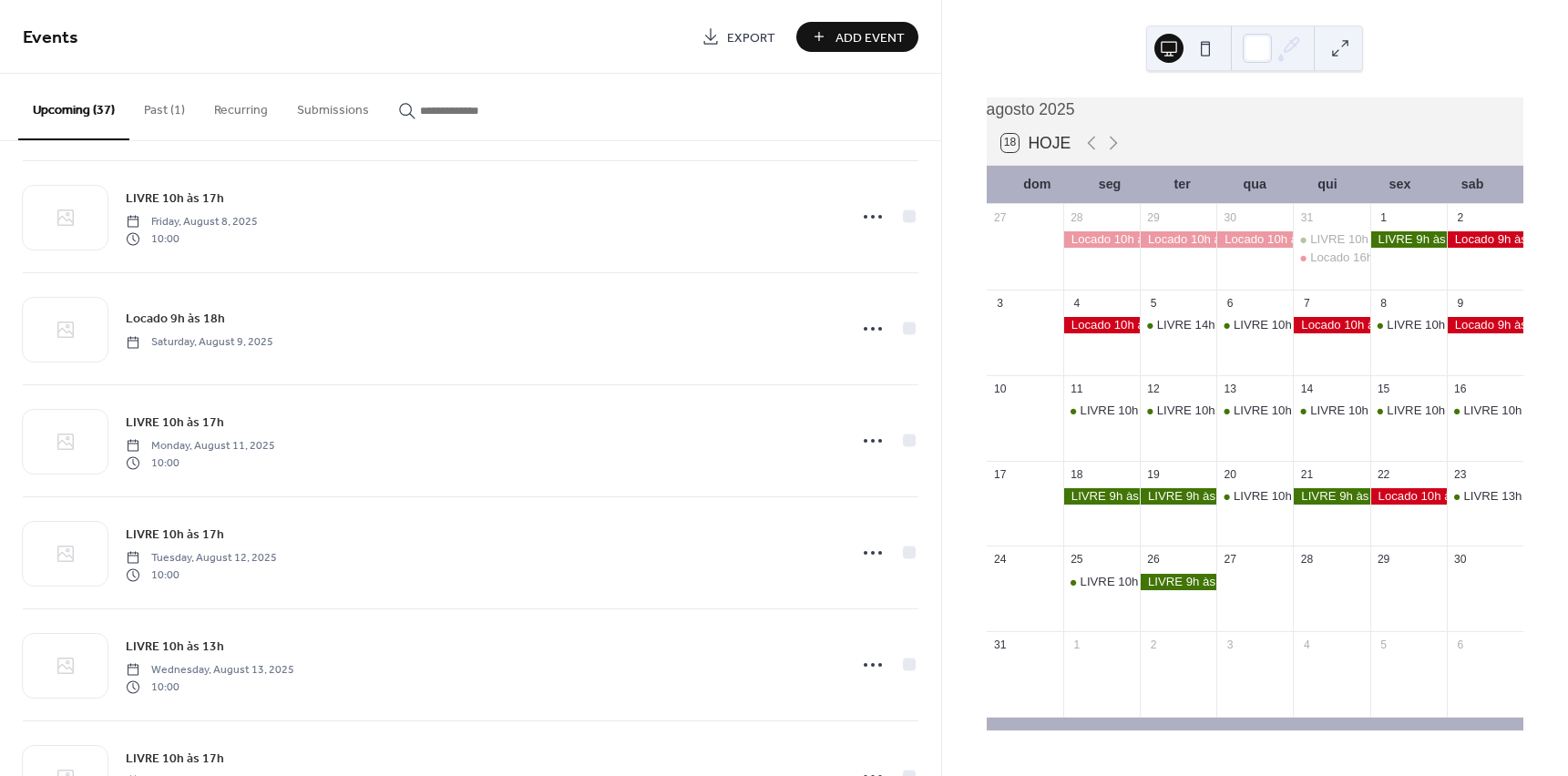 scroll, scrollTop: 2368, scrollLeft: 0, axis: vertical 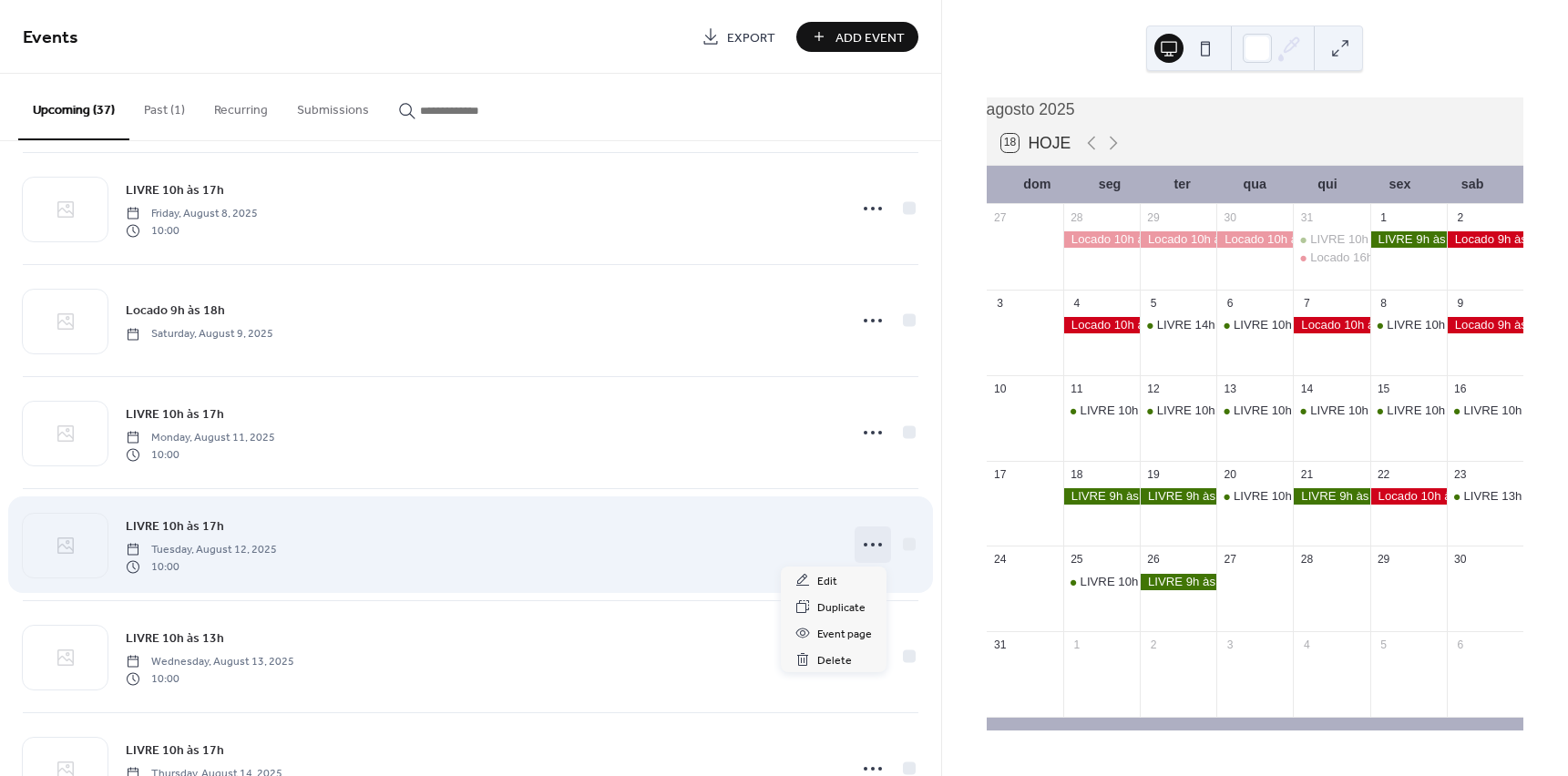 click 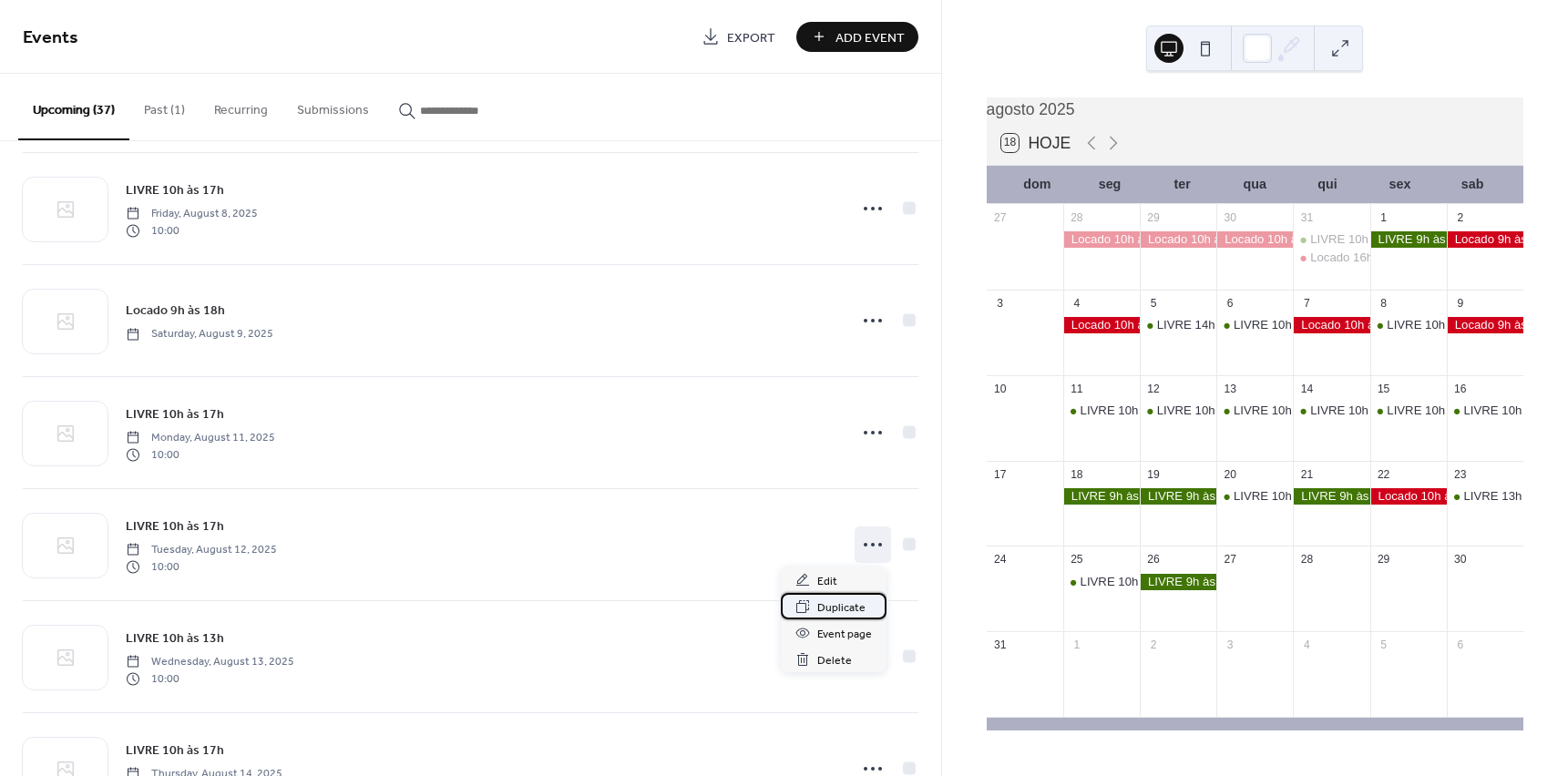 click on "Duplicate" at bounding box center (841, 608) 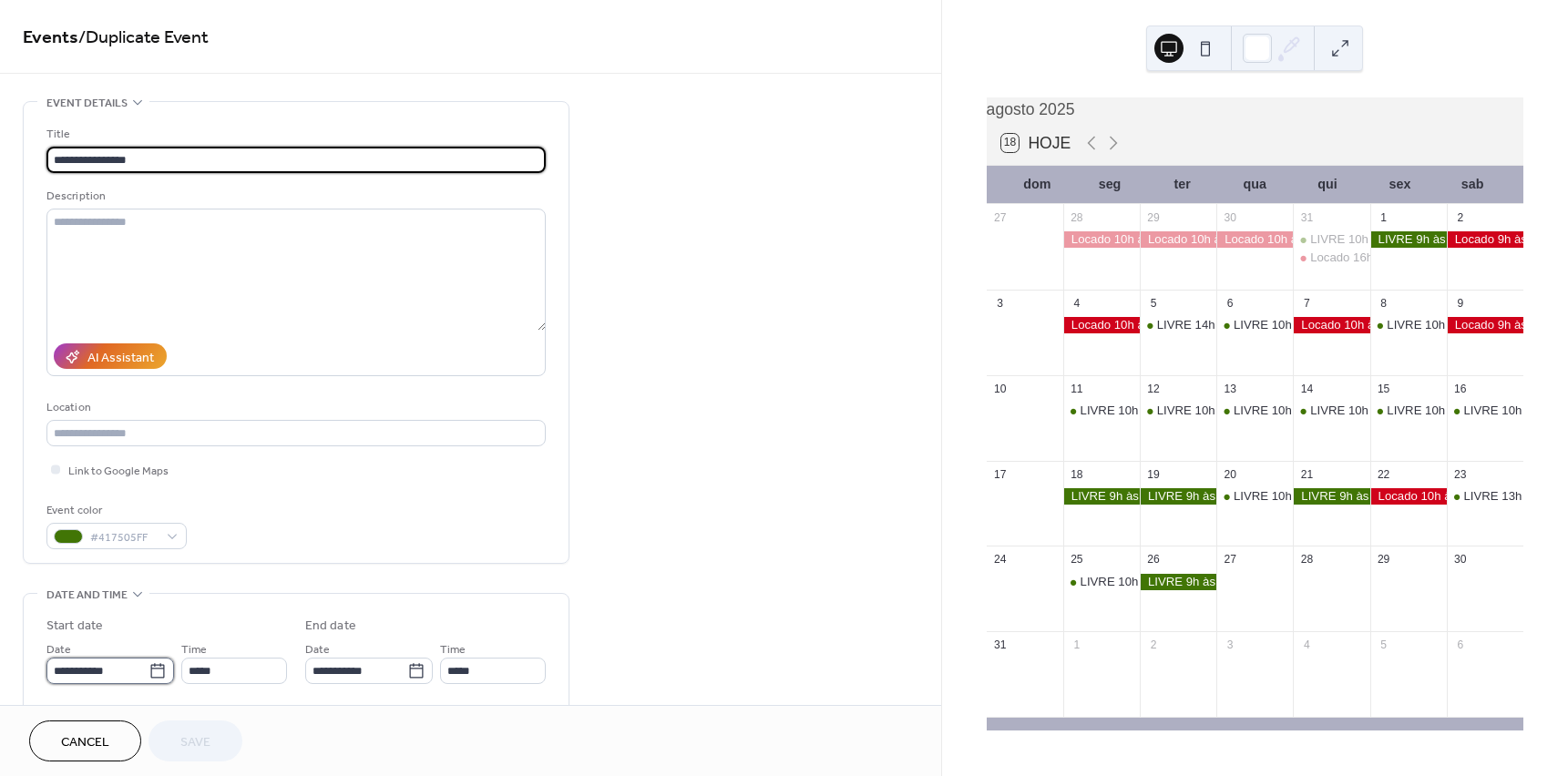 click on "**********" at bounding box center [97, 670] 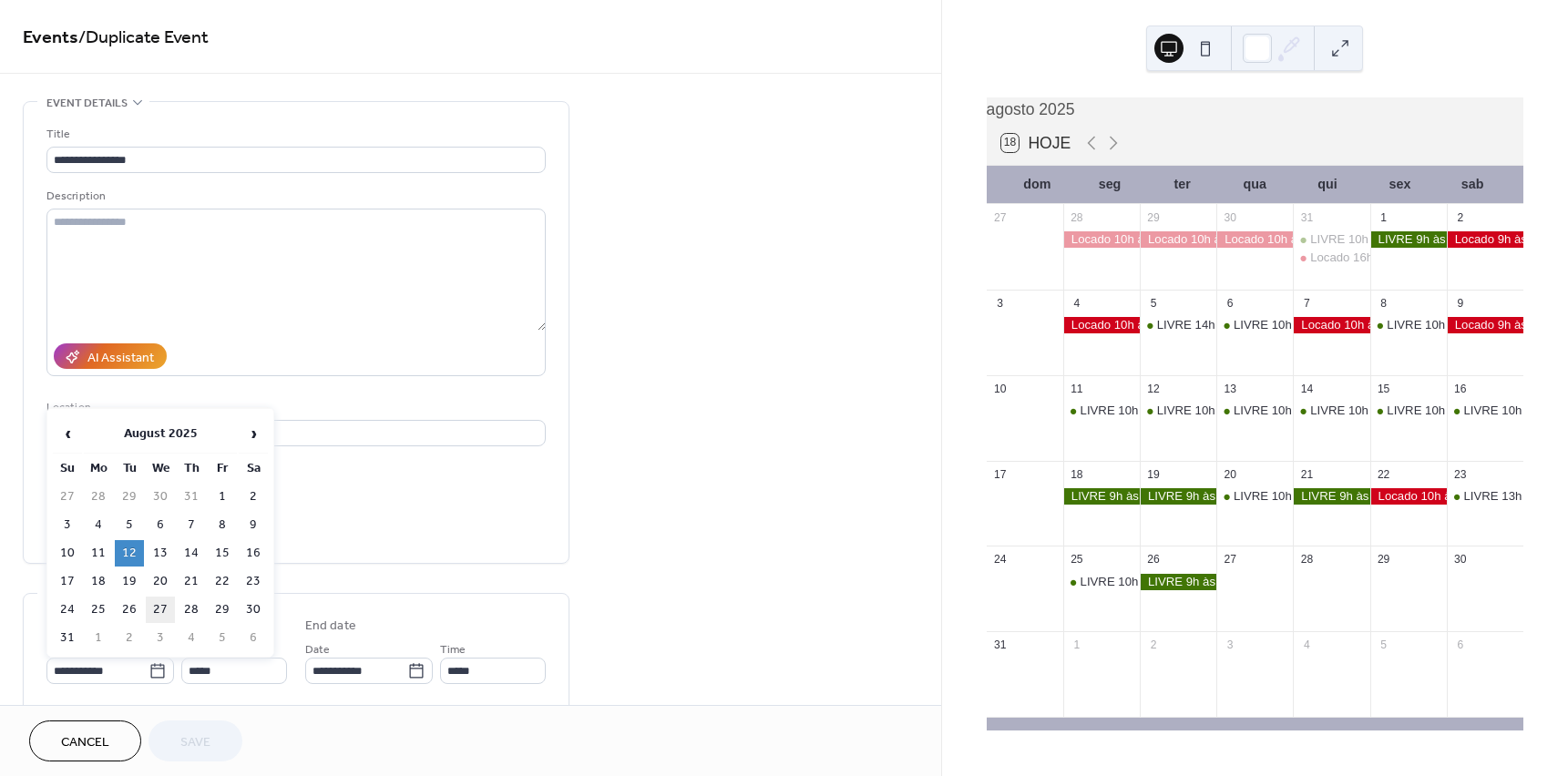 click on "27" at bounding box center [160, 609] 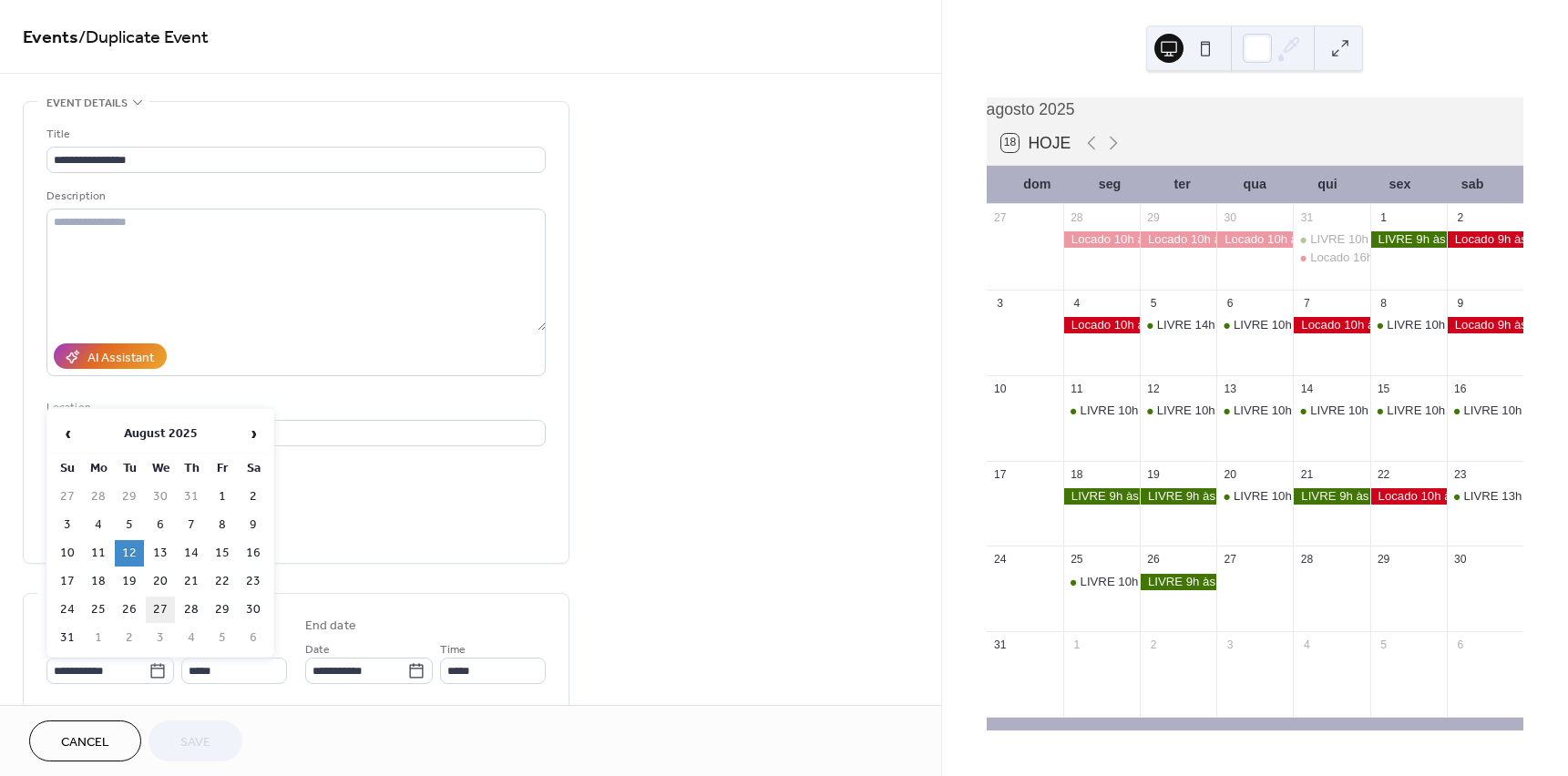 type on "**********" 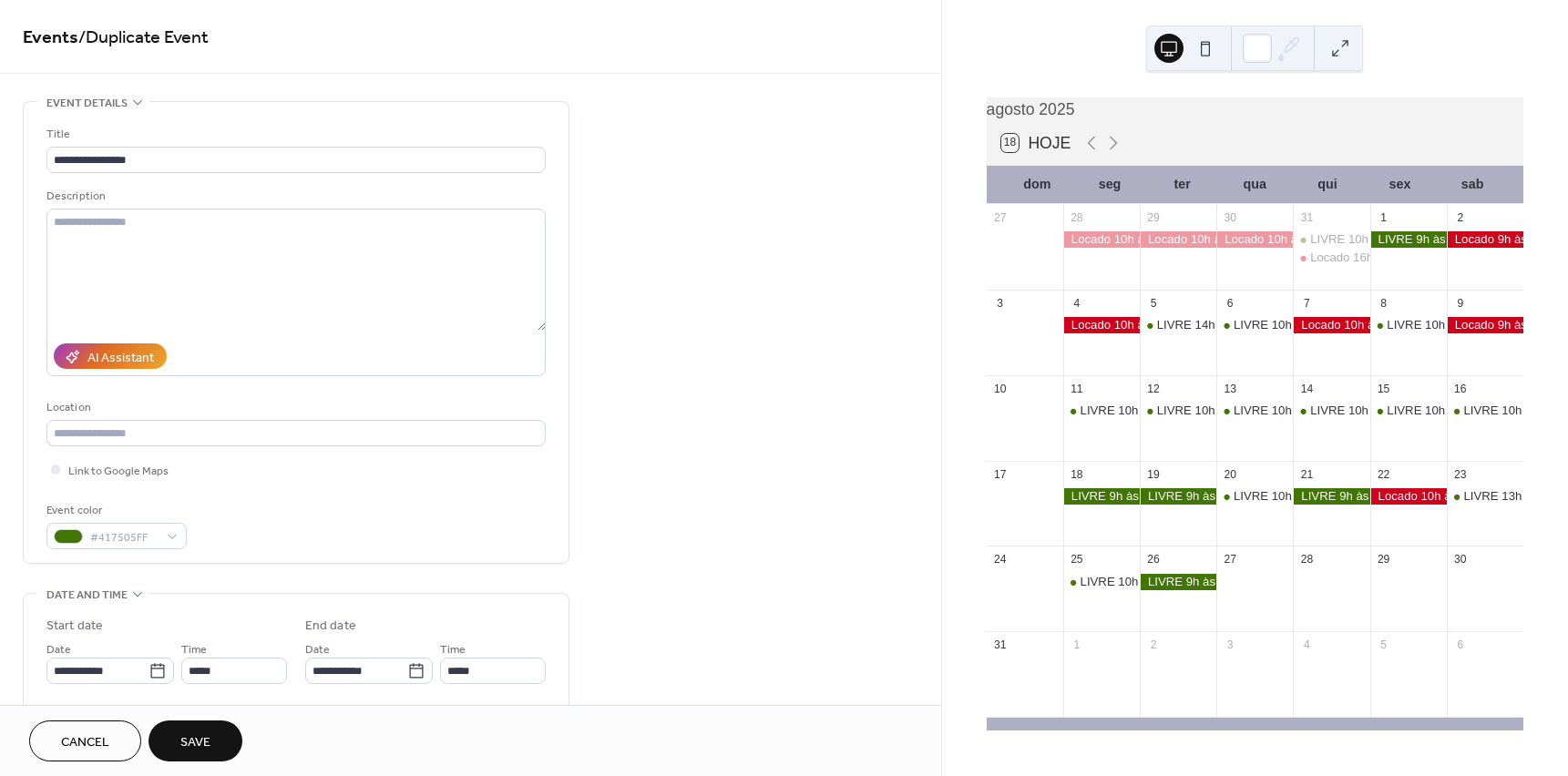 click on "Save" at bounding box center [195, 742] 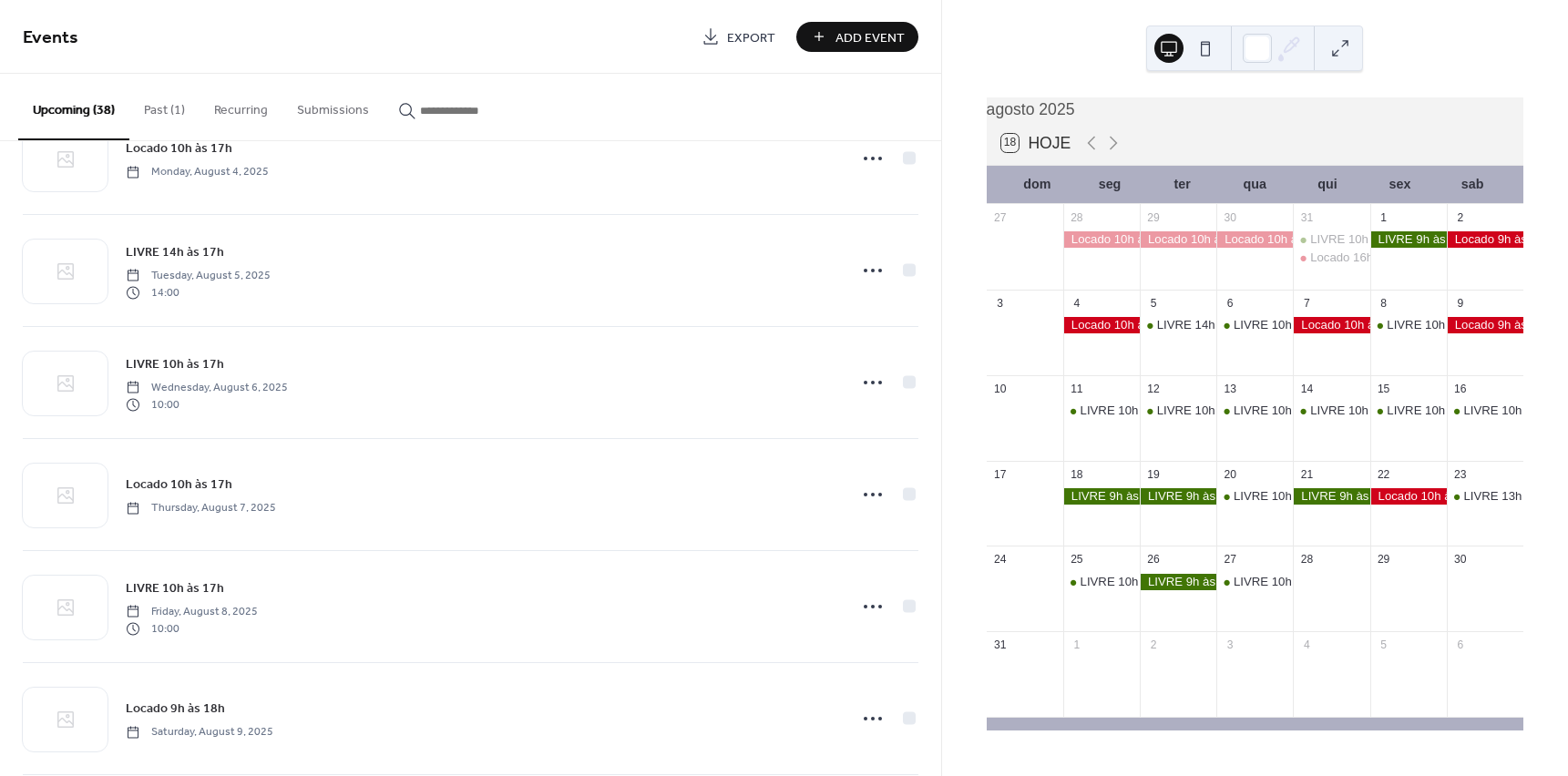scroll, scrollTop: 2095, scrollLeft: 0, axis: vertical 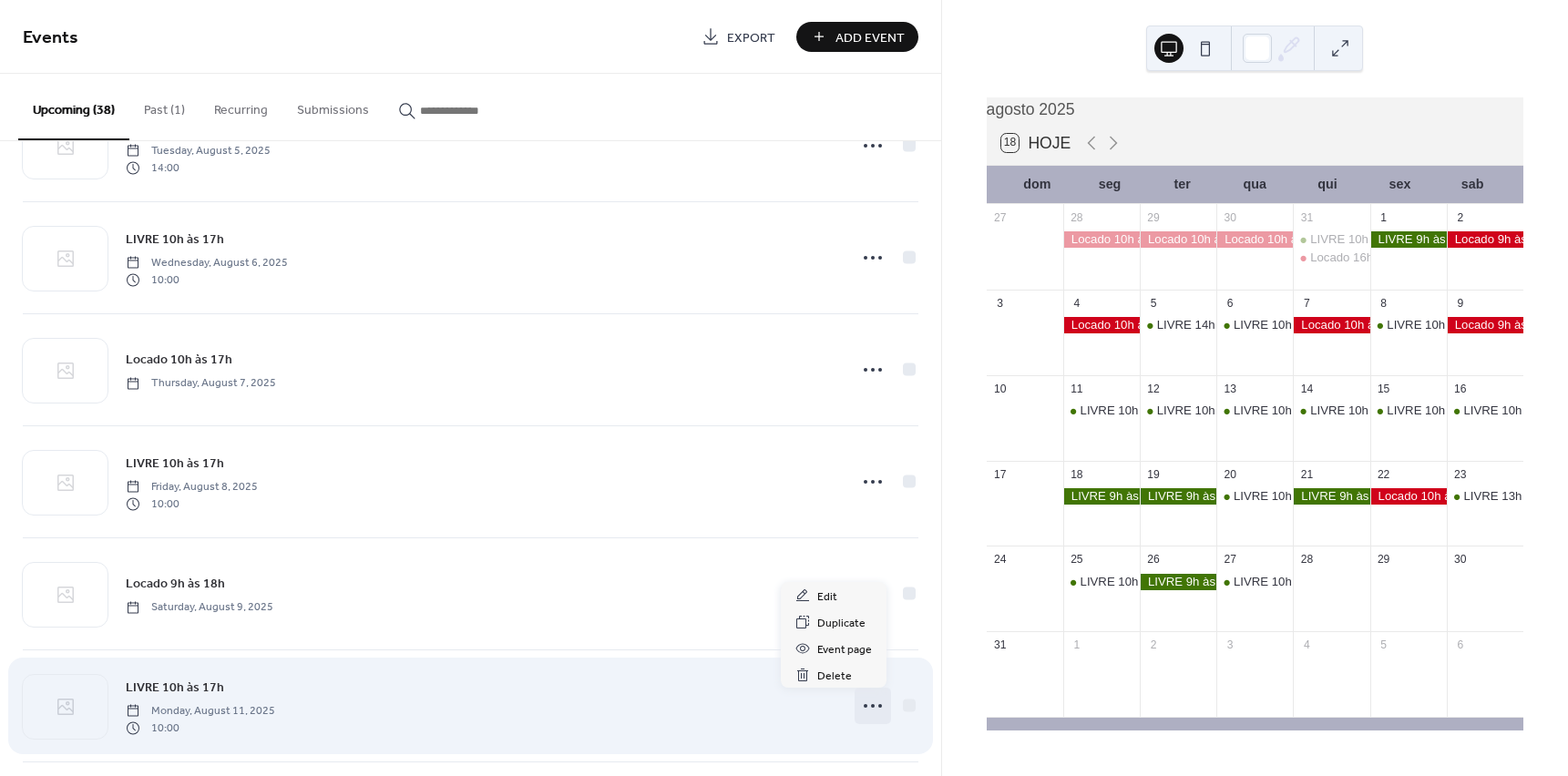 click 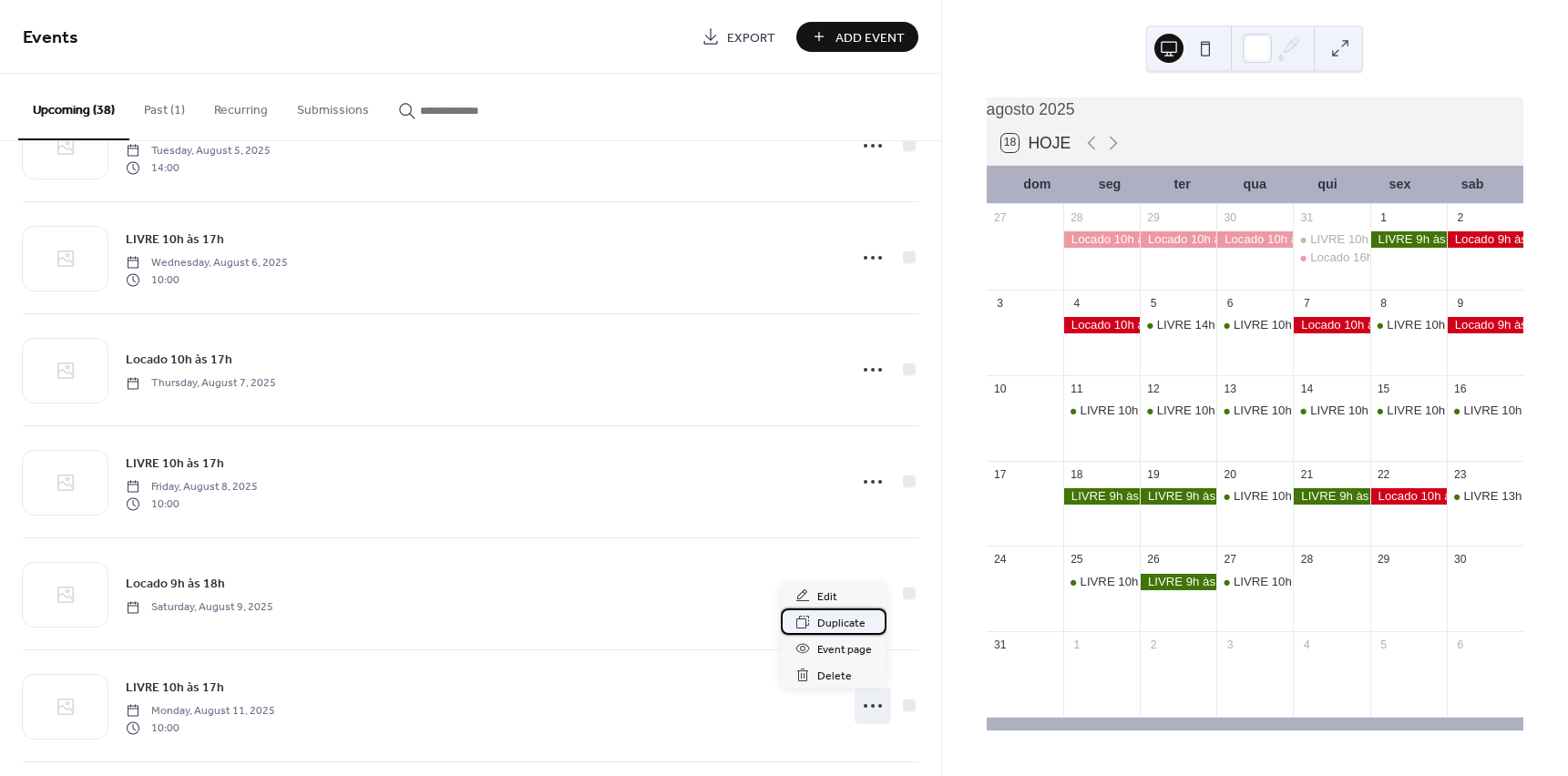 click on "Duplicate" at bounding box center (841, 623) 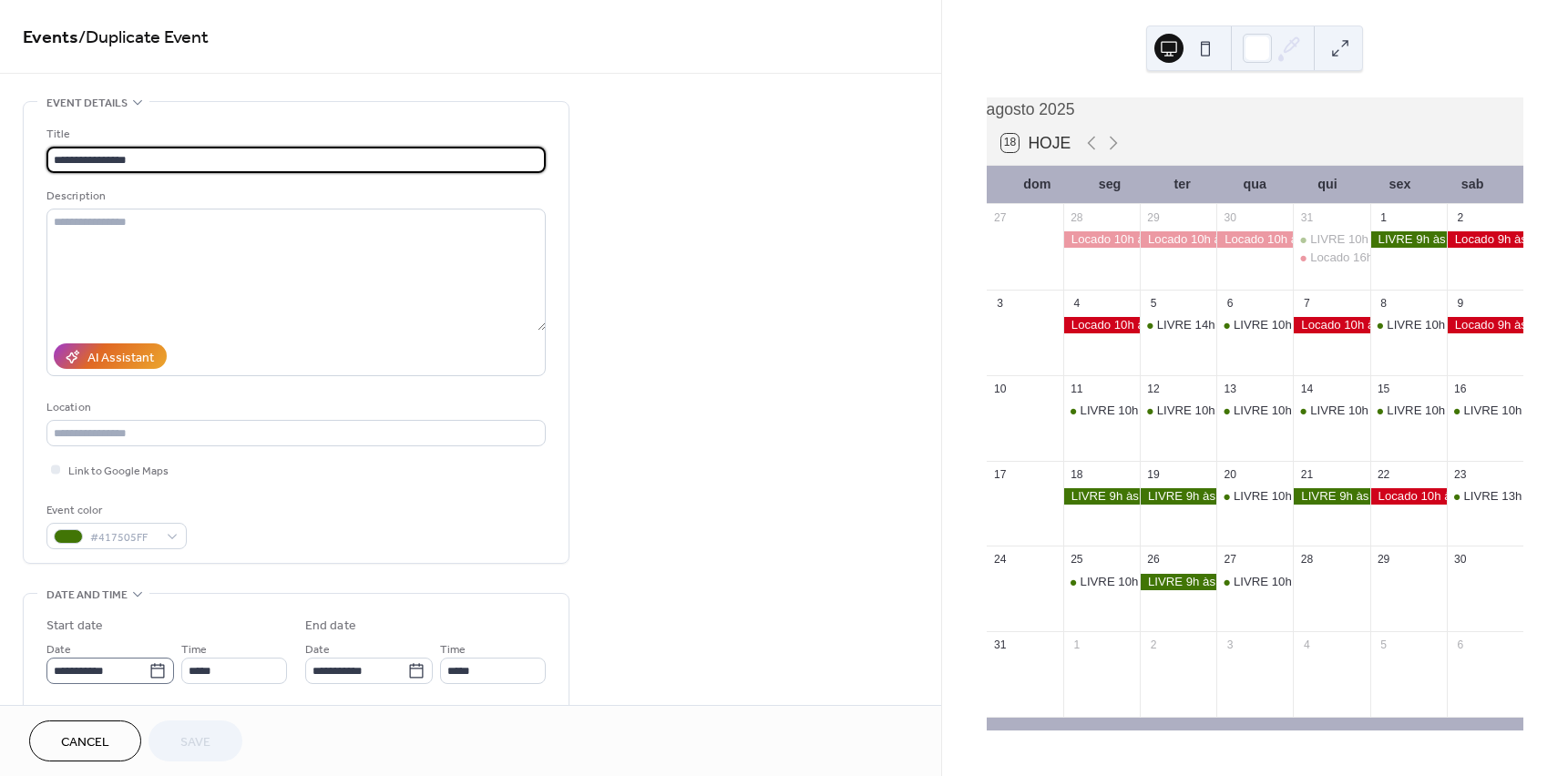 click 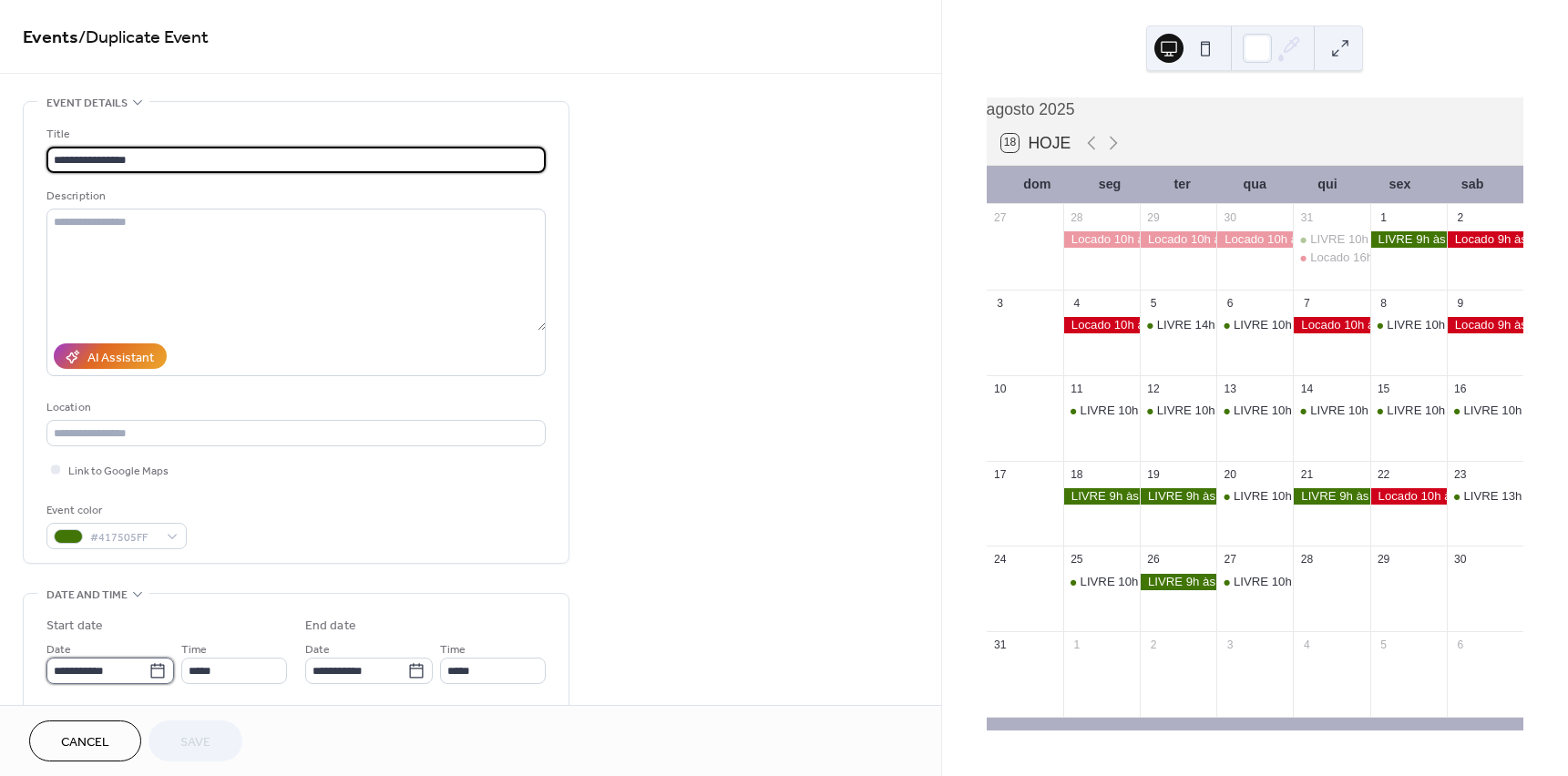 click on "**********" at bounding box center (97, 670) 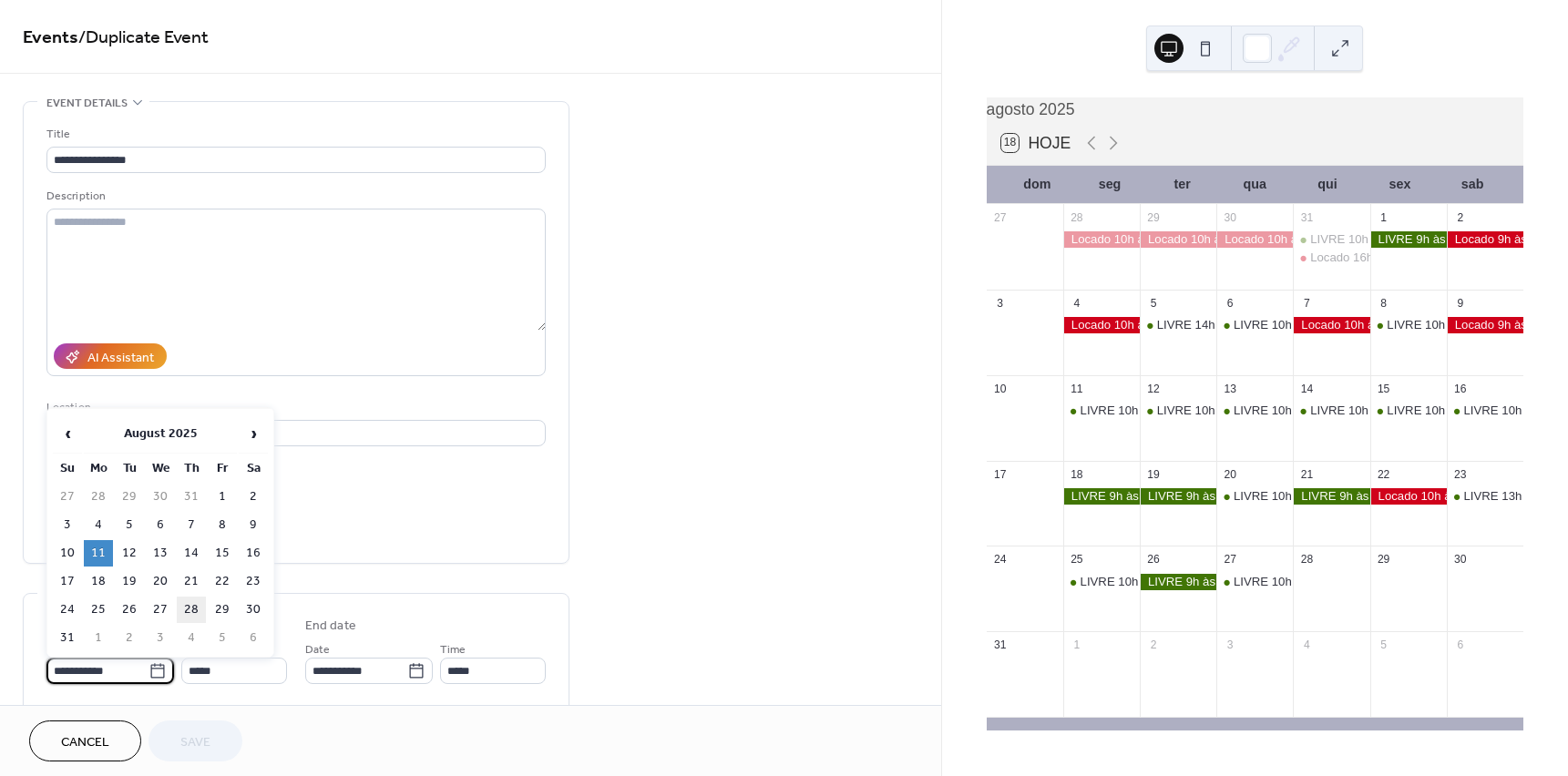 click on "28" at bounding box center [191, 609] 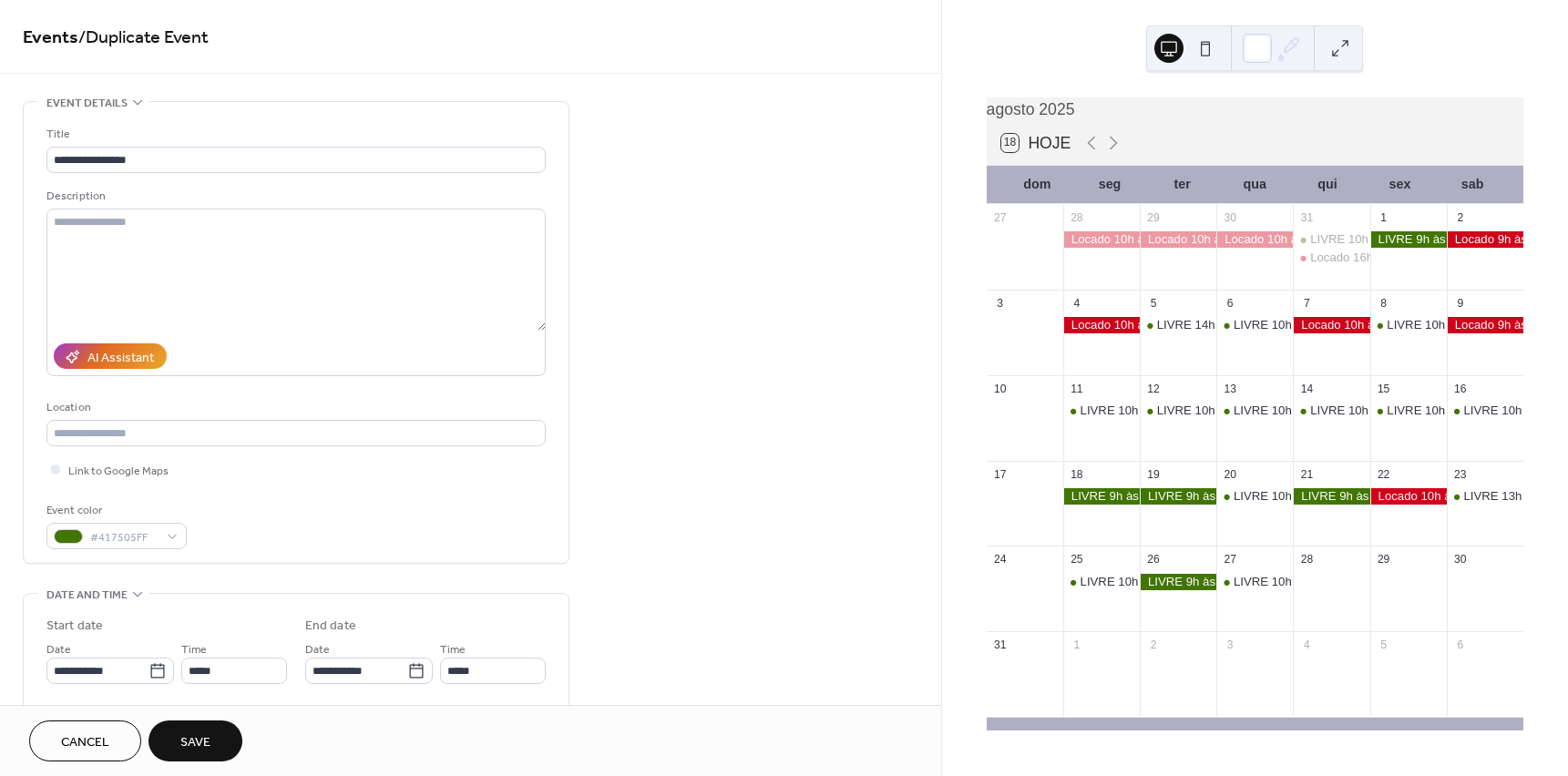 click on "Save" at bounding box center [195, 742] 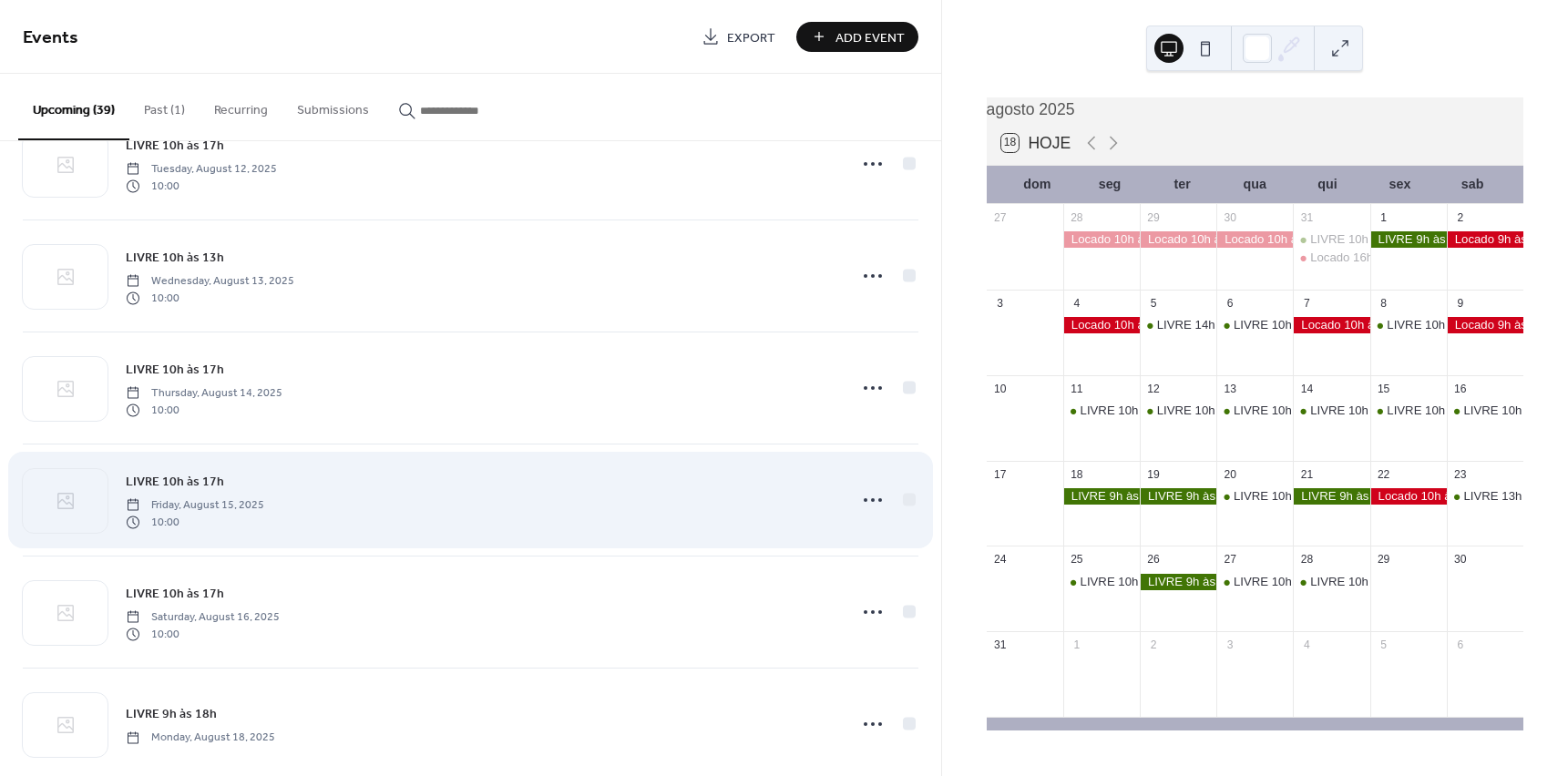scroll, scrollTop: 2780, scrollLeft: 0, axis: vertical 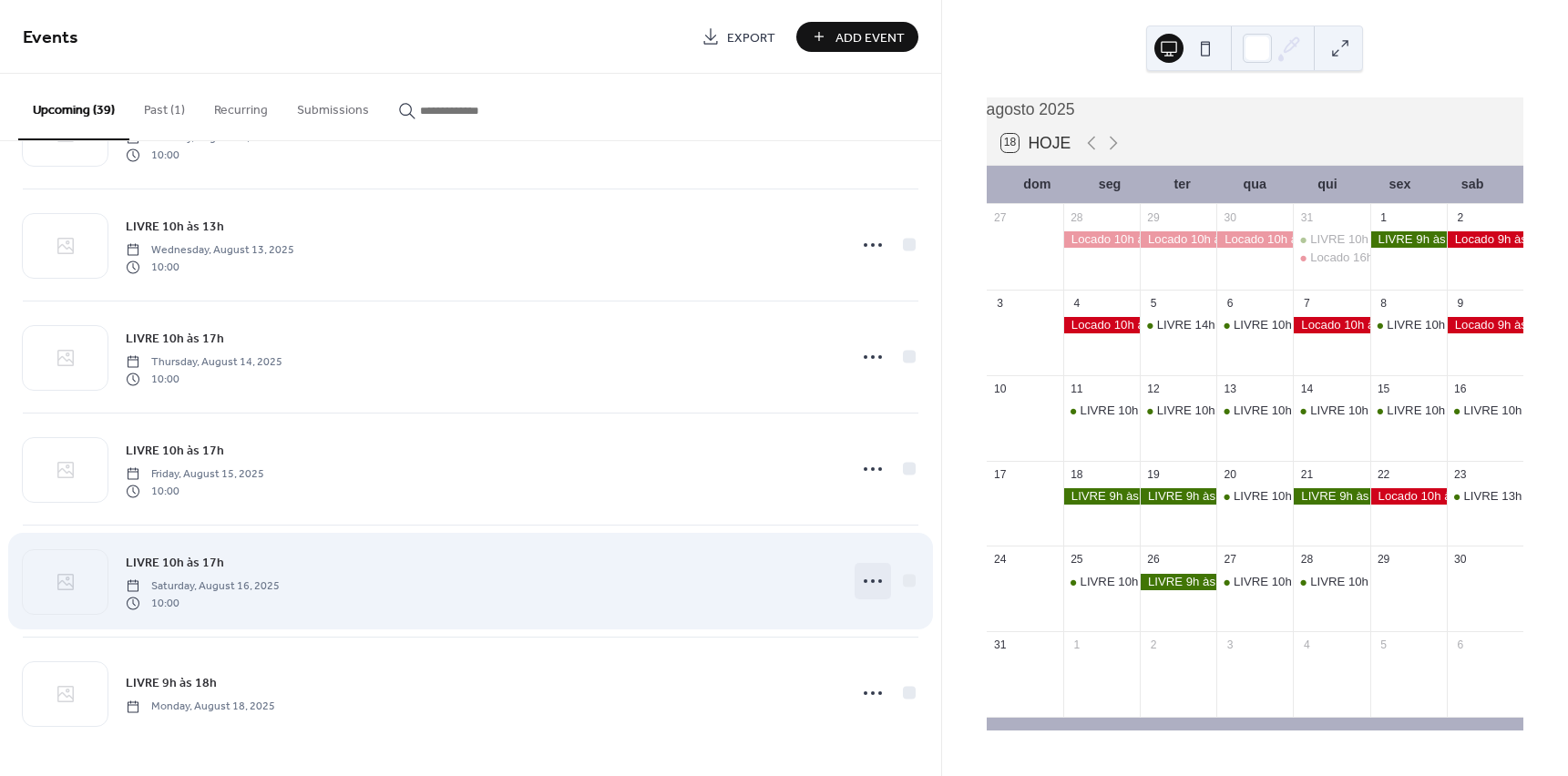click 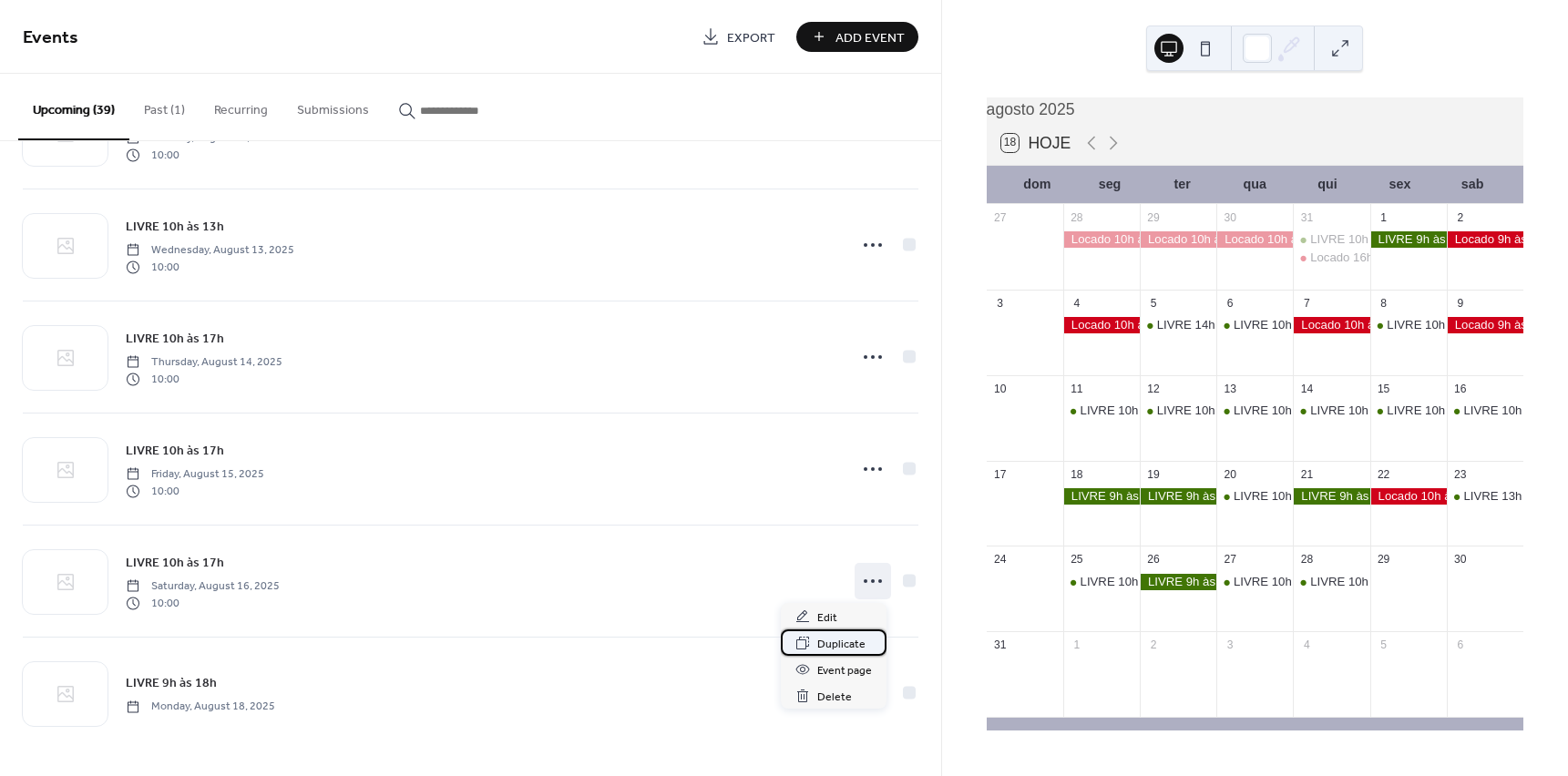 click on "Duplicate" at bounding box center (841, 644) 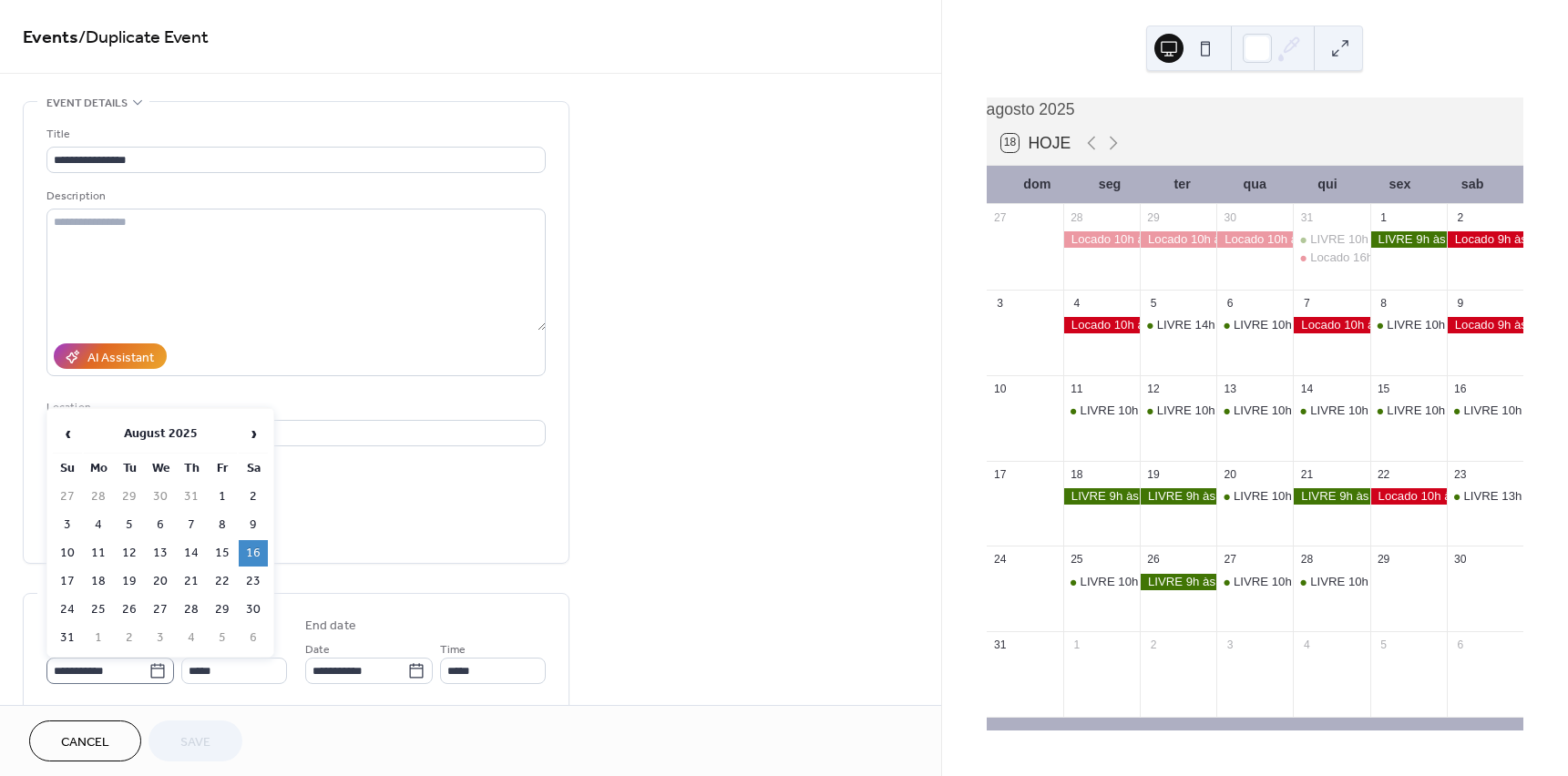 click 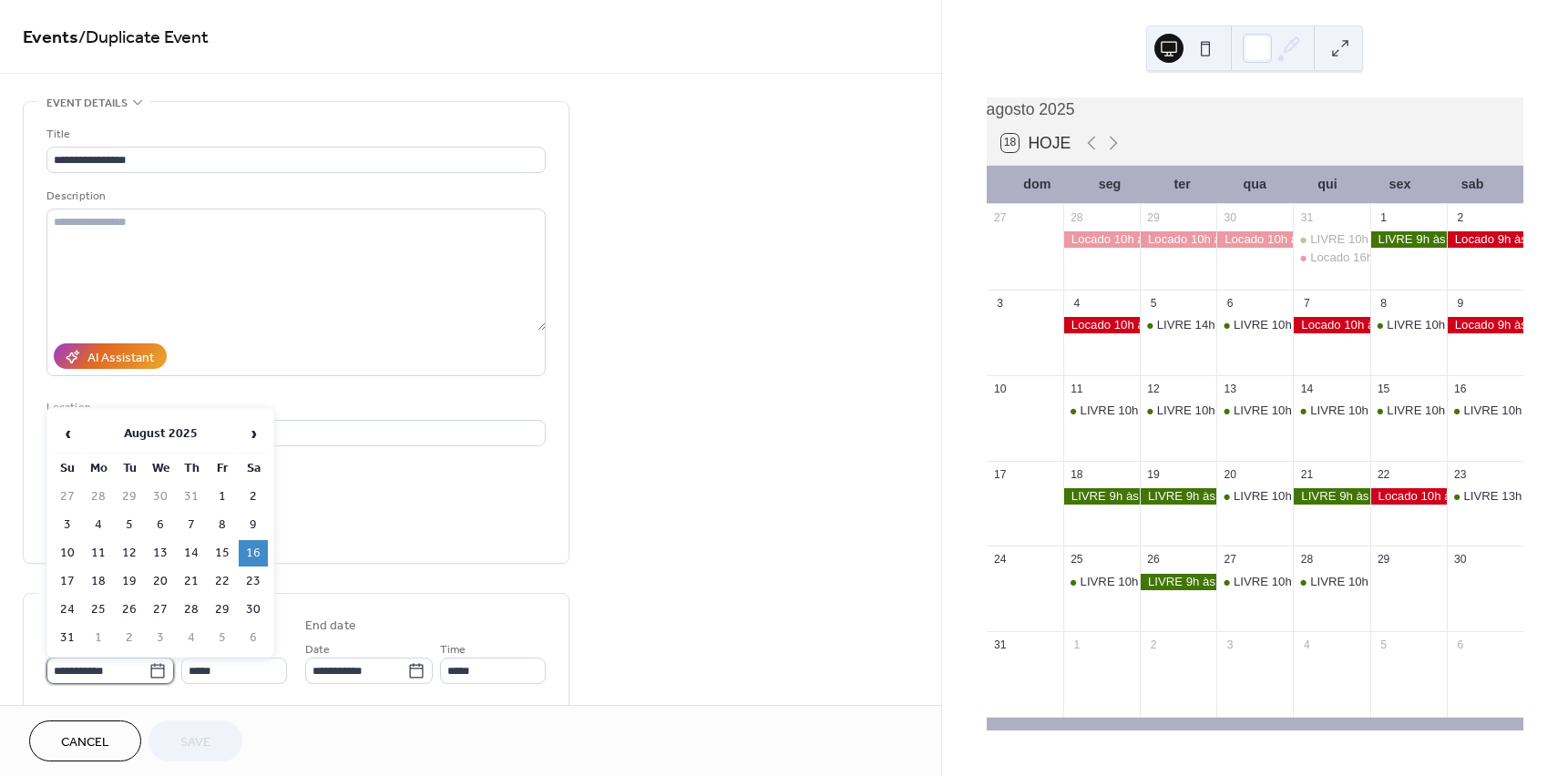 click on "**********" at bounding box center (97, 670) 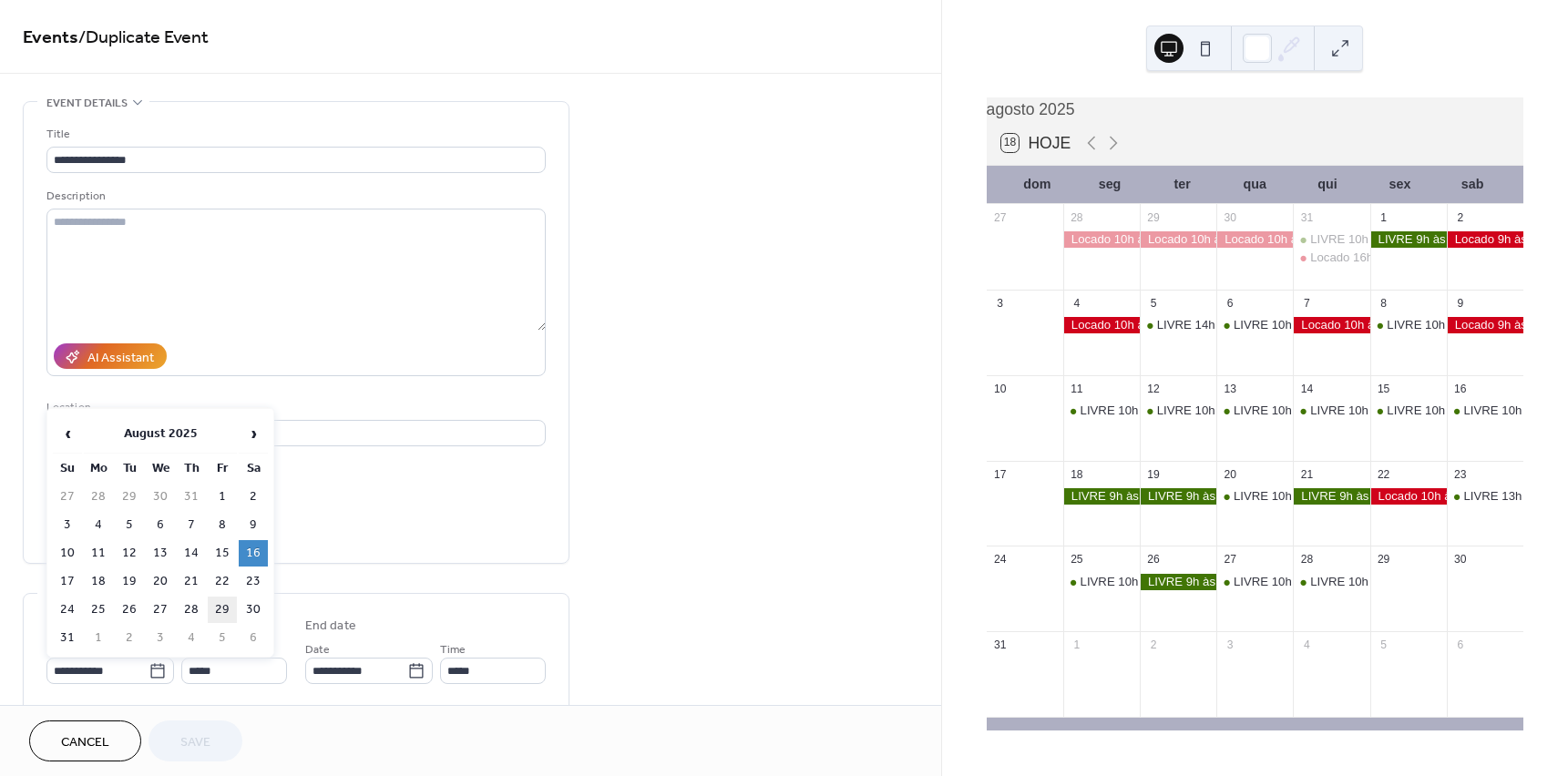 click on "29" at bounding box center (222, 609) 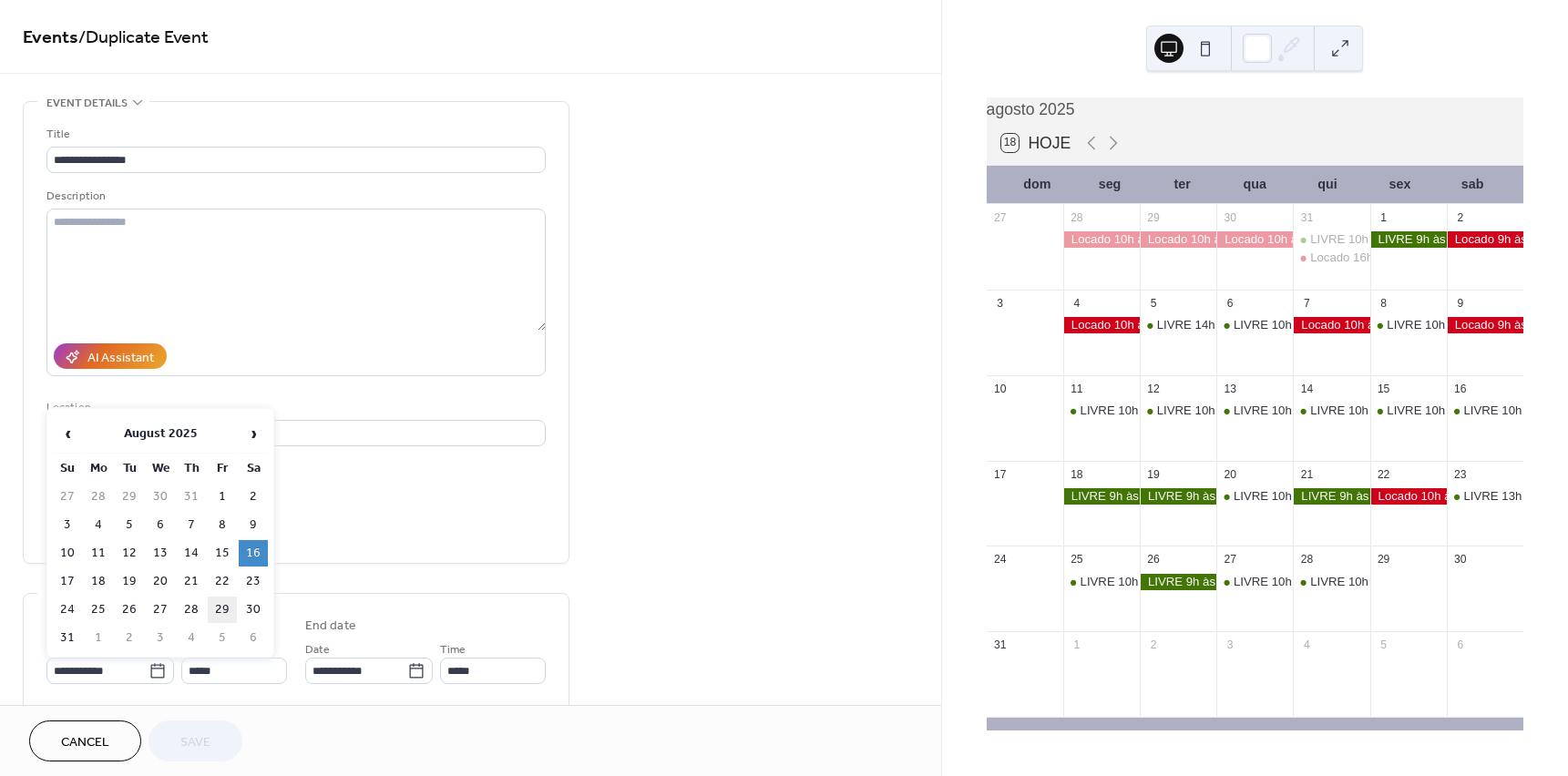 type on "**********" 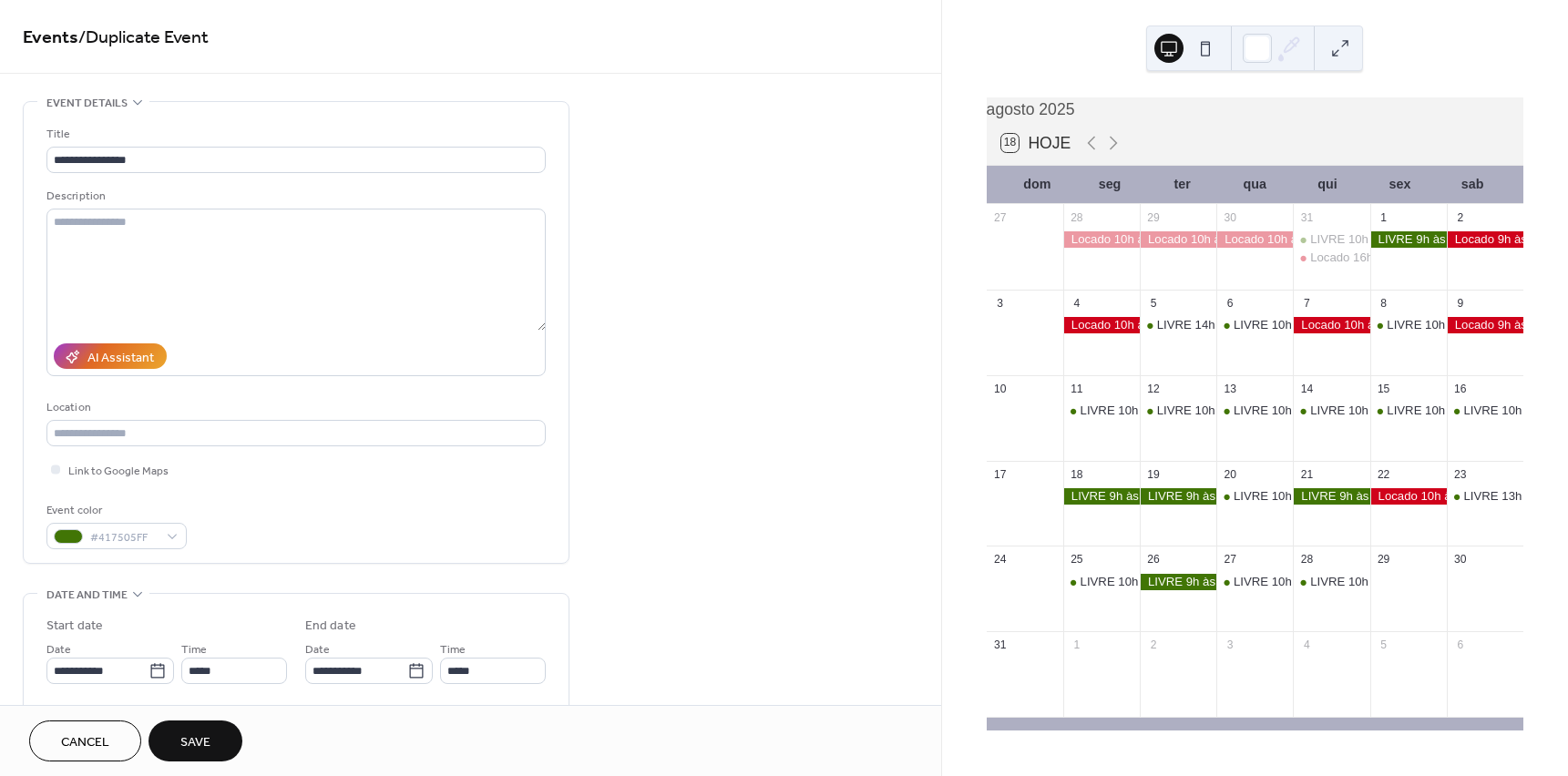 click on "Save" at bounding box center (195, 742) 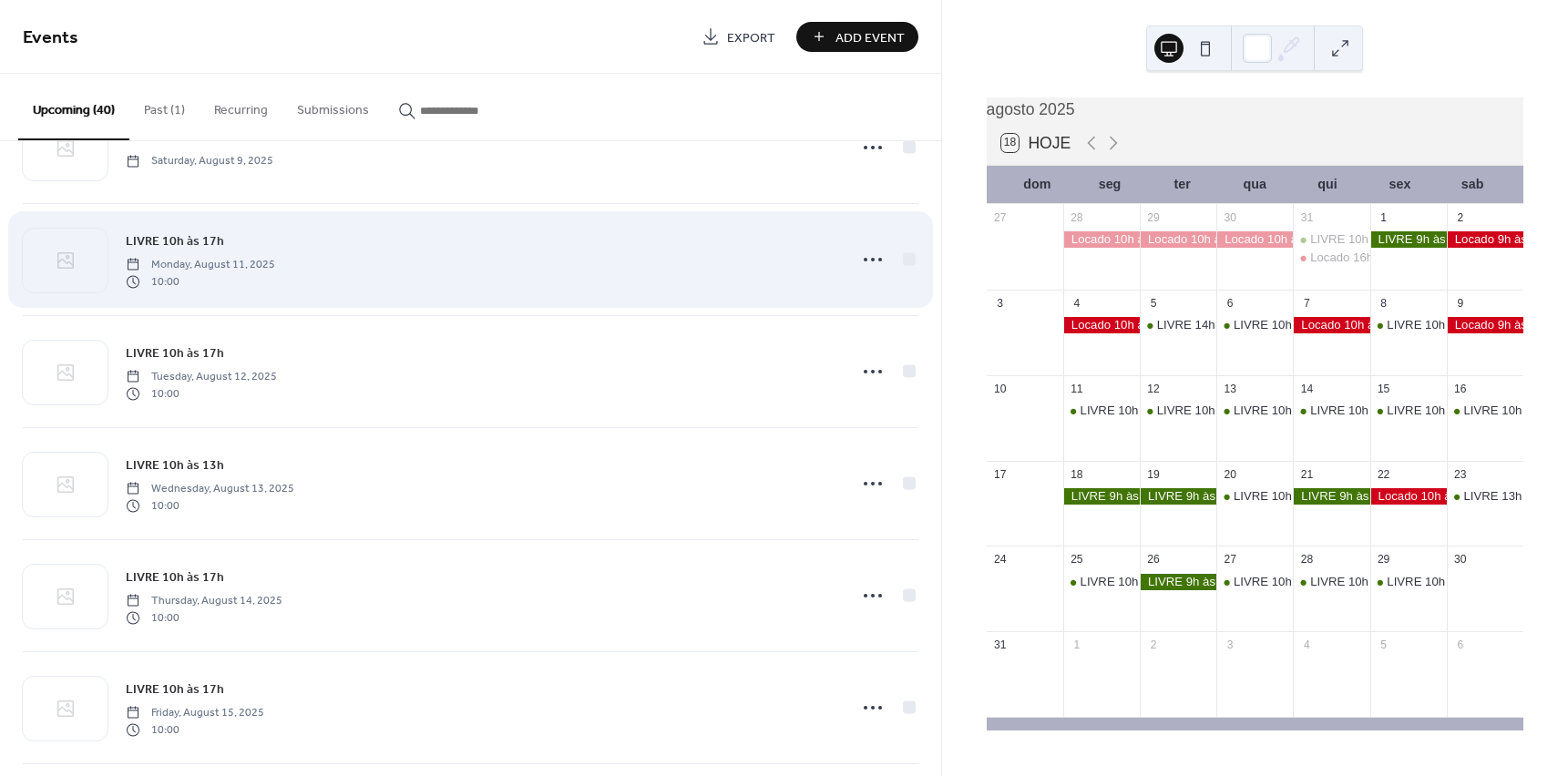 scroll, scrollTop: 2550, scrollLeft: 0, axis: vertical 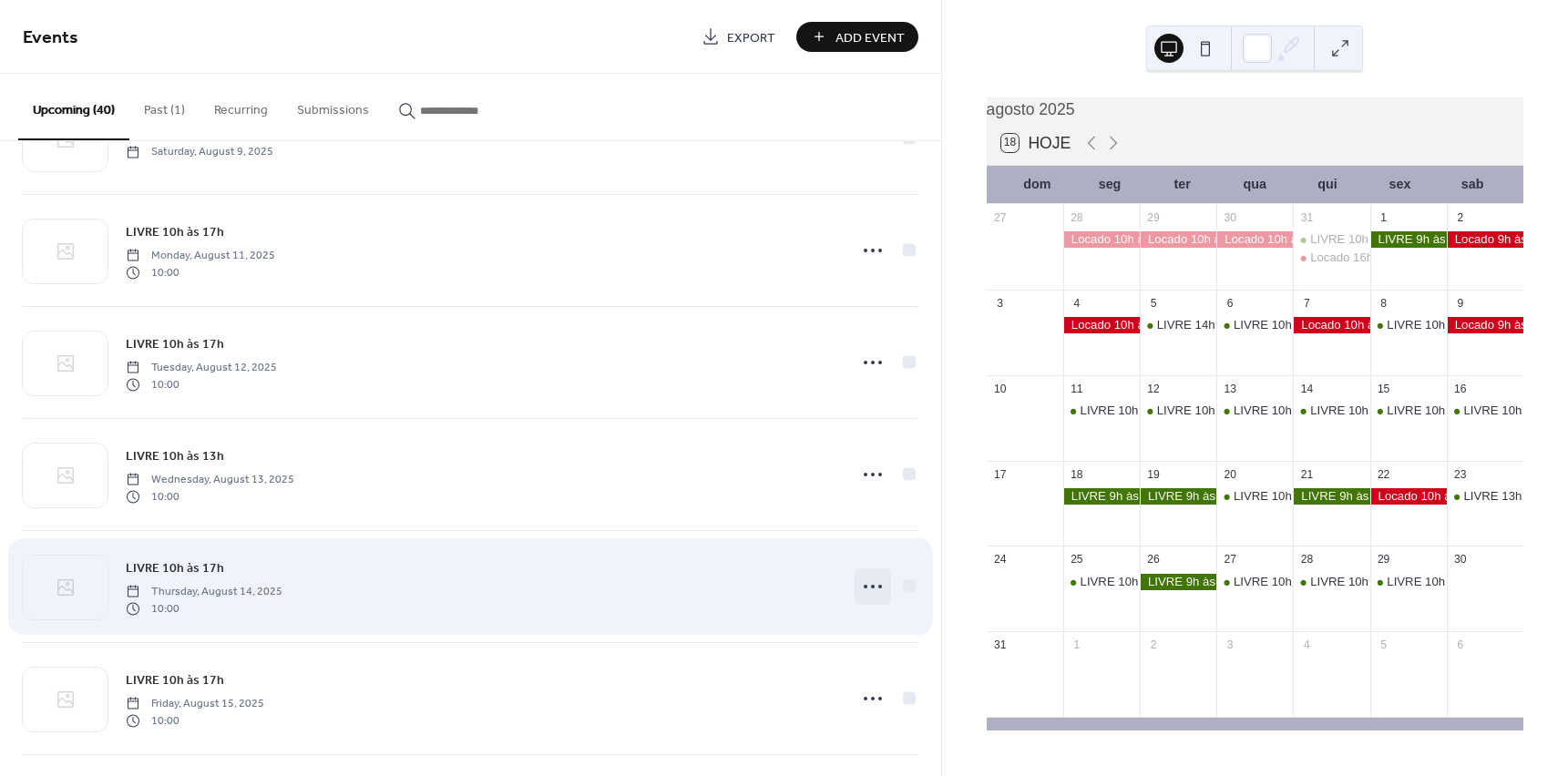 click 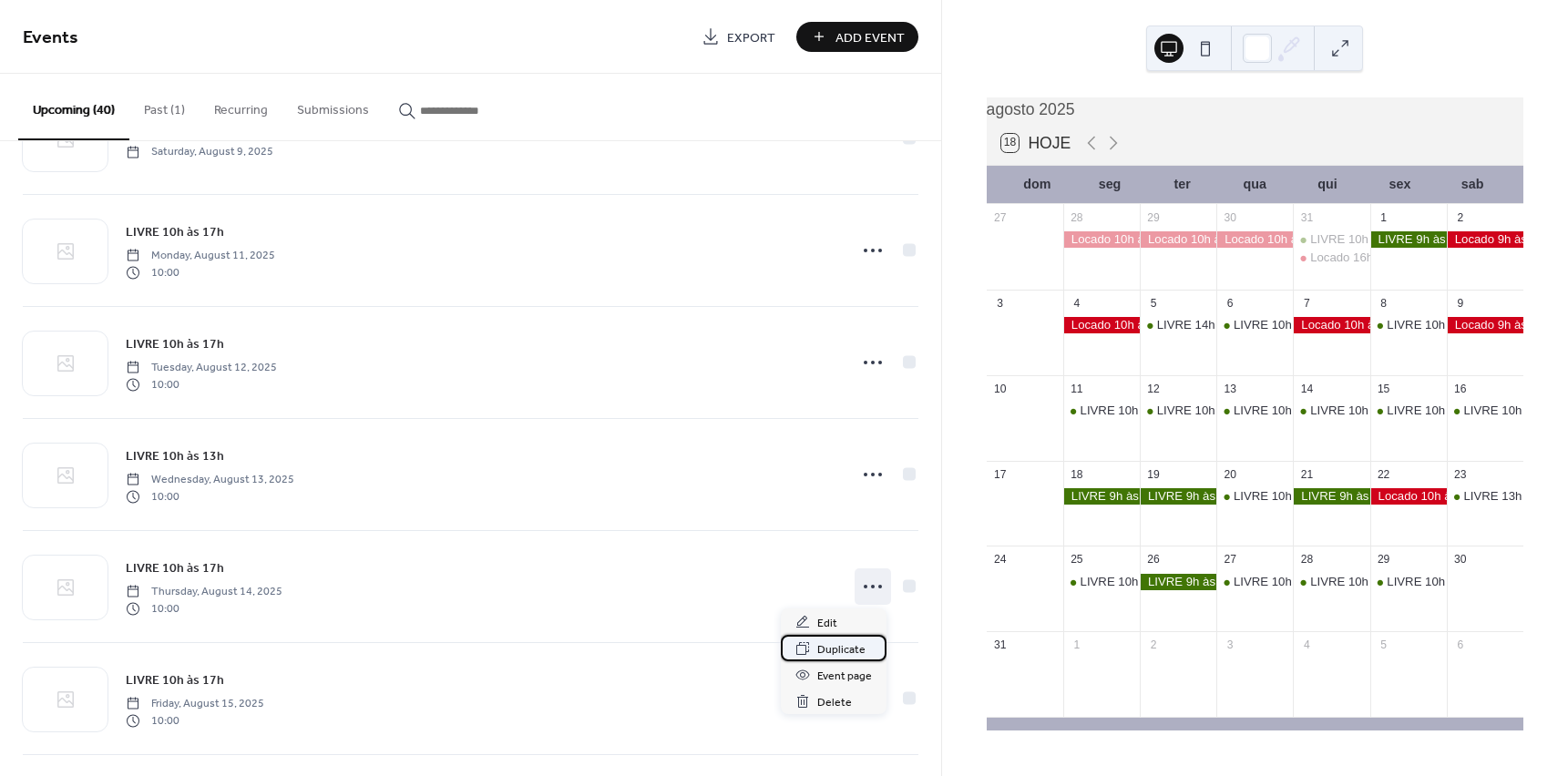 click on "Duplicate" at bounding box center (841, 649) 